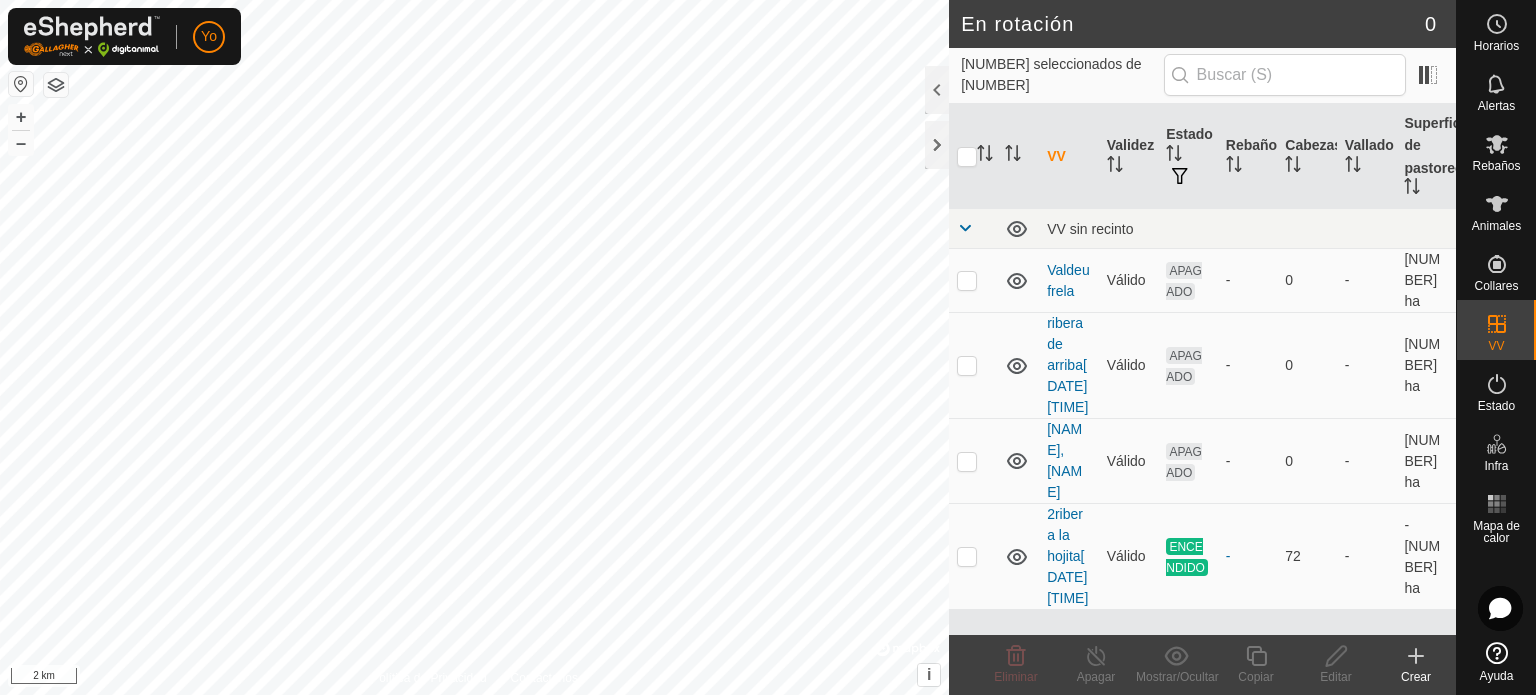 scroll, scrollTop: 0, scrollLeft: 0, axis: both 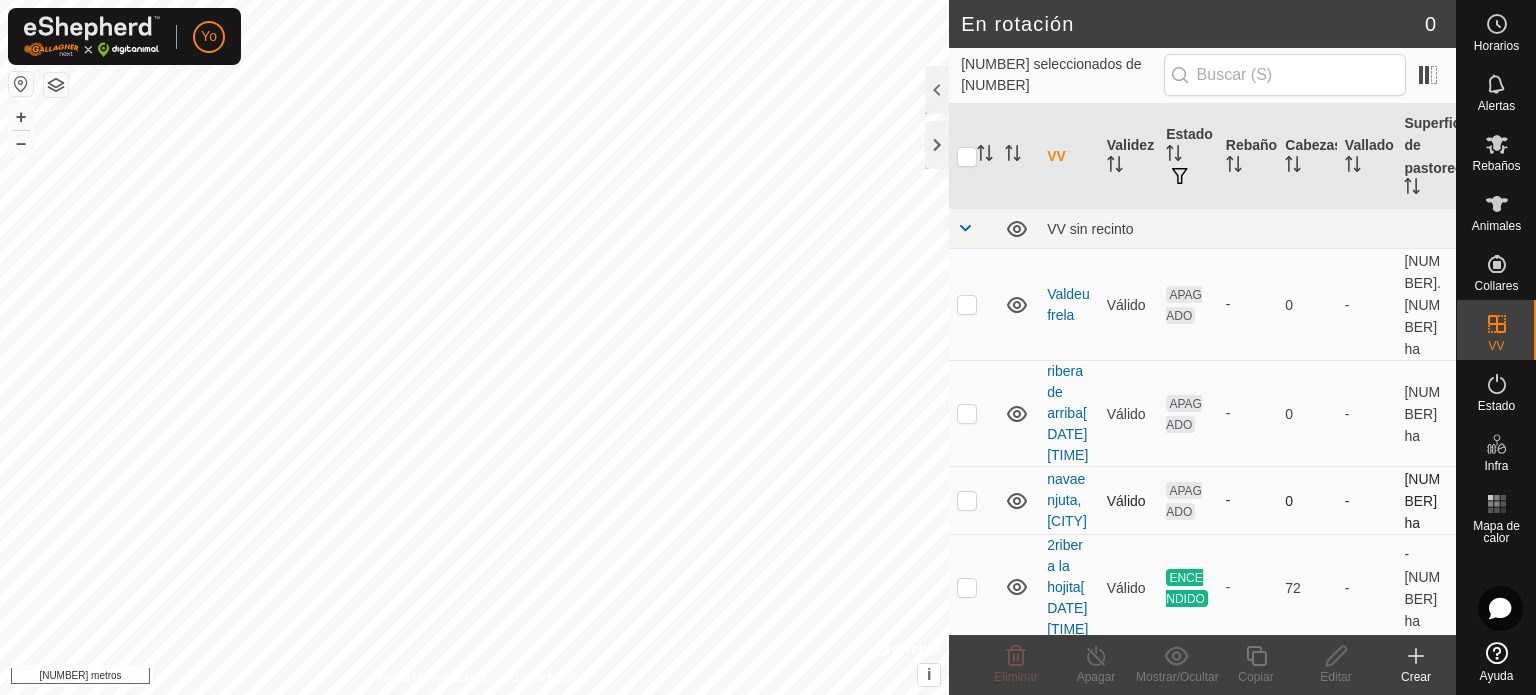 click at bounding box center [967, 500] 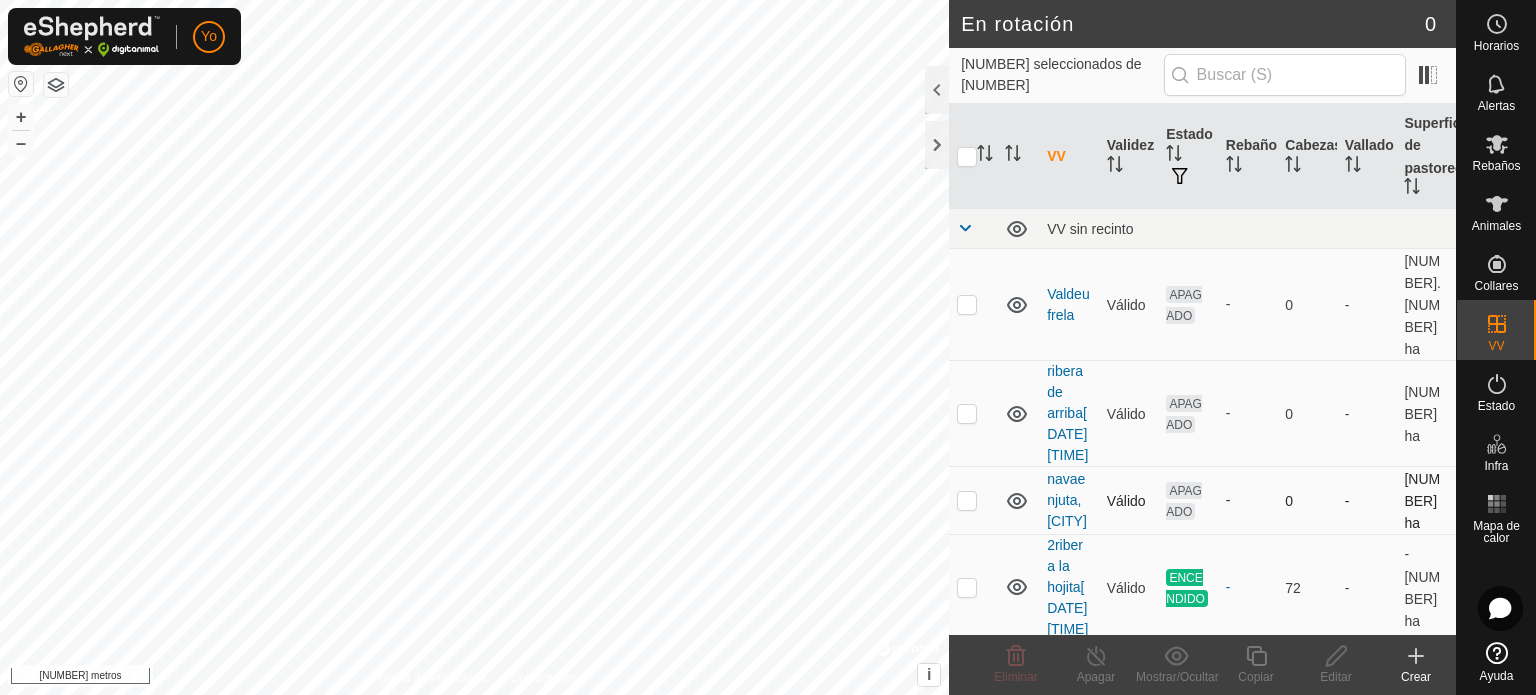 checkbox on "true" 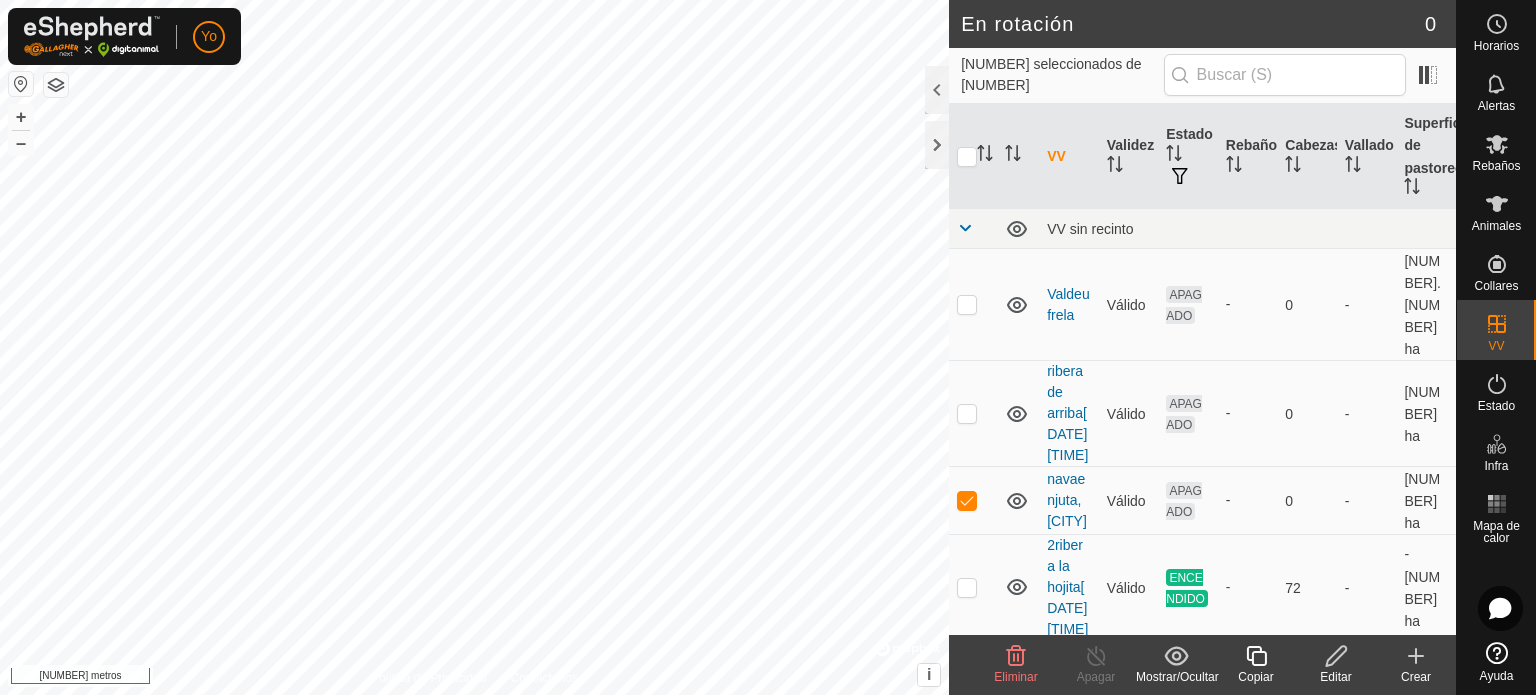 click 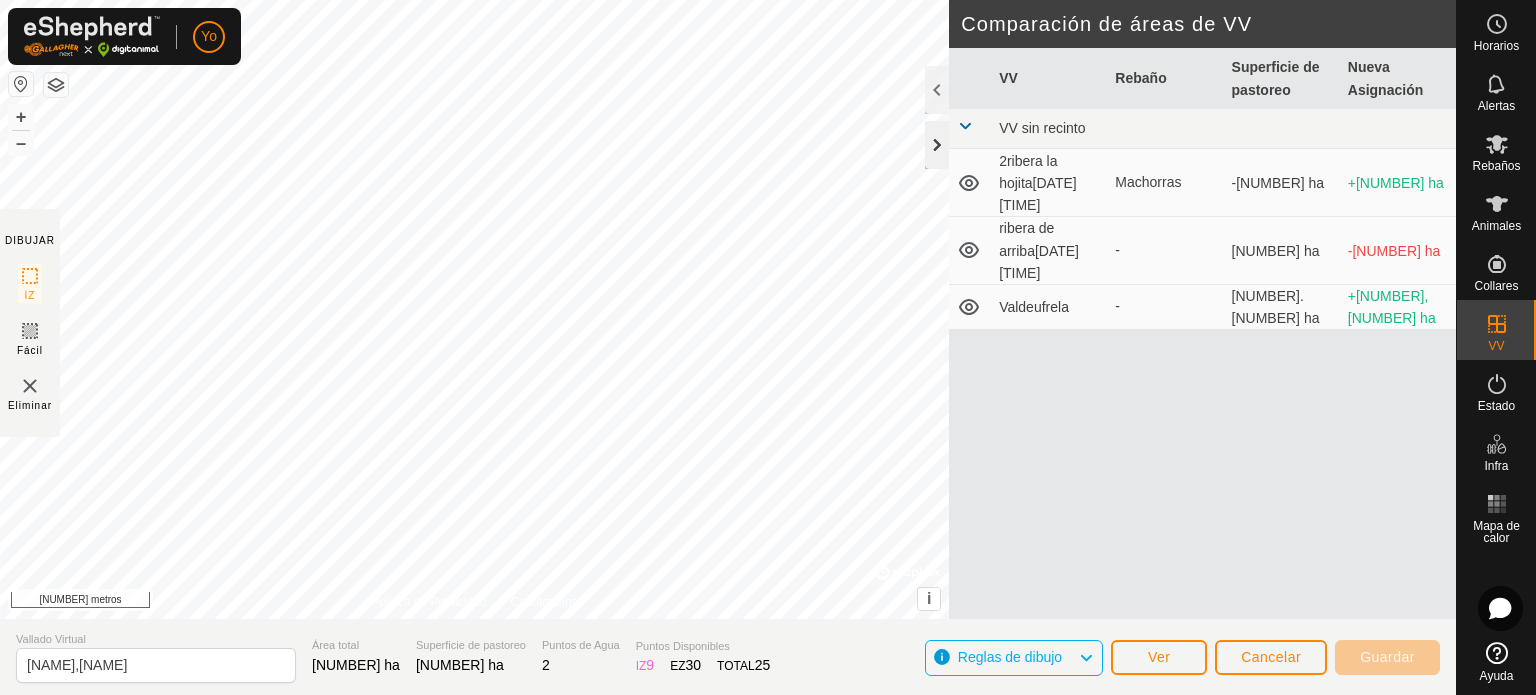 click 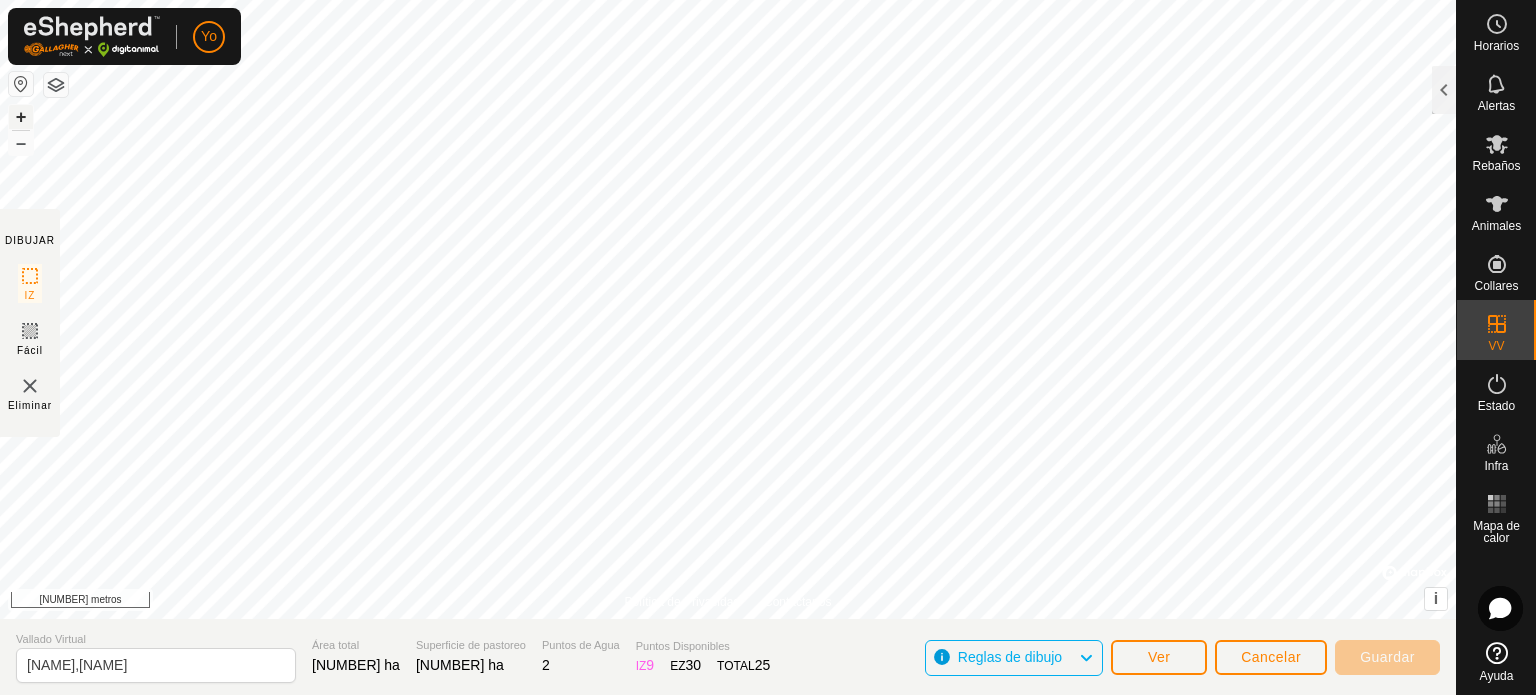 click on "+" at bounding box center (21, 116) 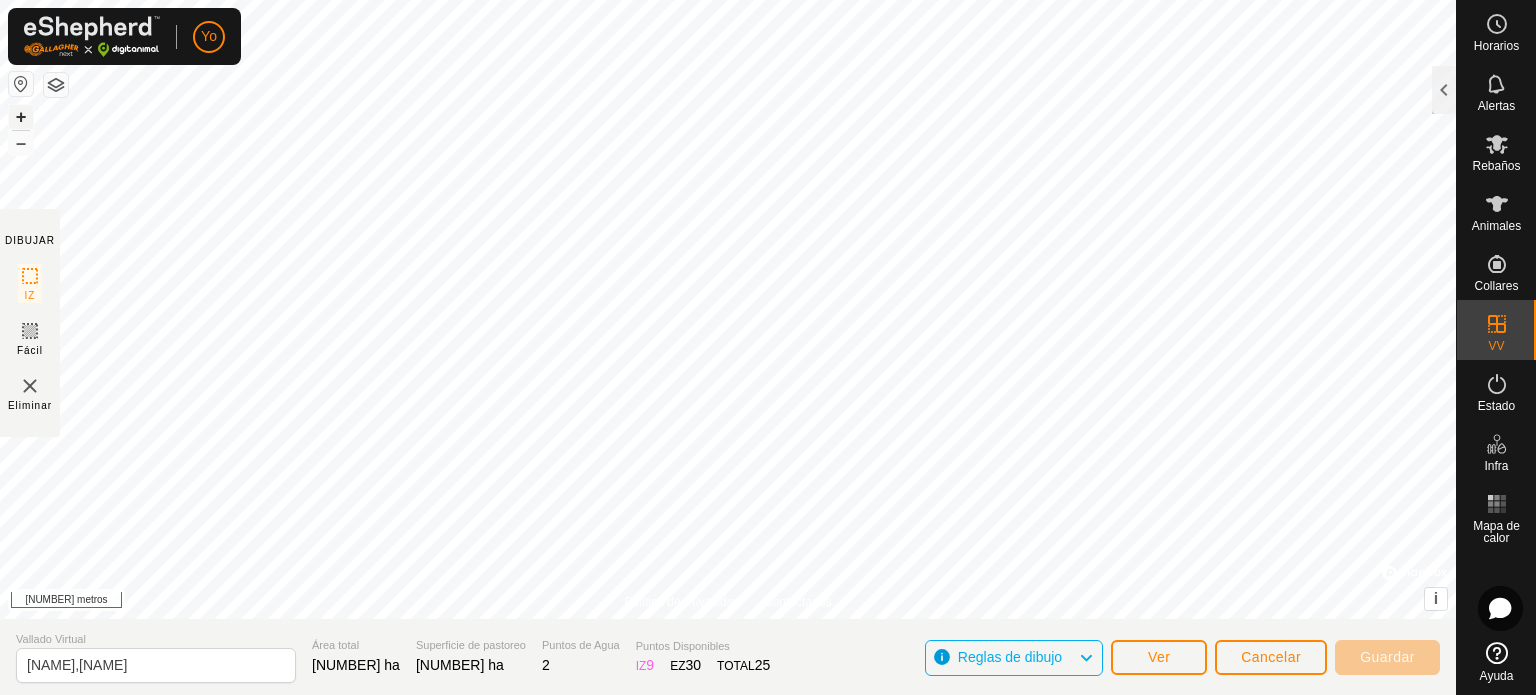 click on "+" at bounding box center (21, 116) 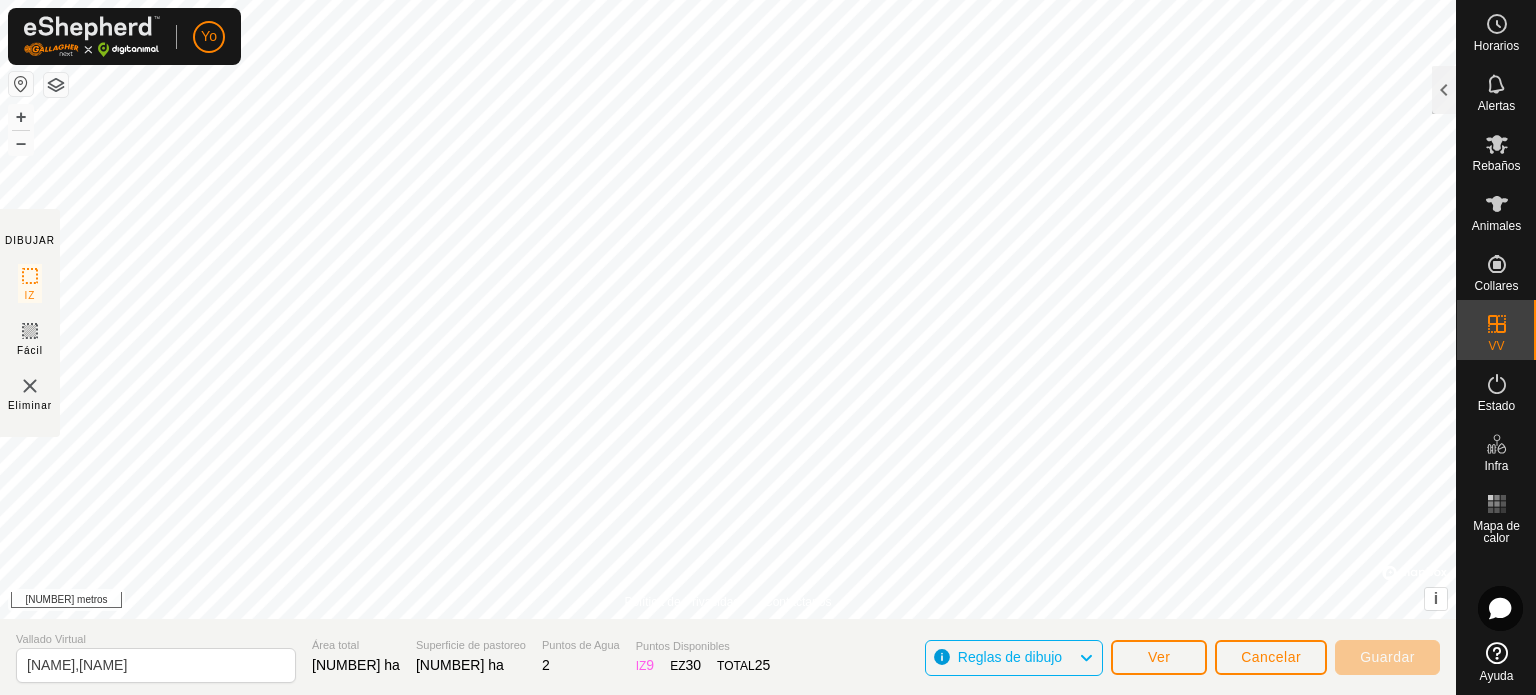 click on "DIBUJAR IZ Fácil Eliminar Política de Privacidad Contáctanos + – ⇧ i © Mapbox , © OpenStreetMap , Mejora este mapa 100 metros Comparación de áreas de VV VV Rebaño Superficie de pastoreo Nueva Asignación VV sin recinto 2ribera la hojita[DATE] [TIME] Machorras -108,8 ha +171,07 ha ribera de arriba[DATE] [TIME] - 156,83 ha -94,56 ha Valdeufrela - 9,53 ha +52,74 ha" 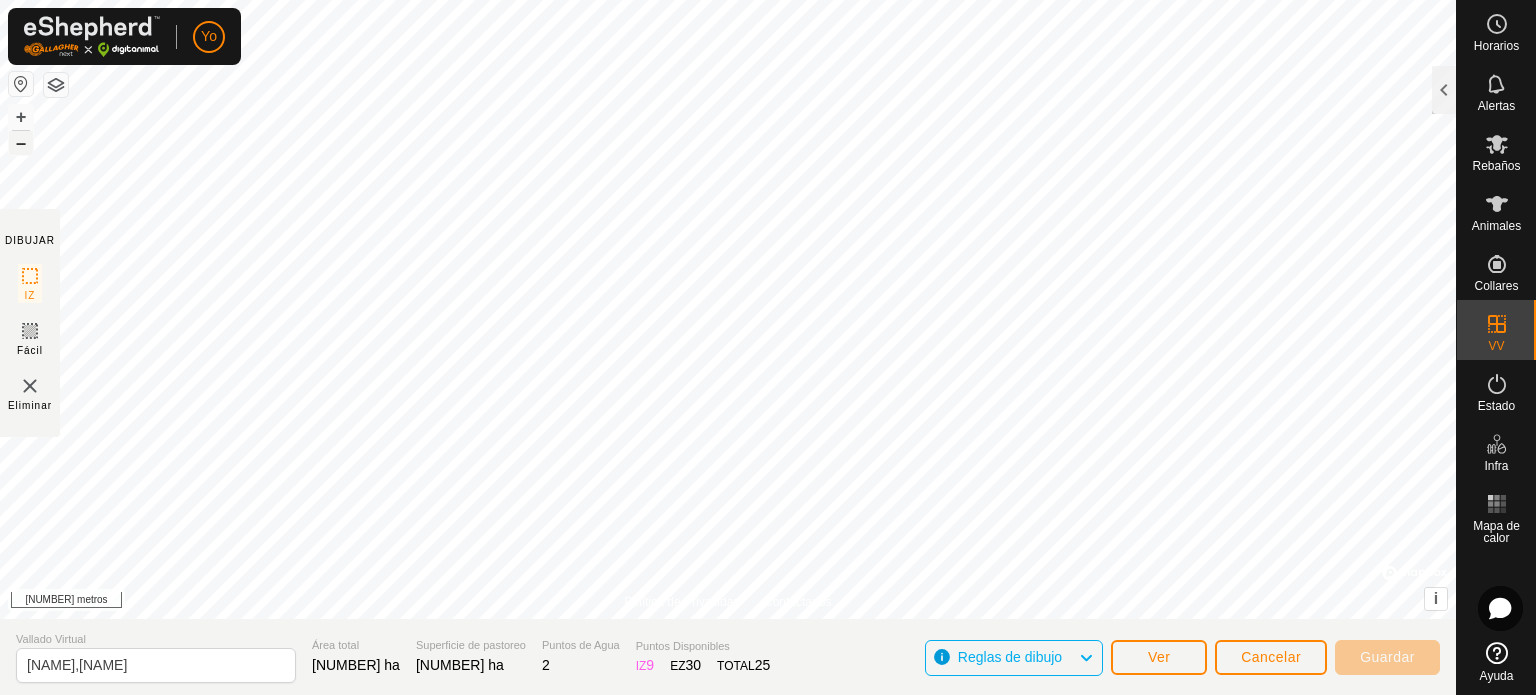click on "–" at bounding box center [21, 142] 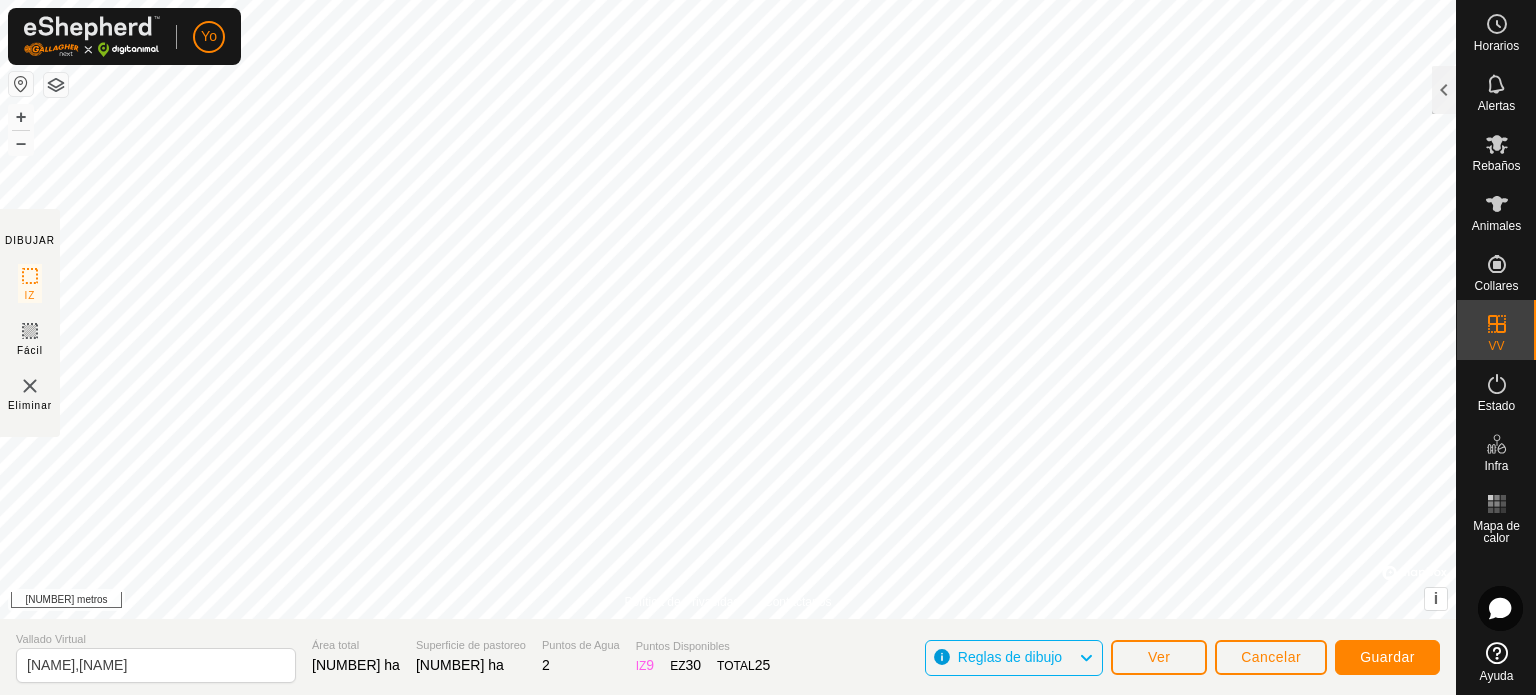 click on "2[NAME] [DATE] [HOUR][MINUTE]   [NAME]   - [NUMBER],[NUMBER] ha  +[NUMBER],[NUMBER] ha  [NAME] [DATE] [HOUR][MINUTE]  -  [NUMBER],[NUMBER] ha  +[NUMBER],[NUMBER] ha  [NAME]  -  [NUMBER],[NUMBER] ha  +[NUMBER],[NUMBER] ha  [NAME],[NAME] [AREA_TOTAL] [NUMBER],[NUMBER] ha [PASTURE_AREA] [NUMBER],[NUMBER] ha [WATER_POINTS] [NUMBER] [POINTS_AVAILABLE]  IZ  [NUMBER] EZ  [NUMBER] TOTAL  [NUMBER] Reglas de dibujo Ver Cancelar Guardar
Texto original Valora esta traducción Tu opinión servirá para ayudar a mejorar el Traductor de Google" at bounding box center (768, 347) 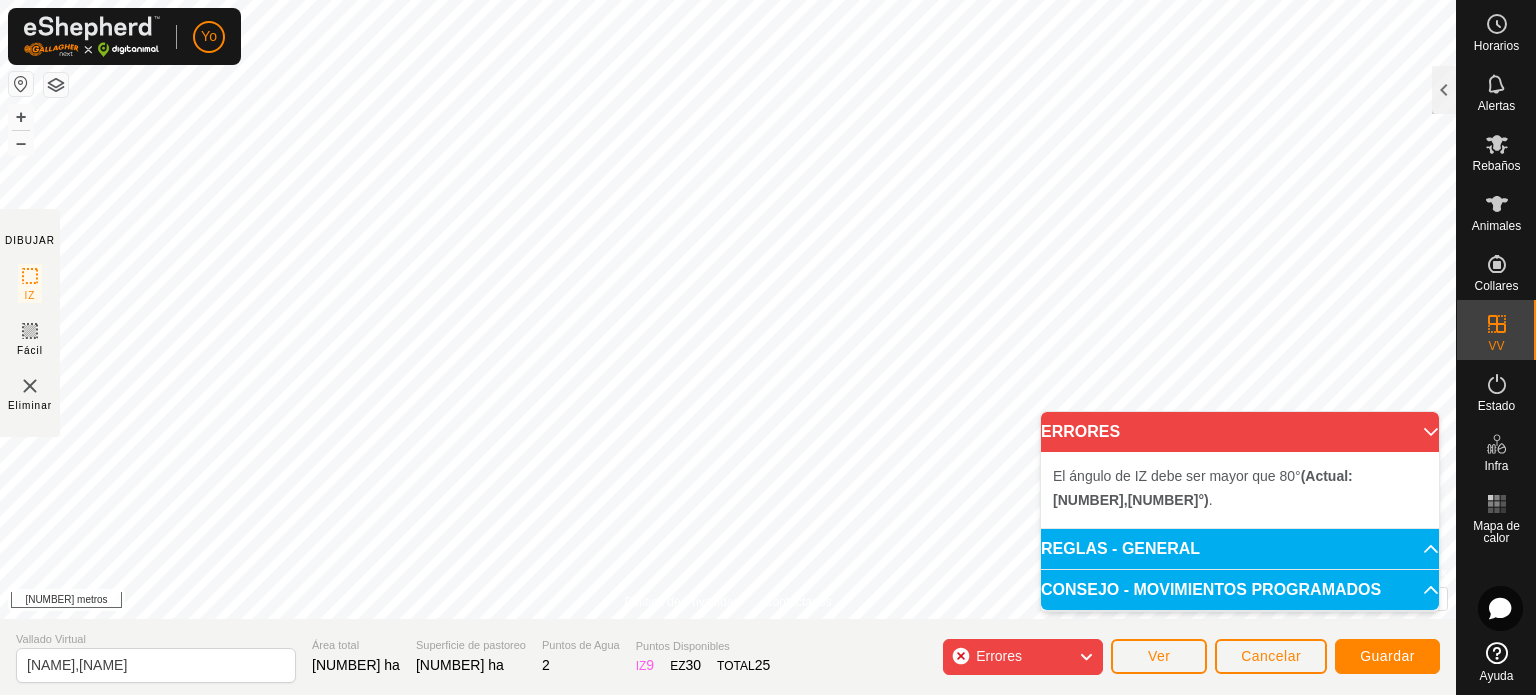 click on "Yo Horarios Alertas Rebaños Animales Collares VV Estado Infra Mapa de calor Ayuda DIBUJAR IZ Fácil Eliminar Política de Privacidad Contáctanos + – ⇧ i © Mapbox , © OpenStreetMap , Mejora este mapa 200 metros Comparación de áreas de VV VV Rebaño Superficie de pastoreo Nueva Asignación VV sin recinto 2ribera la hojita[DATE] [TIME] Machorras -108,8 ha +171,07 ha ribera de arriba[DATE] [TIME] - 156,83 ha -94,56 ha Valdeufrela - 9,53 ha +52,74 ha Vallado Virtual navaenjuta,matalapega Área total 62,27 ha Superficie de pastoreo 62,27 ha Puntos de Agua 2 Puntos Disponibles IZ 9 EZ 30 TOTAL 25 Errores Ver Cancelar Guardar
Texto original Valora esta traducción Tu opinión servirá para ayudar a mejorar el Traductor de Google
ERRORES El ángulo de IZ debe ser mayor que 80° (Actual: 70,1°) . REGLAS - GENERAL Para activar un VV, debe cumplir con los siguientes requisitos: Sin esquinas pronunciadas: Cada ángulo del IZ debe ser mayor de 80° – Utilice al menos" at bounding box center (768, 347) 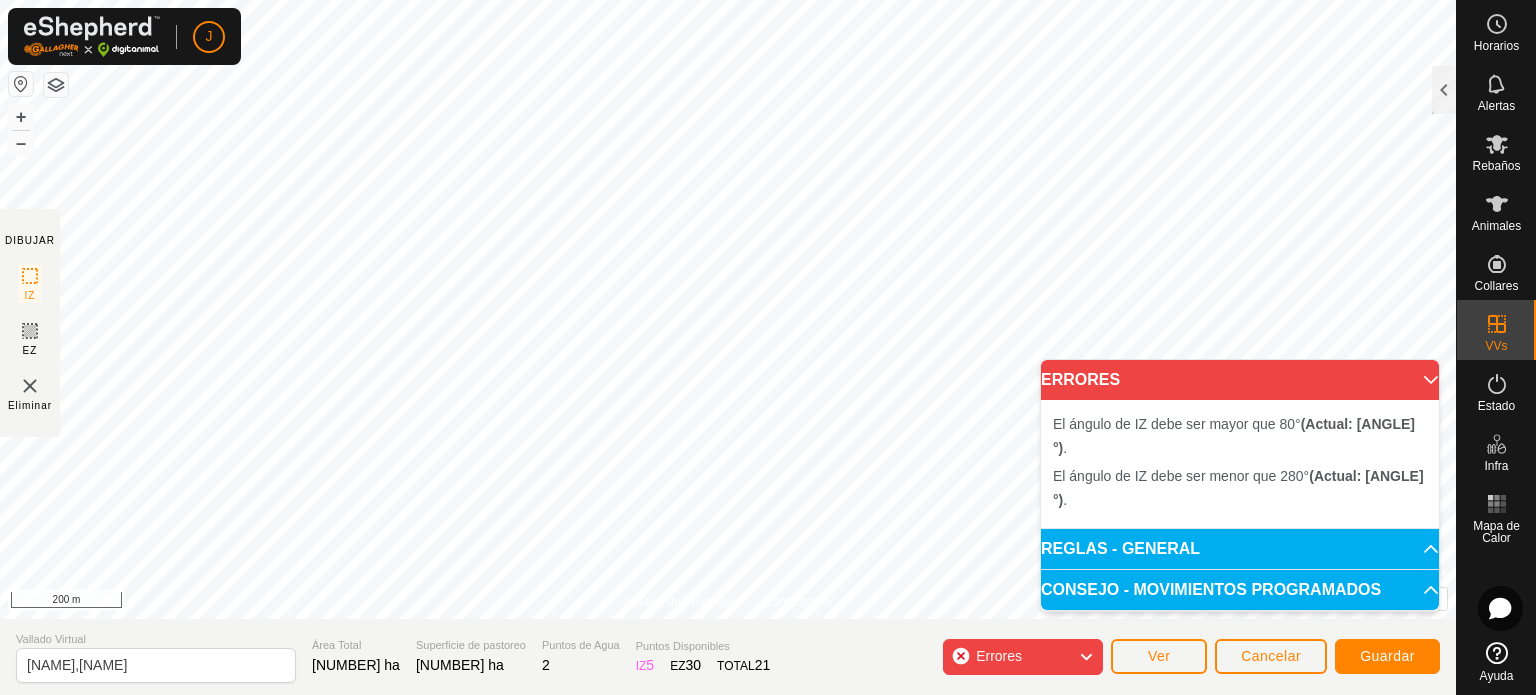 click on "El ángulo de IZ debe ser mayor que [NUMBER]°  (Actual: [NUMBER]°) ." at bounding box center (728, 309) 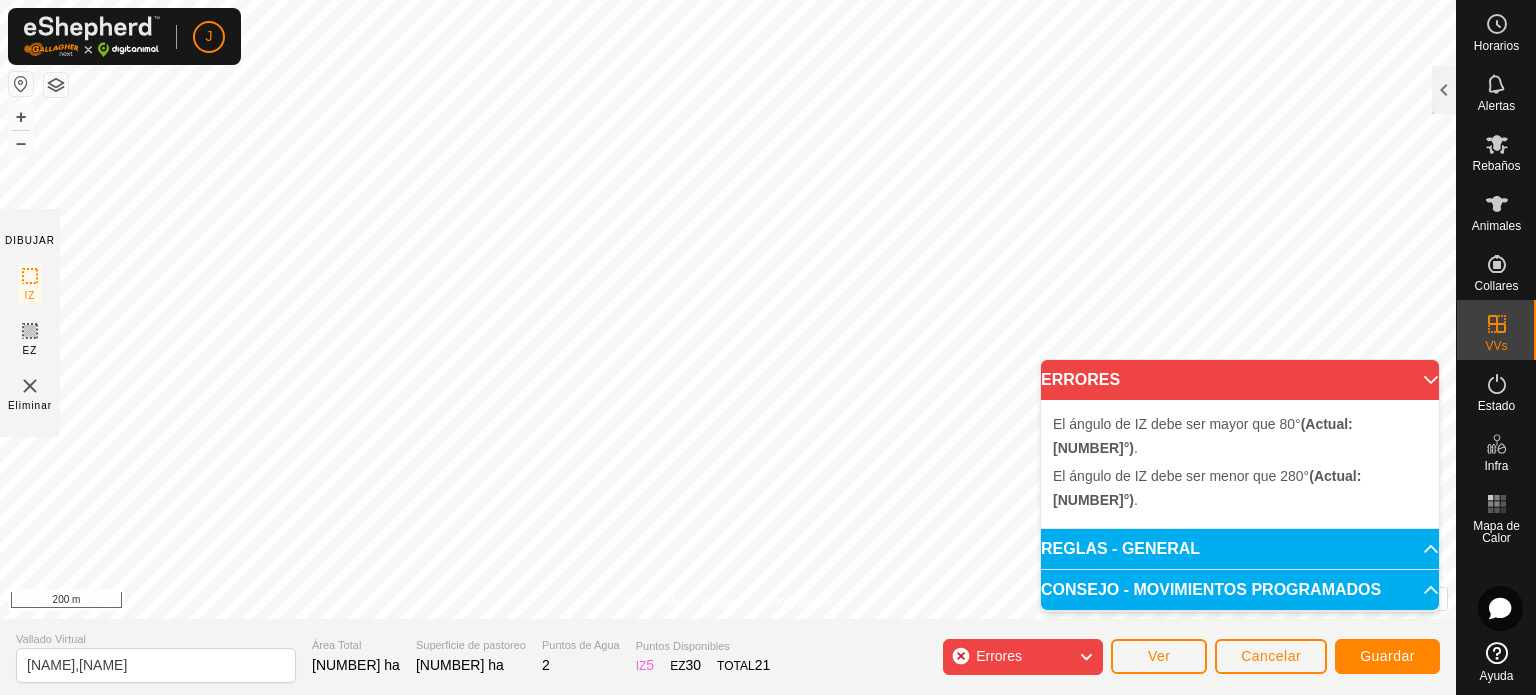 click on "El ángulo de IZ debe ser mayor que 80° (Actual: 7.7°) . + – ⇧ i © Mapbox , © OpenStreetMap , Improve this map 200 m" at bounding box center (728, 309) 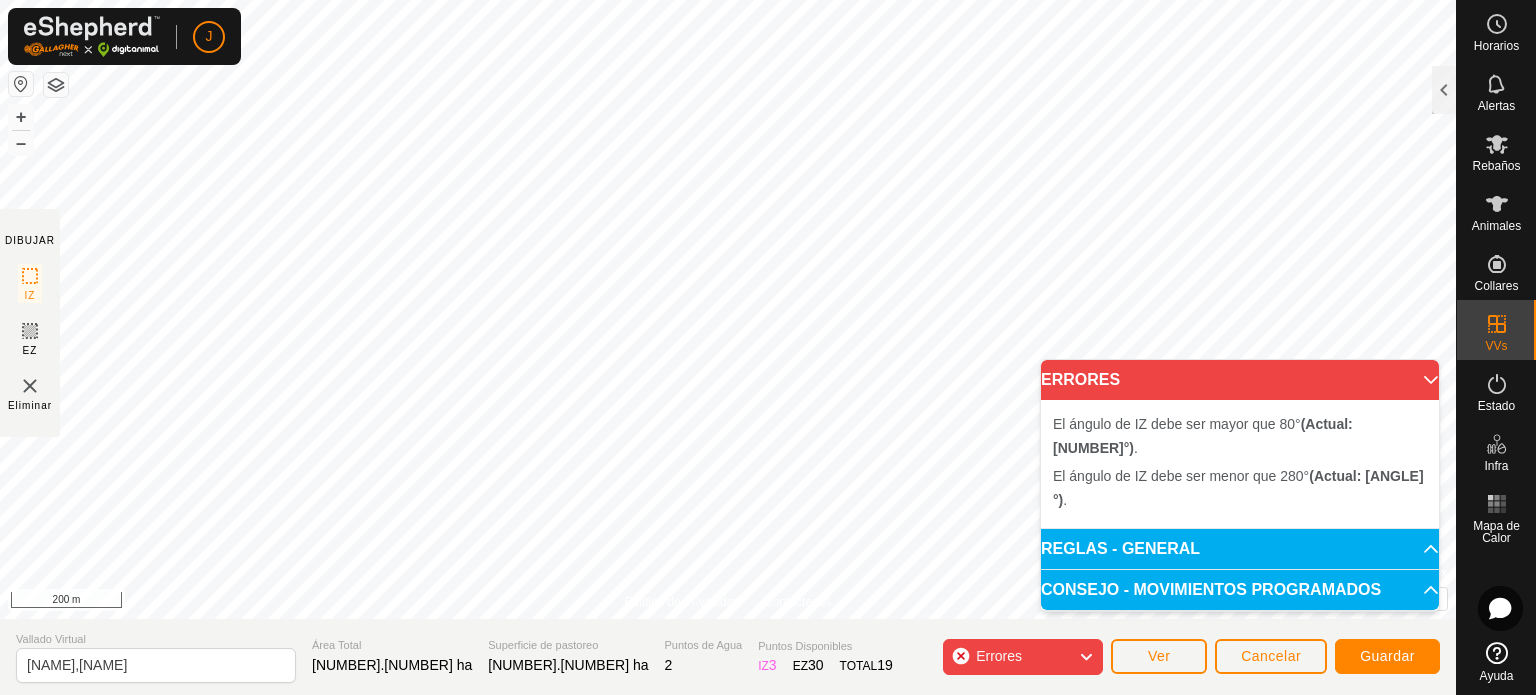 drag, startPoint x: 814, startPoint y: 304, endPoint x: 460, endPoint y: -121, distance: 553.1193 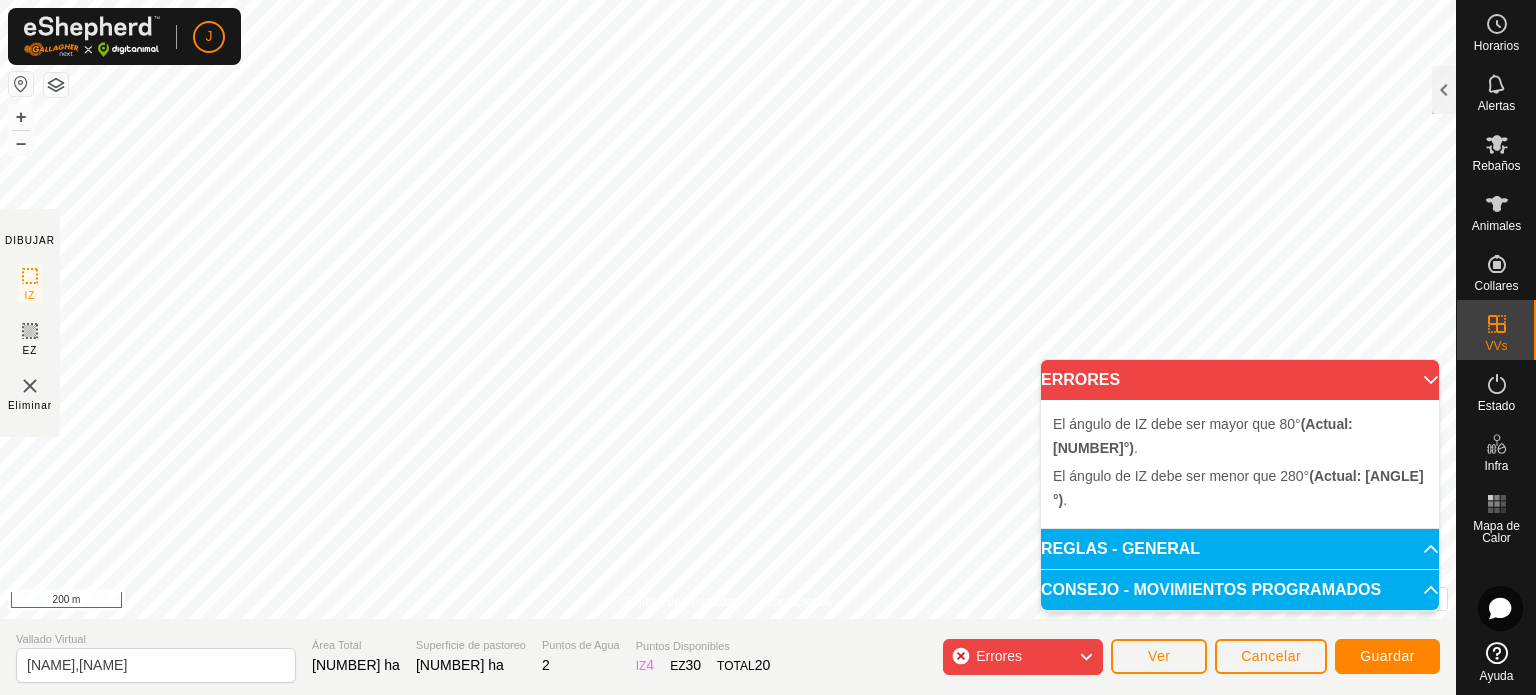 click on "J Horarios Alertas Rebaños Animales Collares VVs Estado Infra Mapa de Calor Ayuda DIBUJAR IZ EZ Eliminar Política de Privacidad Contáctenos El ángulo de IZ debe ser menor que 280° (Actual: 302.6°) . + – ⇧ i © Mapbox , © OpenStreetMap , Improve this map 200 m Comparación de Áreas de VV VV Rebaño Superficie de pastoreo Nueva Asignación VV sin recinto 2ribera la hojita[DATE] [TIME] Machorras -108.8 ha +376.25 ha ribera de arriba[DATE] [TIME] - 156.83 ha +110.62 ha Valdeufrela - 9.53 ha +257.92 ha Vallado Virtual navaenjuta,matalapega Área Total 267.45 ha Superficie de pastoreo 267.45 ha Puntos de Agua 2 Puntos Disponibles IZ 4 EZ 30 TOTAL 20 Errores Ver Cancelar Guardar
Texto original Valora esta traducción Tu opinión servirá para ayudar a mejorar el Traductor de Google
ERRORES El ángulo de IZ debe ser mayor que 80° (Actual: 74.8°) . El ángulo de IZ debe ser menor que 280° (Actual: 302.6°) . REGLAS - GENERAL IZ 4 puntos ." at bounding box center [768, 347] 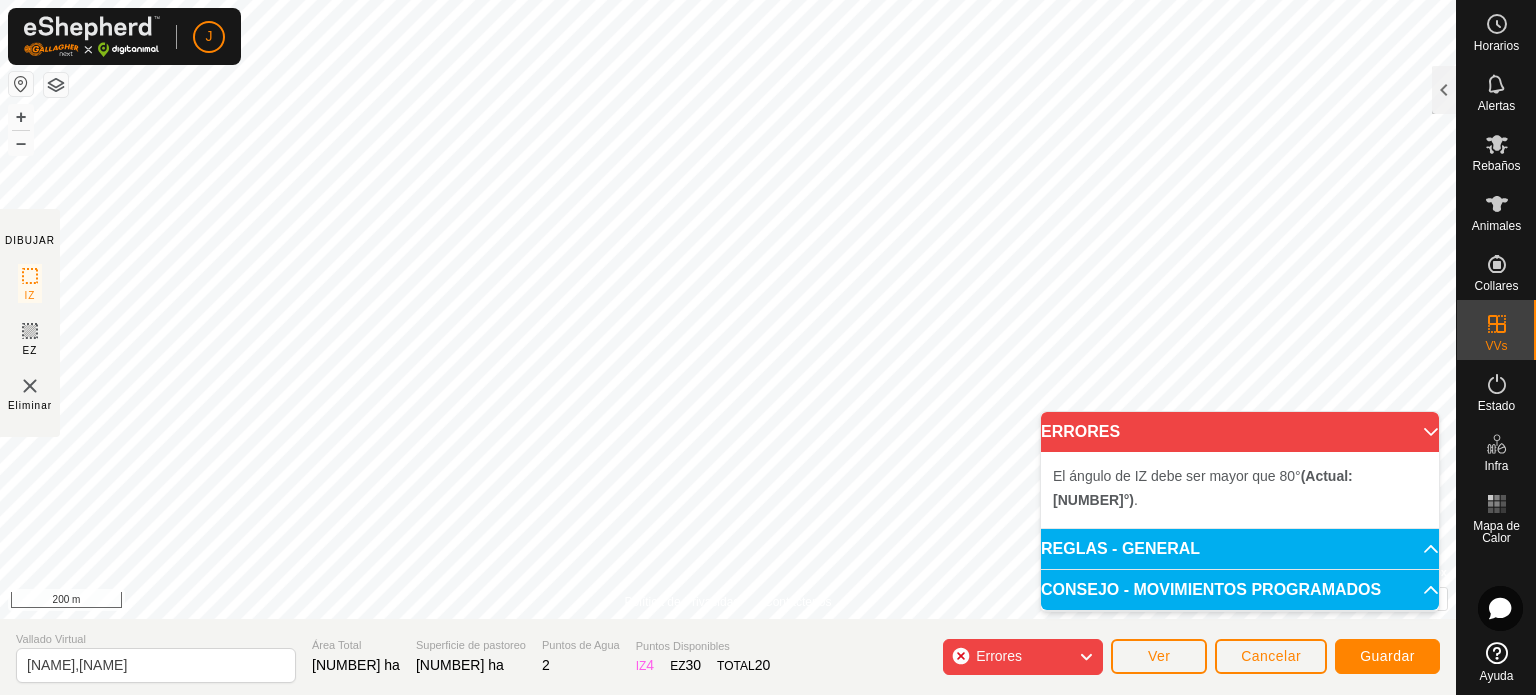 click on "J Horarios Alertas Rebaños Animales Collares VVs Estado Infra Mapa de Calor Ayuda DIBUJAR IZ EZ Eliminar Política de Privacidad Contáctenos El ángulo de IZ debe ser menor que 280° (Actual: [ANGLE]°) . + – ⇧ i © Mapbox , © OpenStreetMap , Improve this map 200 m Comparación de Áreas de VV VV Rebaño Superficie de pastoreo Nueva Asignación VV sin recinto 2ribera la hojita[DATE] [TIME] Machorras -[NUMBER] ha +[NUMBER] ha ribera de arriba[DATE] [TIME] - [NUMBER] ha +[NUMBER] ha Valdeufrela - [NUMBER] ha +[NUMBER] ha Vallado Virtual navaenjuta, [CITY] Área Total [NUMBER] ha Superficie de pastoreo [NUMBER] ha Puntos de Agua 2 Puntos Disponibles IZ 4 EZ 30 TOTAL 20 Errores Ver Cancelar Guardar
Texto original Valora esta traducción Tu opinión servirá para ayudar a mejorar el Traductor de Google
ERRORES El ángulo de IZ debe ser mayor que 80° (Actual: [ANGLE]°) . REGLAS - GENERAL Para activar un VV, debe cumplir con los siguientes requisitos: IZ 4 puntos . ." at bounding box center [768, 347] 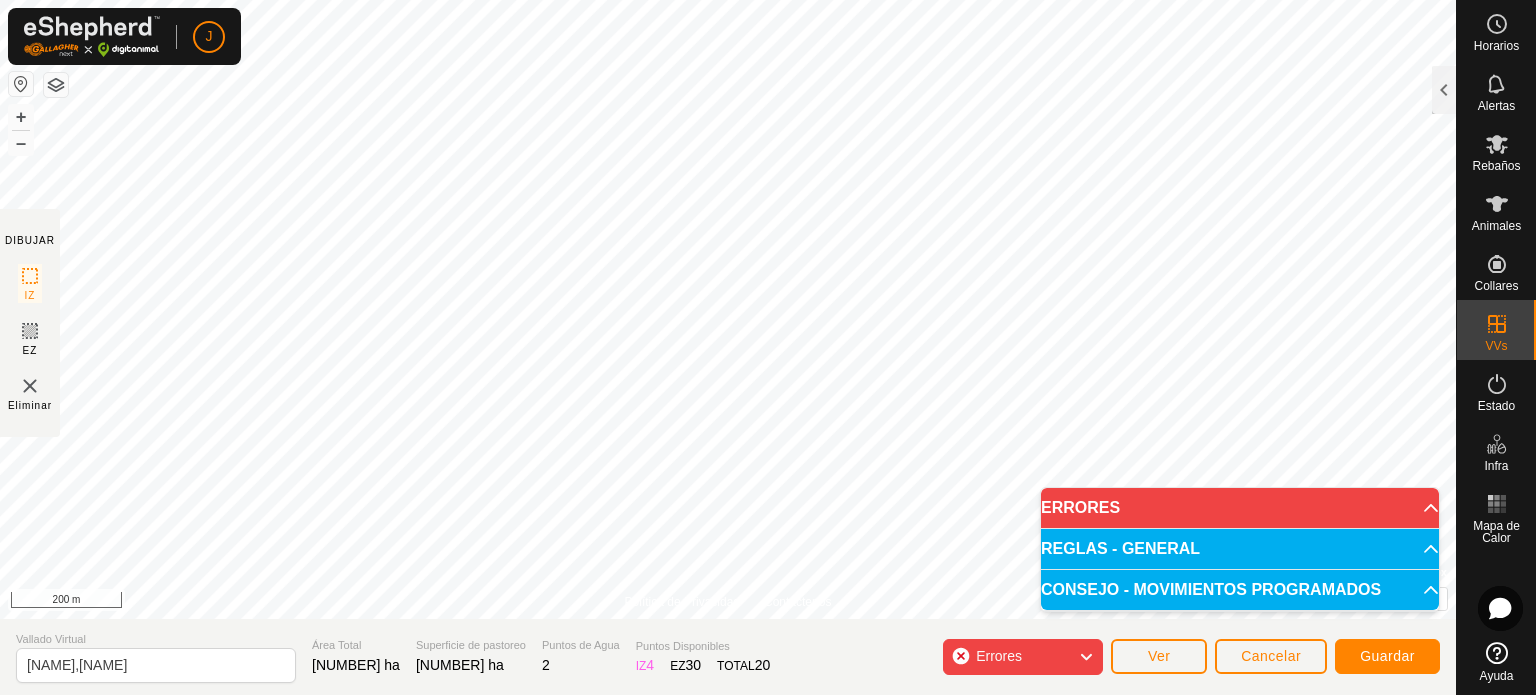 click 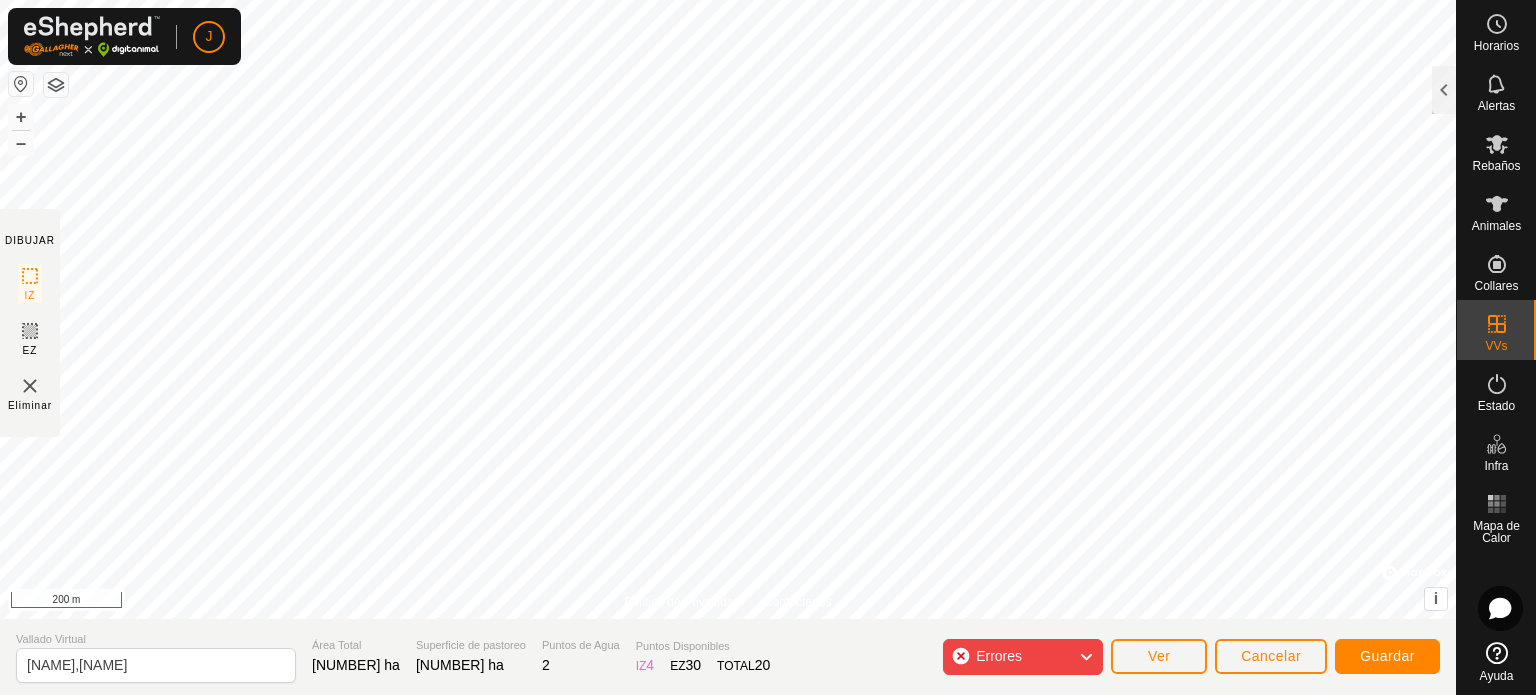click 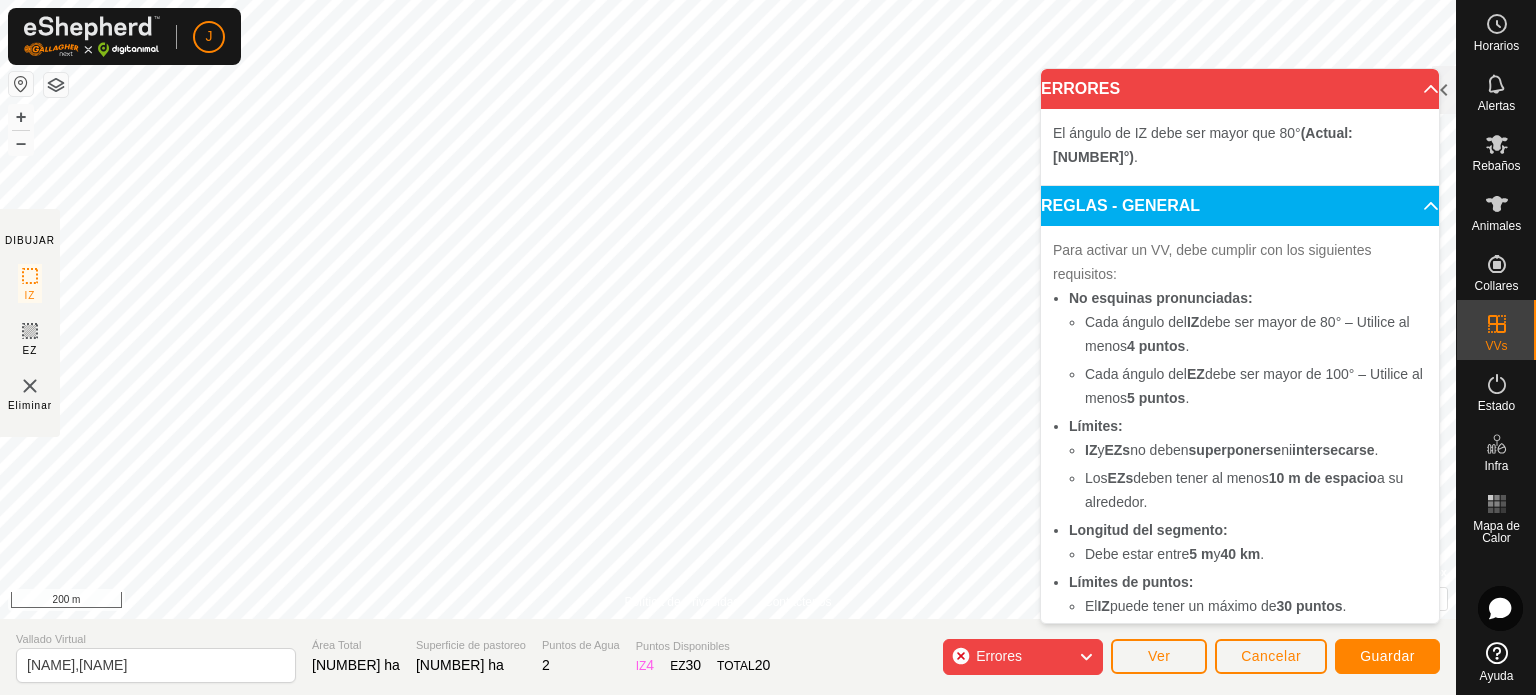 click 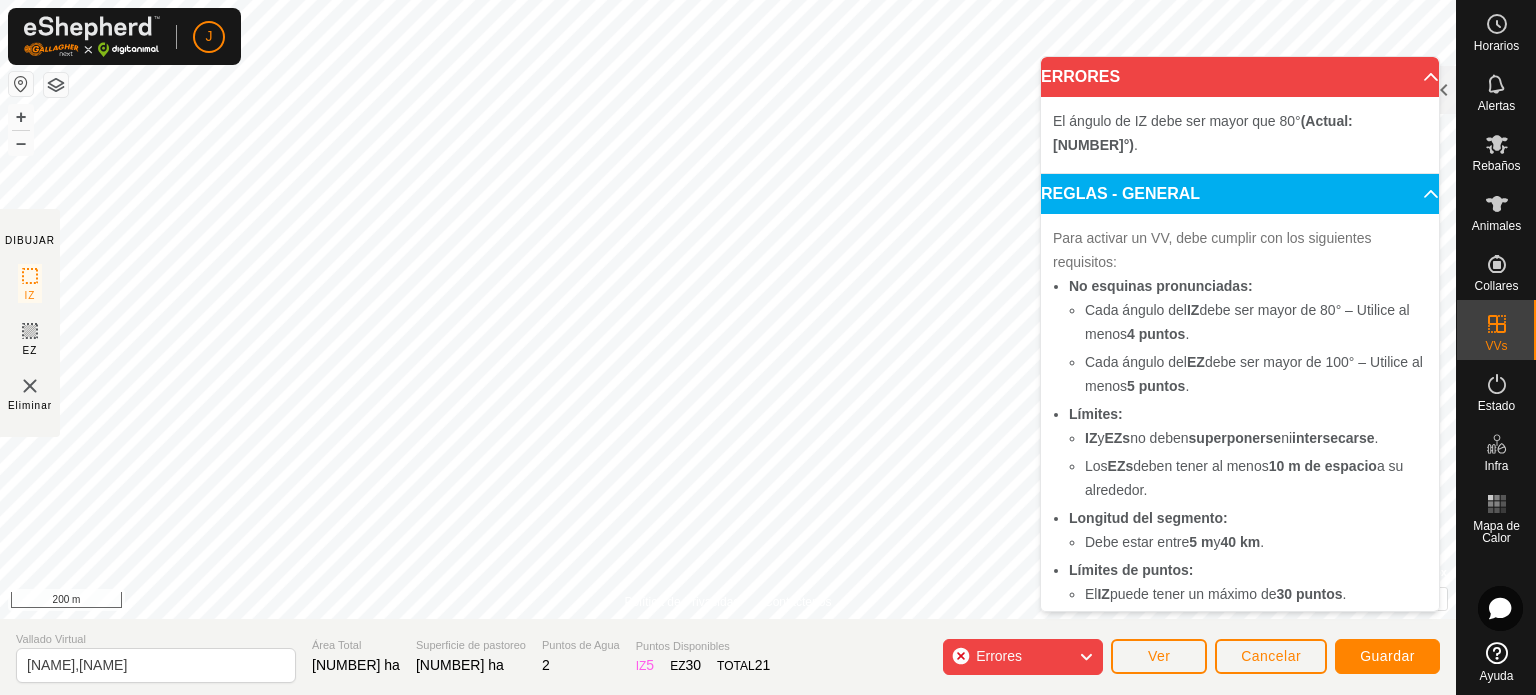 click 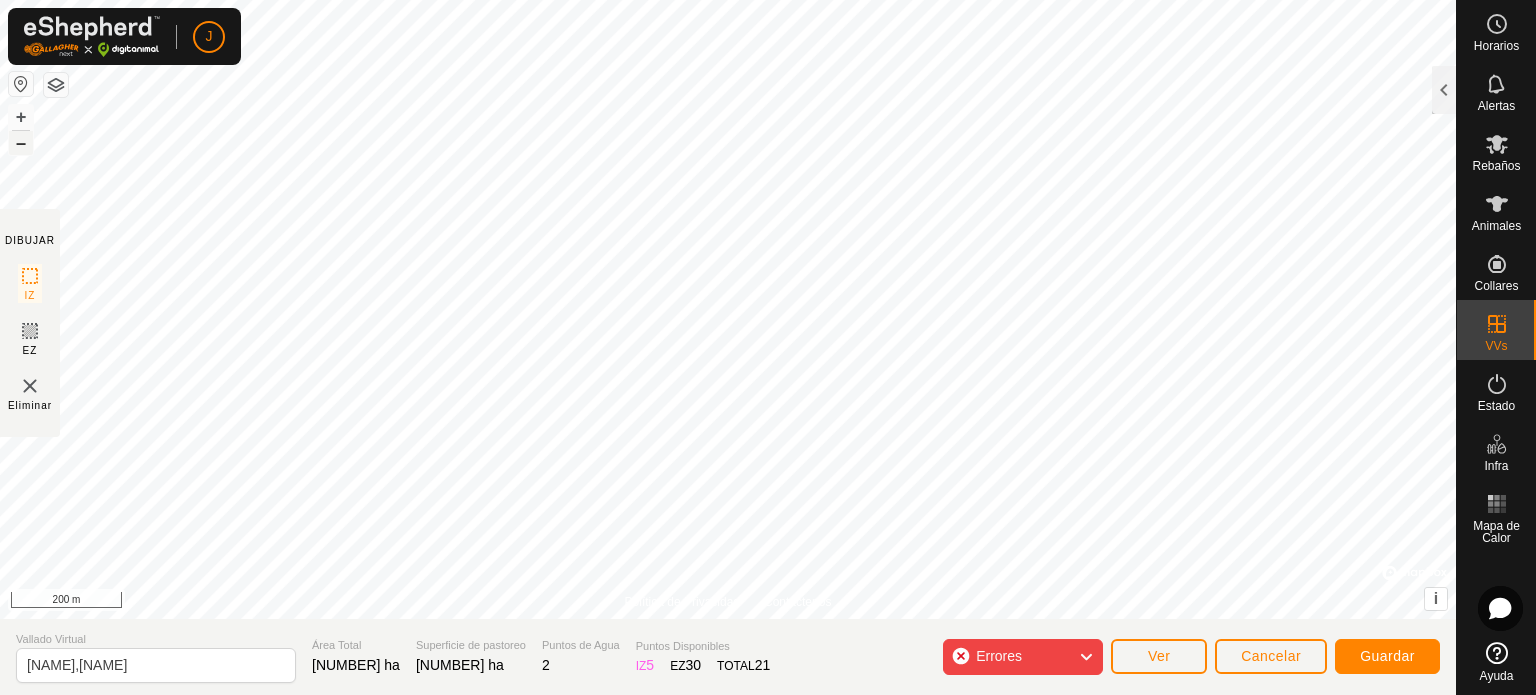 click on "–" at bounding box center (21, 143) 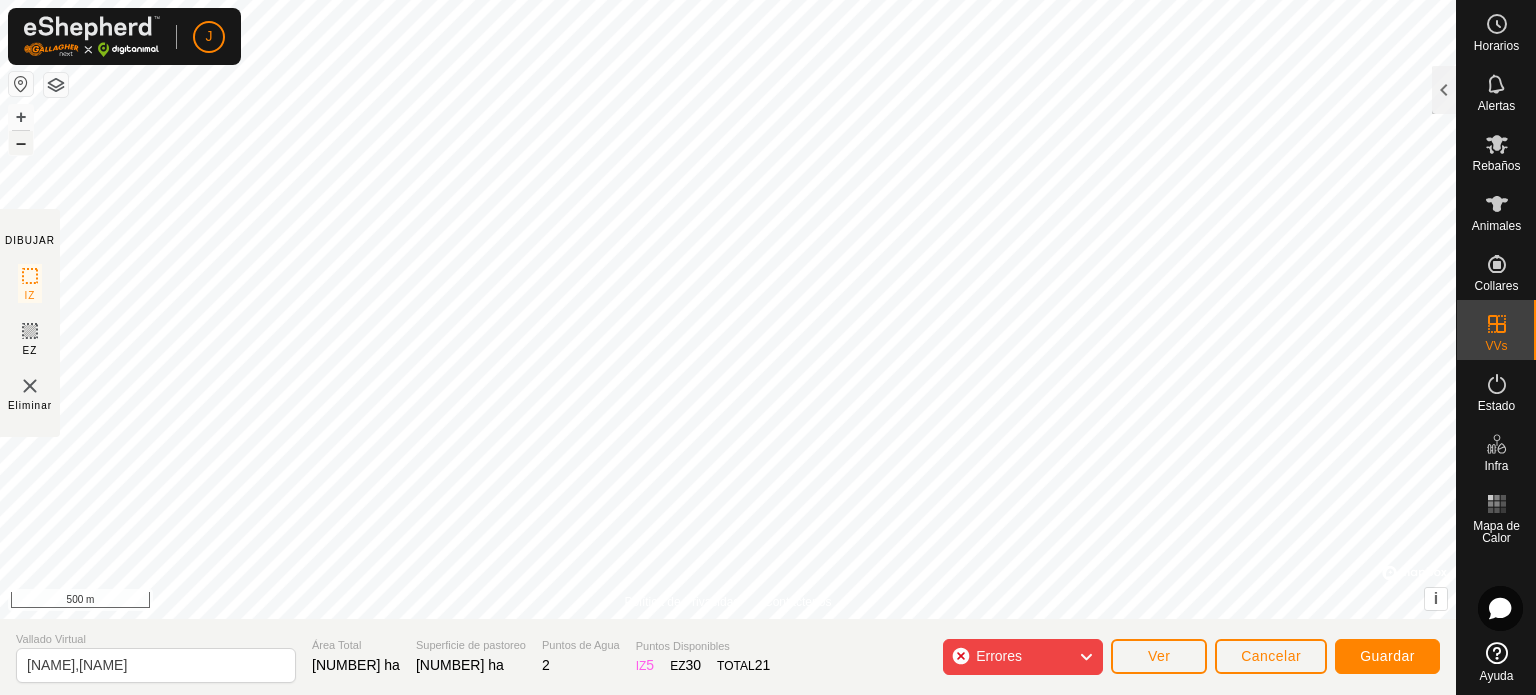 click on "–" at bounding box center [21, 143] 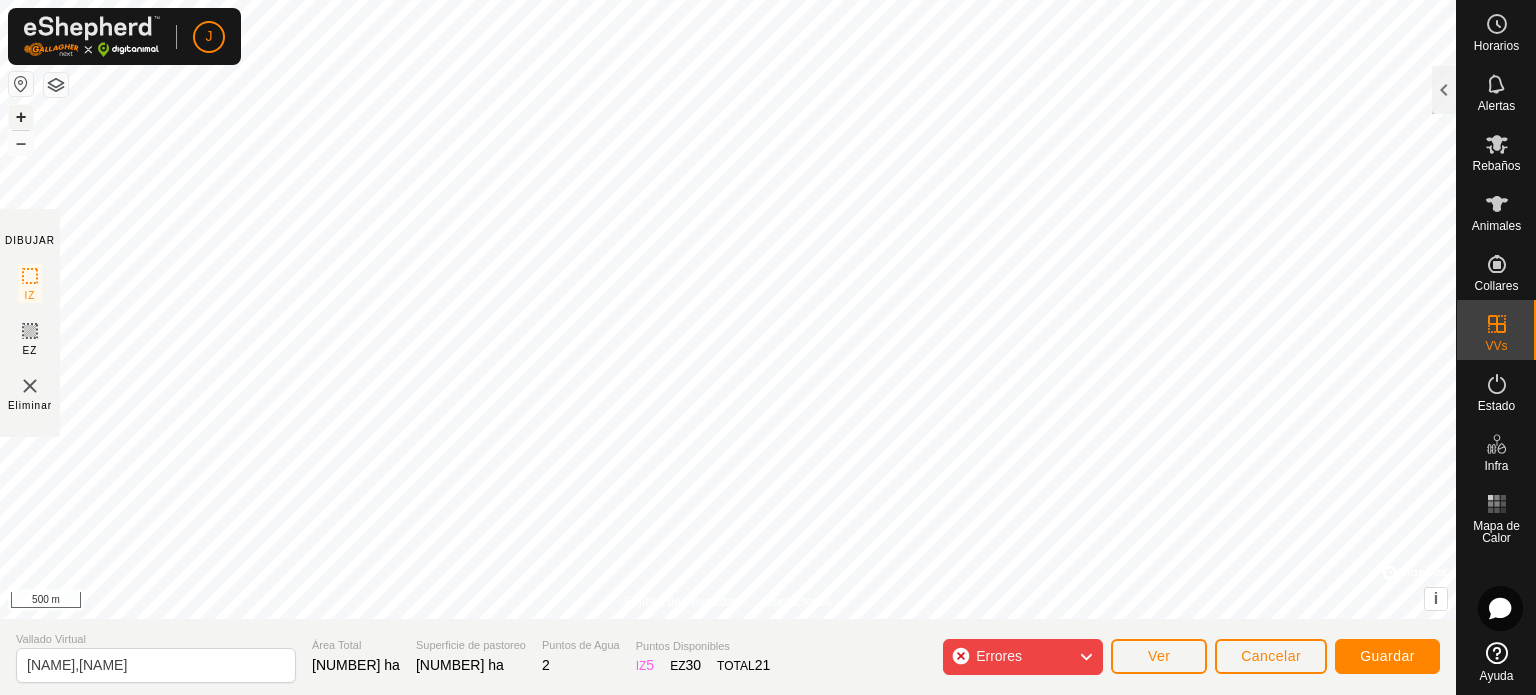 click on "+" at bounding box center (21, 117) 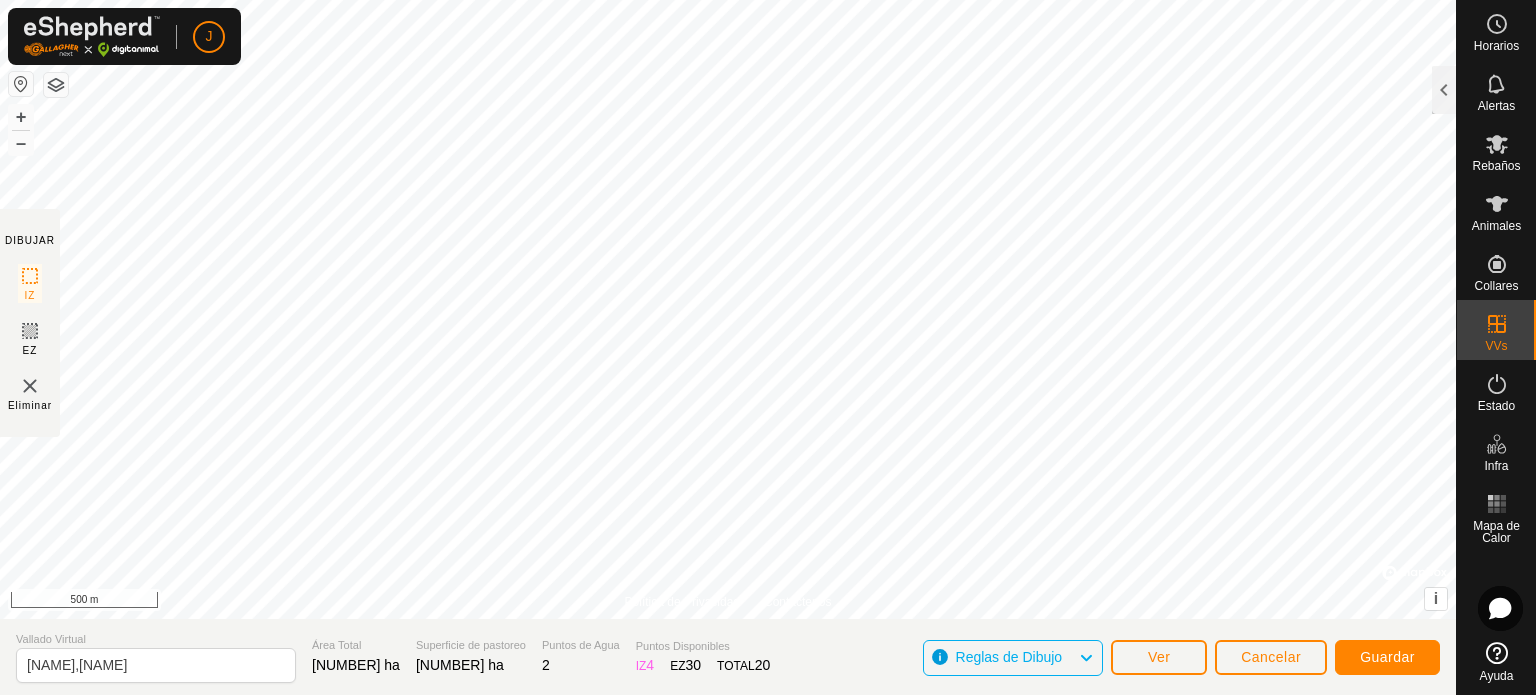 click on "El ángulo de IZ debe ser menor que [NUMBER]°  (Actual: [NUMBER].[NUMBER]°) . [NAME] [DATE] [HOUR][MINUTE]   - [NUMBER].[NUMBER] ha  +[NUMBER].[NUMBER] ha  [NAME] [DATE] [HOUR][MINUTE]   -  [NUMBER].[NUMBER] ha  +[NUMBER].[NUMBER] ha  [NAME]  -  [NUMBER].[NUMBER] ha  +[NUMBER].[NUMBER] ha  [NAME],[NAME] [AREA_TOTAL] [NUMBER].[NUMBER] ha [PASTURE_AREA] [NUMBER].[NUMBER] ha [WATER_POINTS] [NUMBER] [POINTS_AVAILABLE]  IZ   [NUMBER]  EZ  [NUMBER]  TOTAL   [NUMBER] Reglas de Dibujo Ver Cancelar Guardar
Texto original Valora esta traducción Tu opinión servirá para ayudar a mejorar el Traductor de Google" at bounding box center [768, 347] 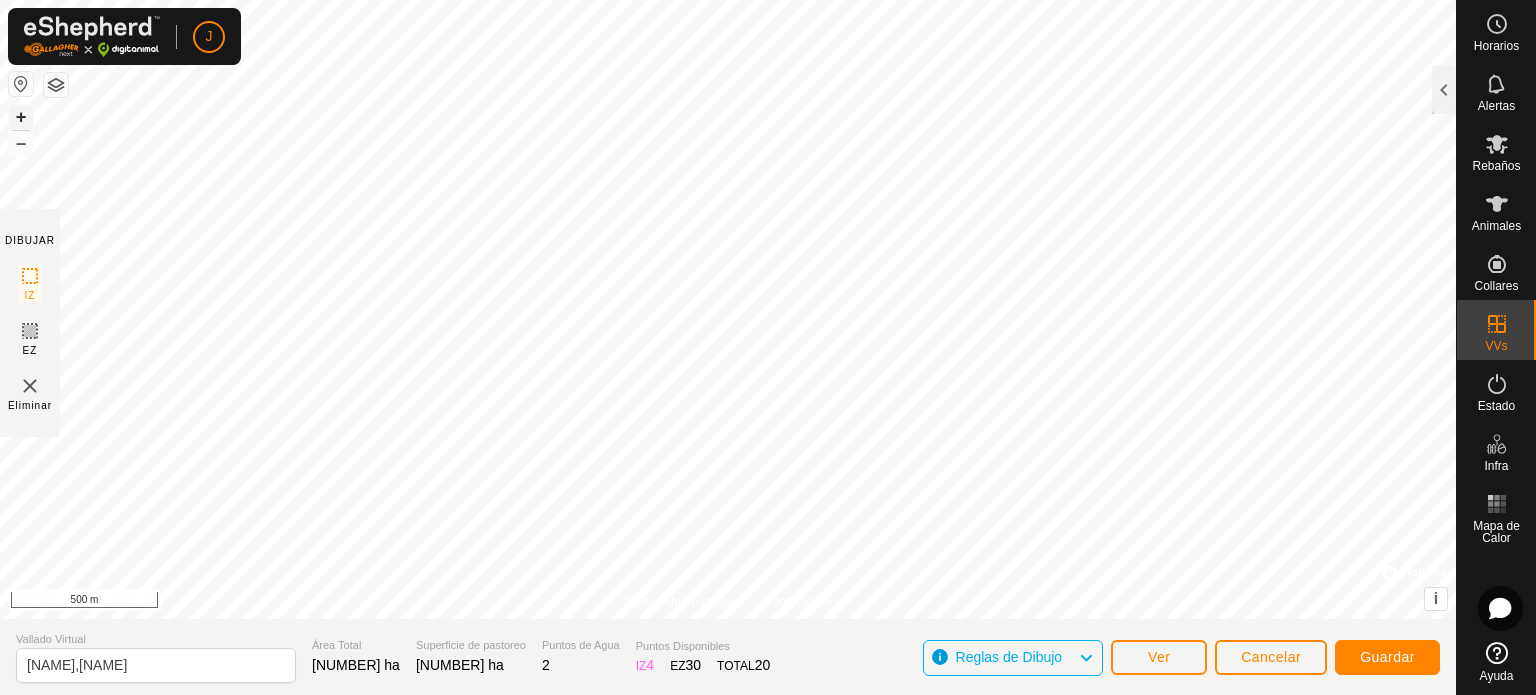 click on "+" at bounding box center [21, 117] 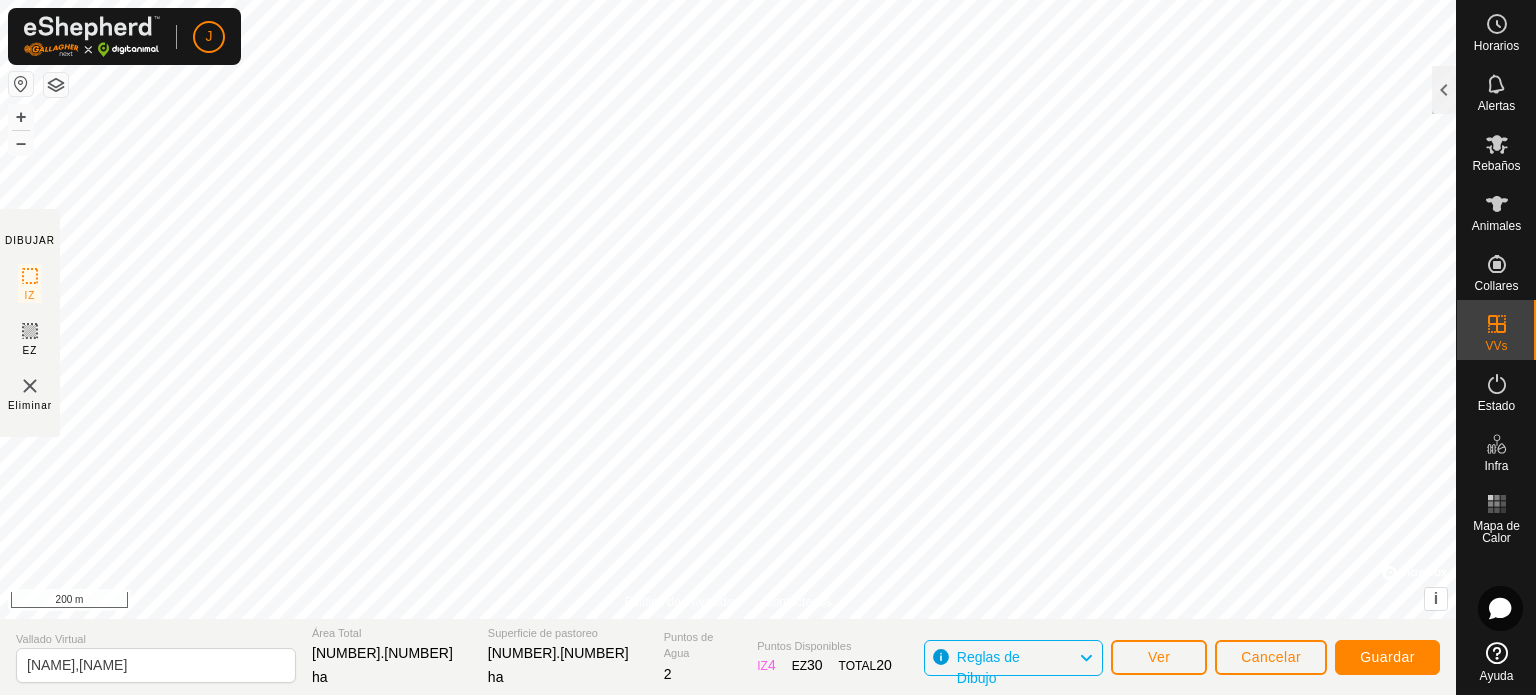 click on "J Horarios Alertas Rebaños Animales Collares VVs Estado Infra Mapa de Calor Ayuda DIBUJAR IZ EZ Eliminar Política de Privacidad Contáctenos El ángulo de IZ debe ser menor que 280° (Actual: [ANGLE]°) . + – ⇧ i © Mapbox , © OpenStreetMap , Improve this map 200 m Comparación de Áreas de VV VV Rebaño Superficie de pastoreo Nueva Asignación VV sin recinto 2ribera la hojita[DATE] [TIME] Machorras -[NUMBER] ha +[NUMBER] ha ribera de arriba[DATE] [TIME] - [NUMBER] ha +[NUMBER] ha Valdeufrela - [NUMBER] ha +[NUMBER] ha Vallado Virtual navaenjuta, [CITY] Área Total [NUMBER] ha Superficie de pastoreo [NUMBER] ha Puntos de Agua 2 Puntos Disponibles IZ 4 EZ 30 TOTAL 20 Reglas de Dibujo Ver Cancelar Guardar
Texto original Valora esta traducción Tu opinión servirá para ayudar a mejorar el Traductor de Google" at bounding box center [768, 347] 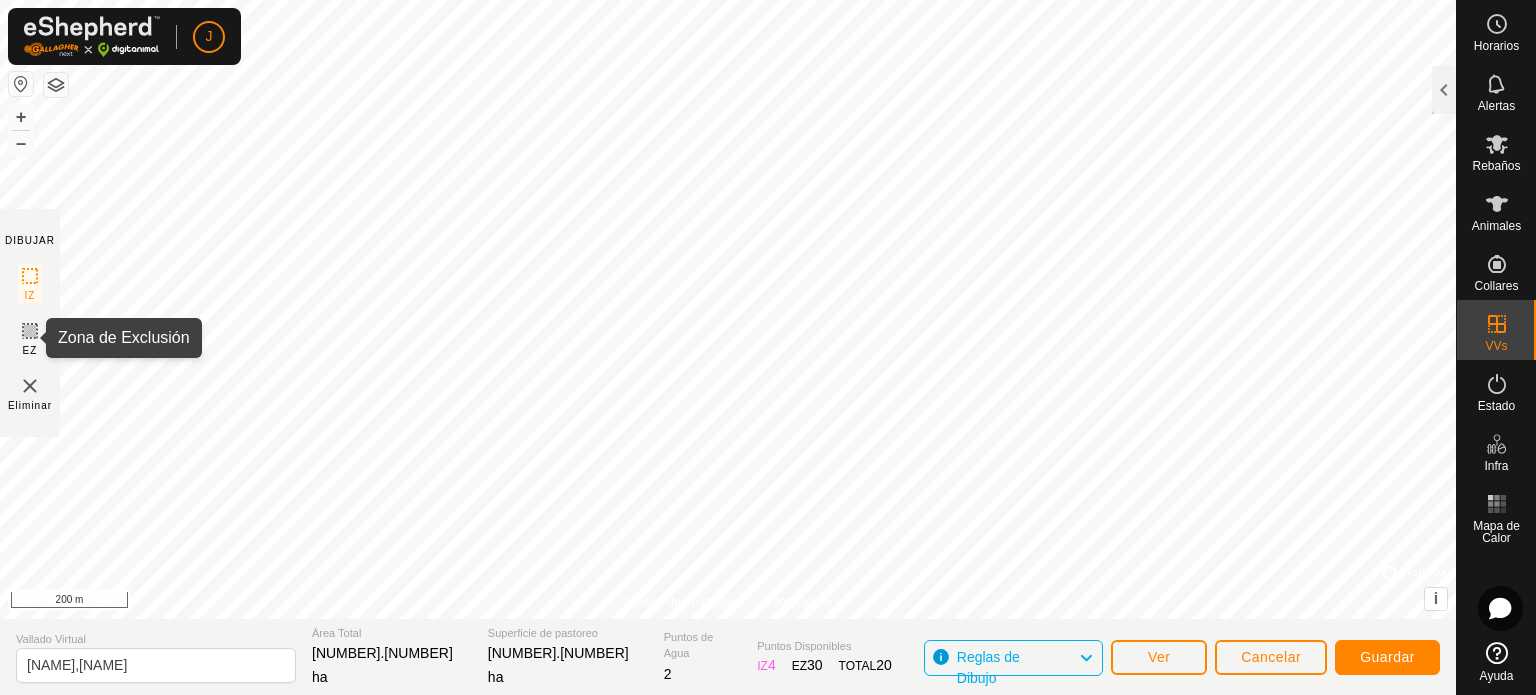 click 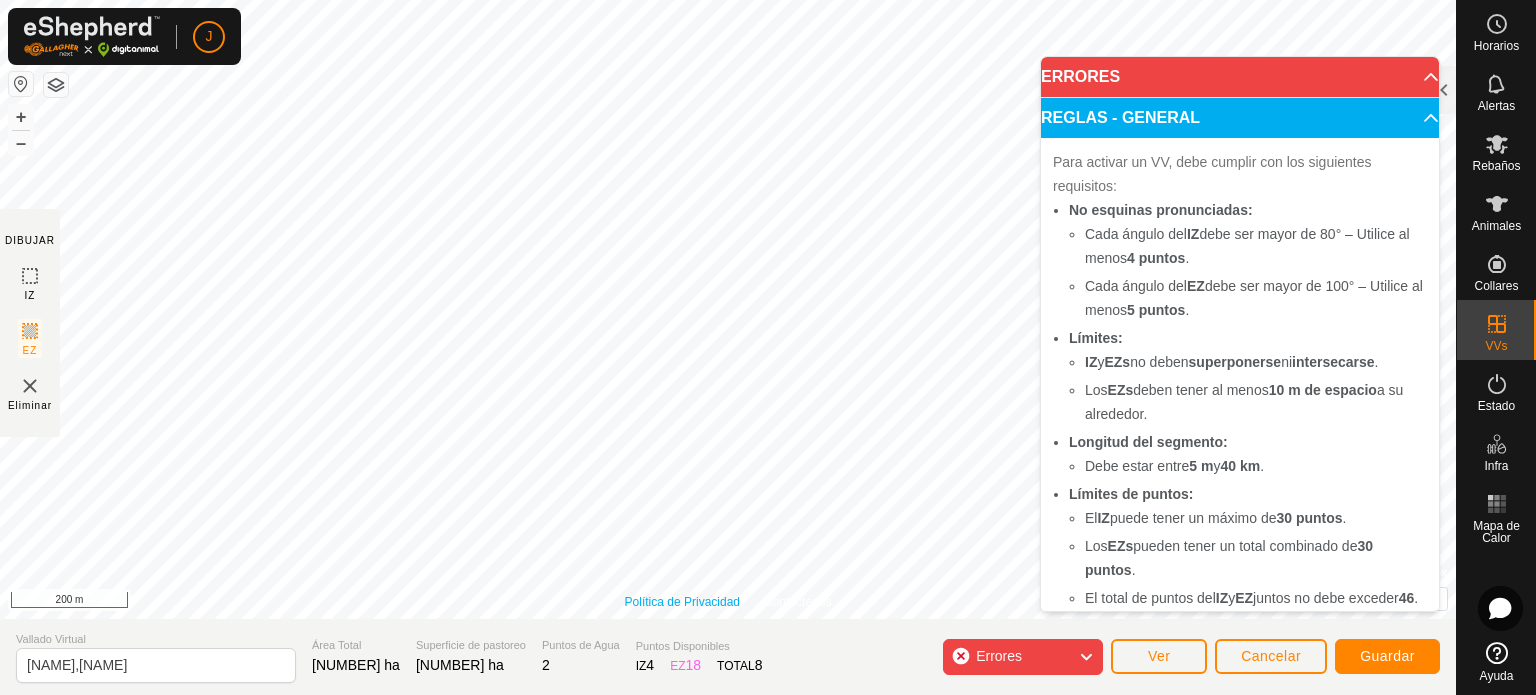 click on "Política de Privacidad Contáctenos El ángulo de EZ debe ser mayor que 100° (Actual: 91.2°) . + – ⇧ i © Mapbox , © OpenStreetMap , Improve this map 200 m" at bounding box center [728, 309] 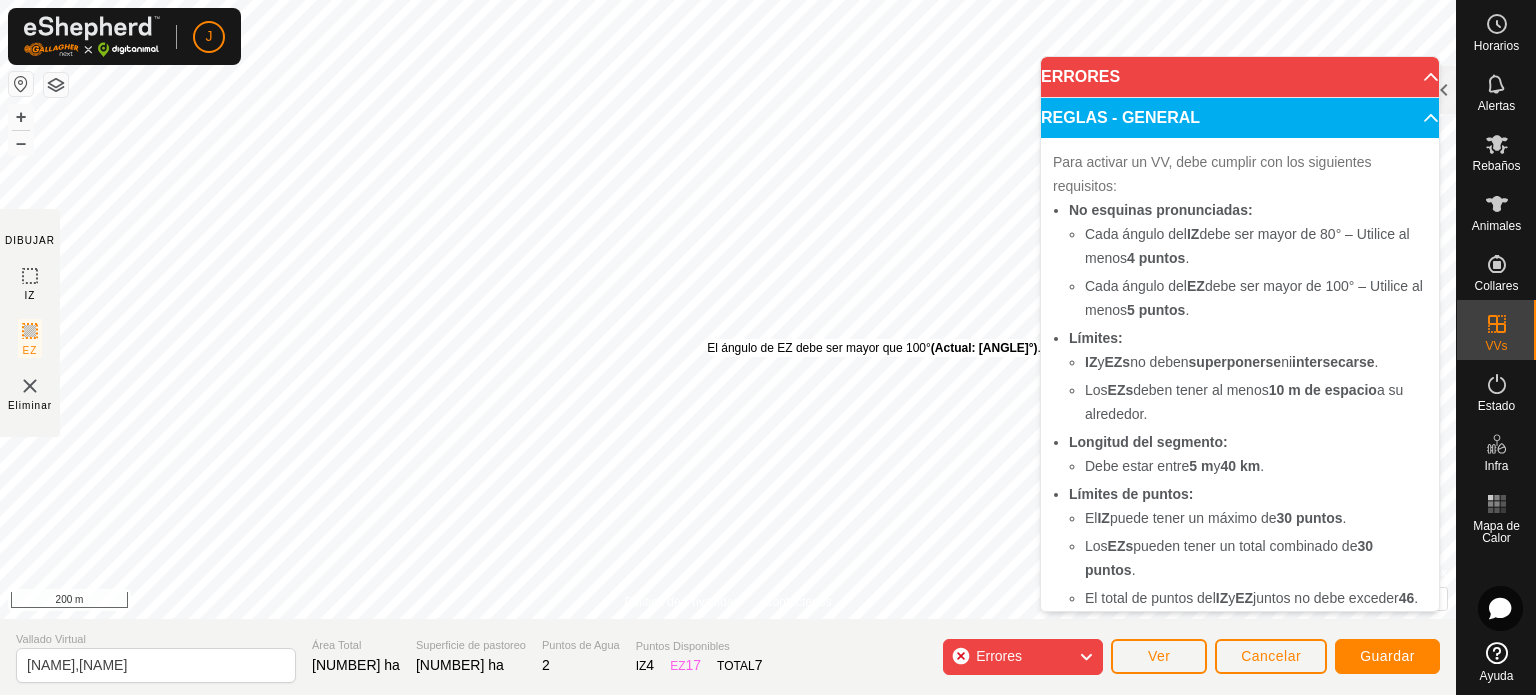 click on "El ángulo de EZ debe ser mayor que 100° (Actual: 91.4°) . + – ⇧ i © Mapbox , © OpenStreetMap , Improve this map 200 m" at bounding box center [728, 309] 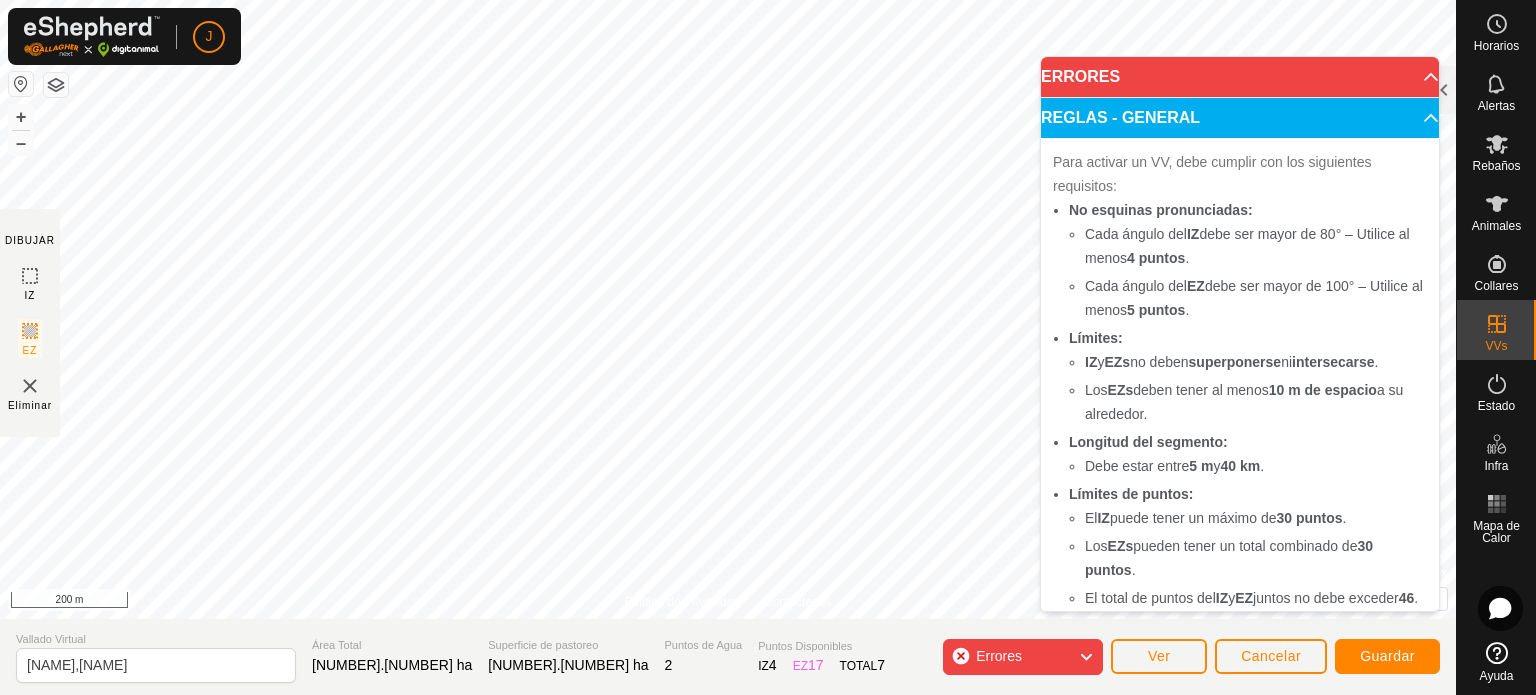 click on "El ángulo de EZ debe ser mayor que 100° (Actual: [ANGLE]°) . + – ⇧ i © Mapbox , © OpenStreetMap , Improve this map 200 m" at bounding box center (728, 309) 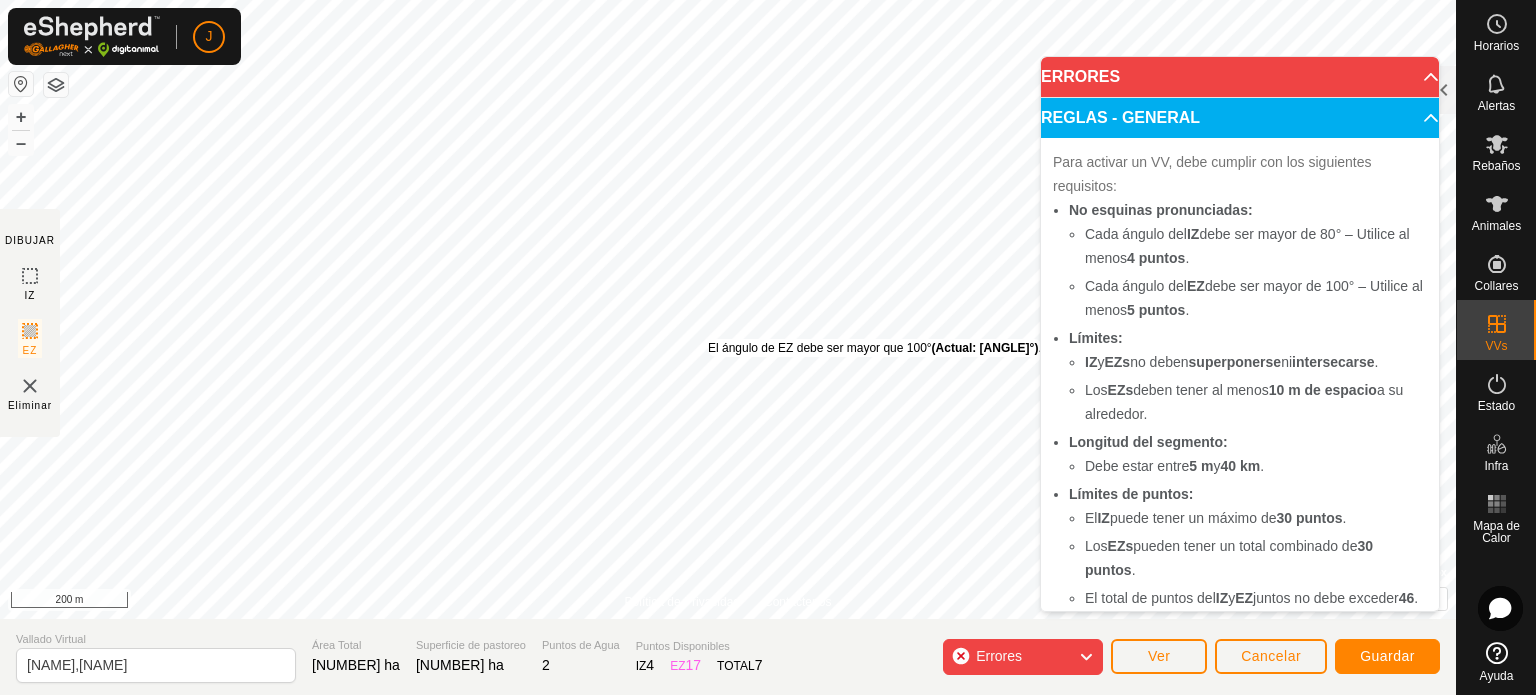 click on "El ángulo de EZ debe ser mayor que [NUMBER]°  (Actual: [NUMBER]°) ." at bounding box center [728, 309] 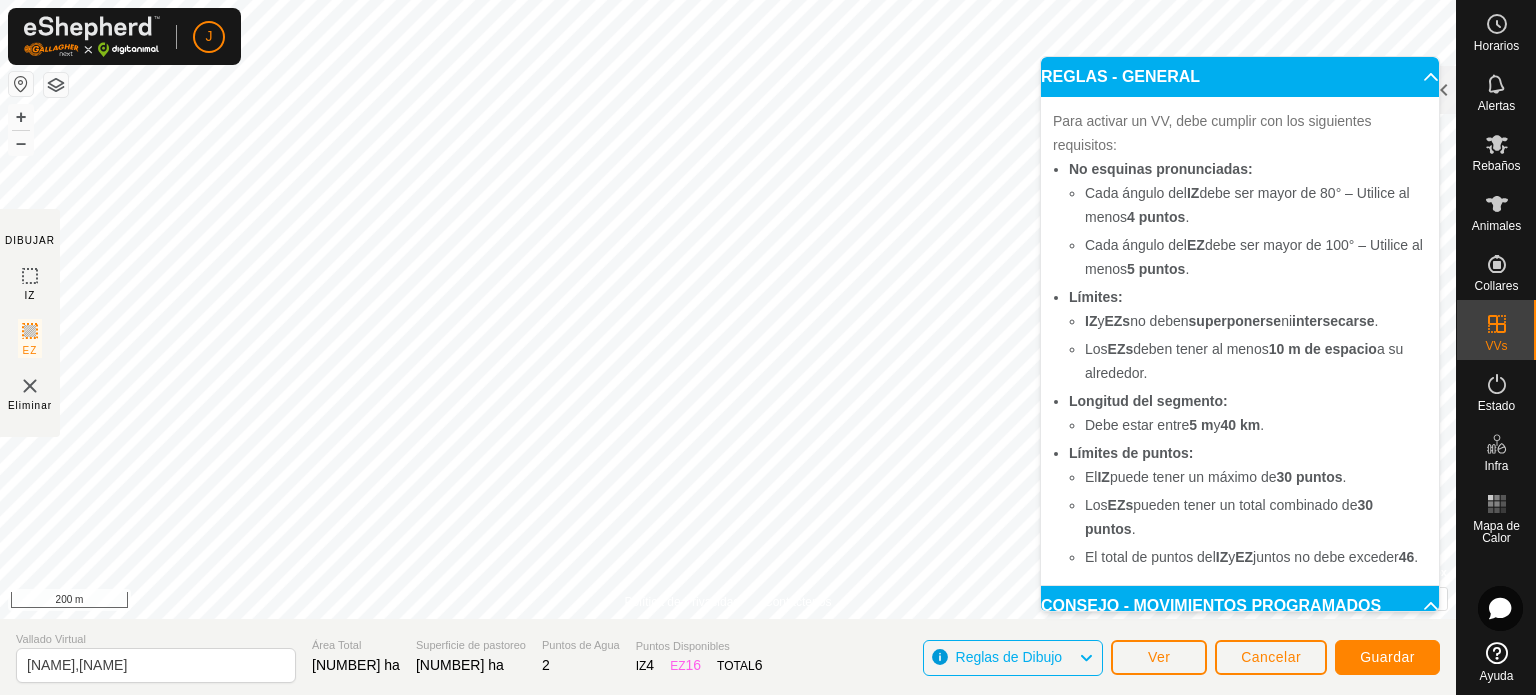 click on "REGLAS - GENERAL" at bounding box center [1240, 77] 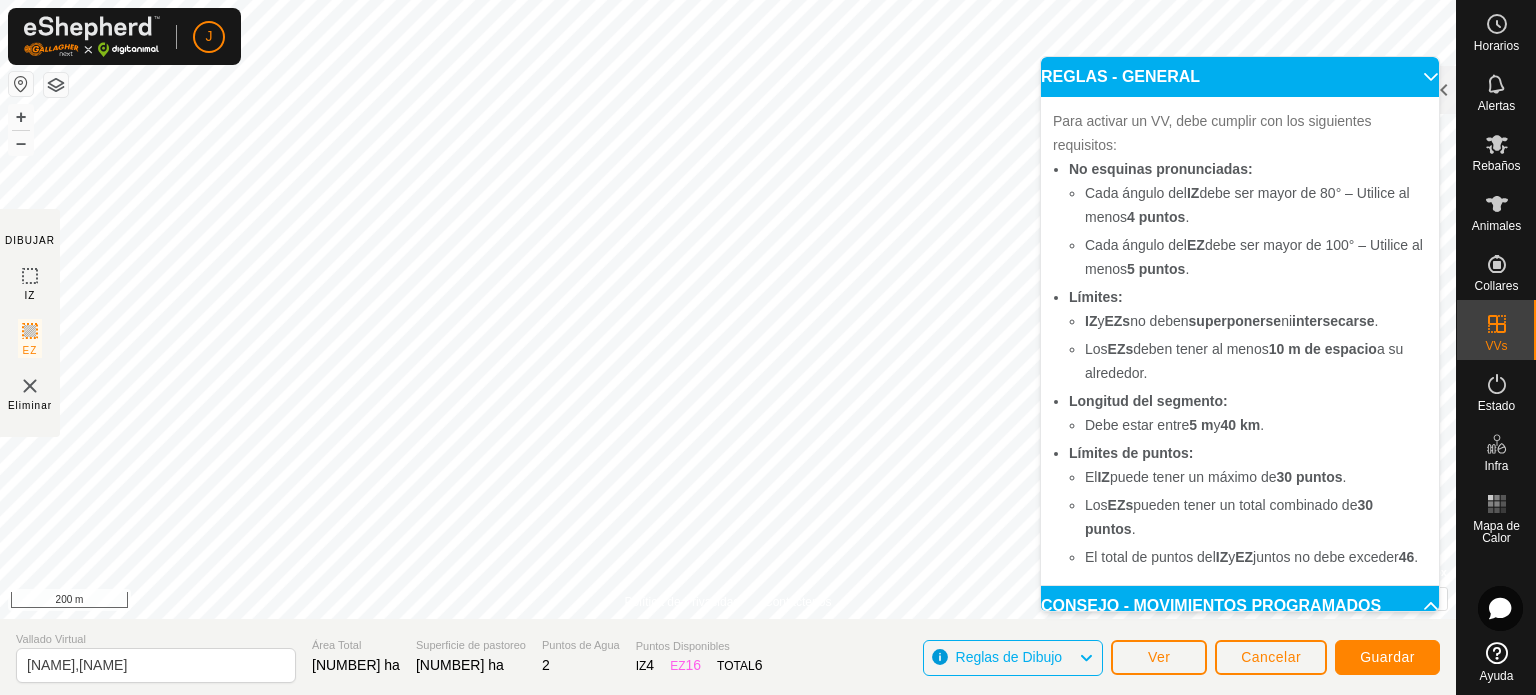 click on "REGLAS - GENERAL" at bounding box center [1240, 77] 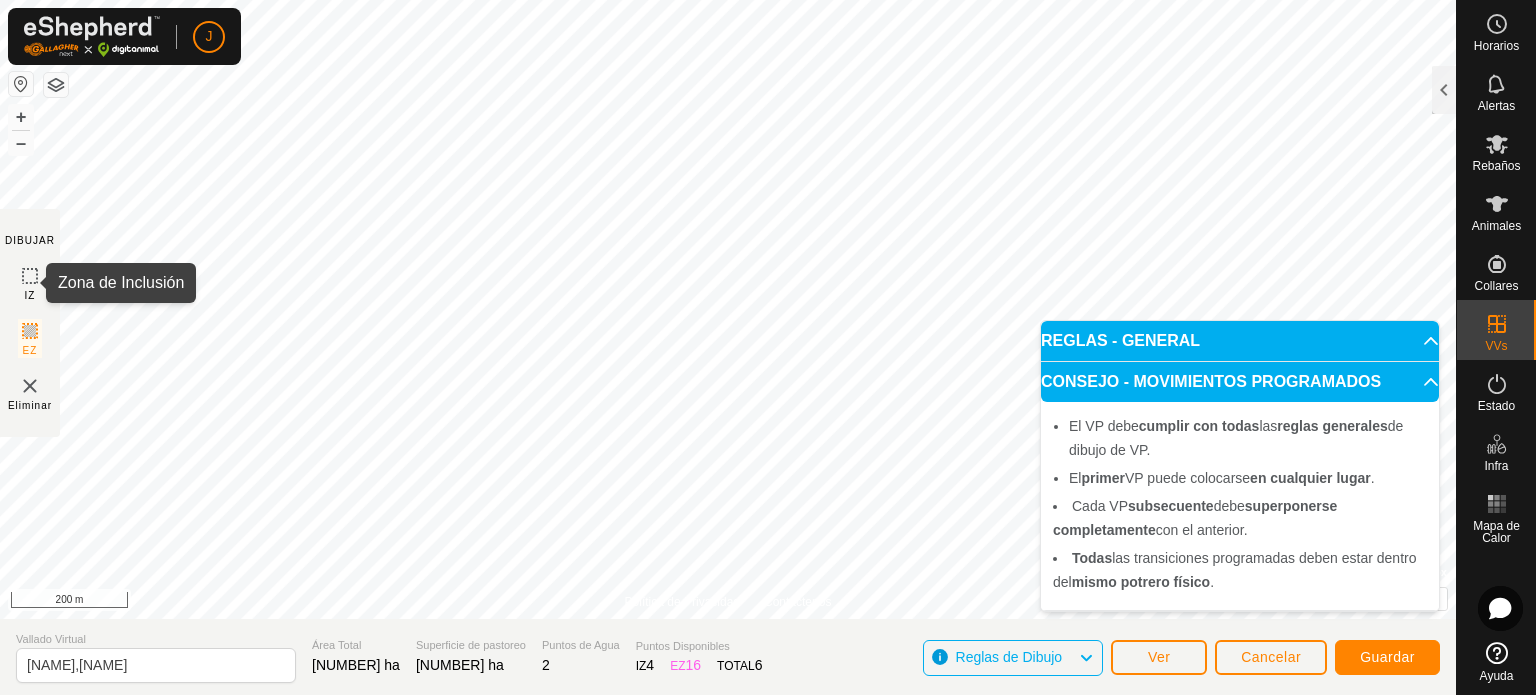 click on "DIBUJAR IZ EZ Eliminar" 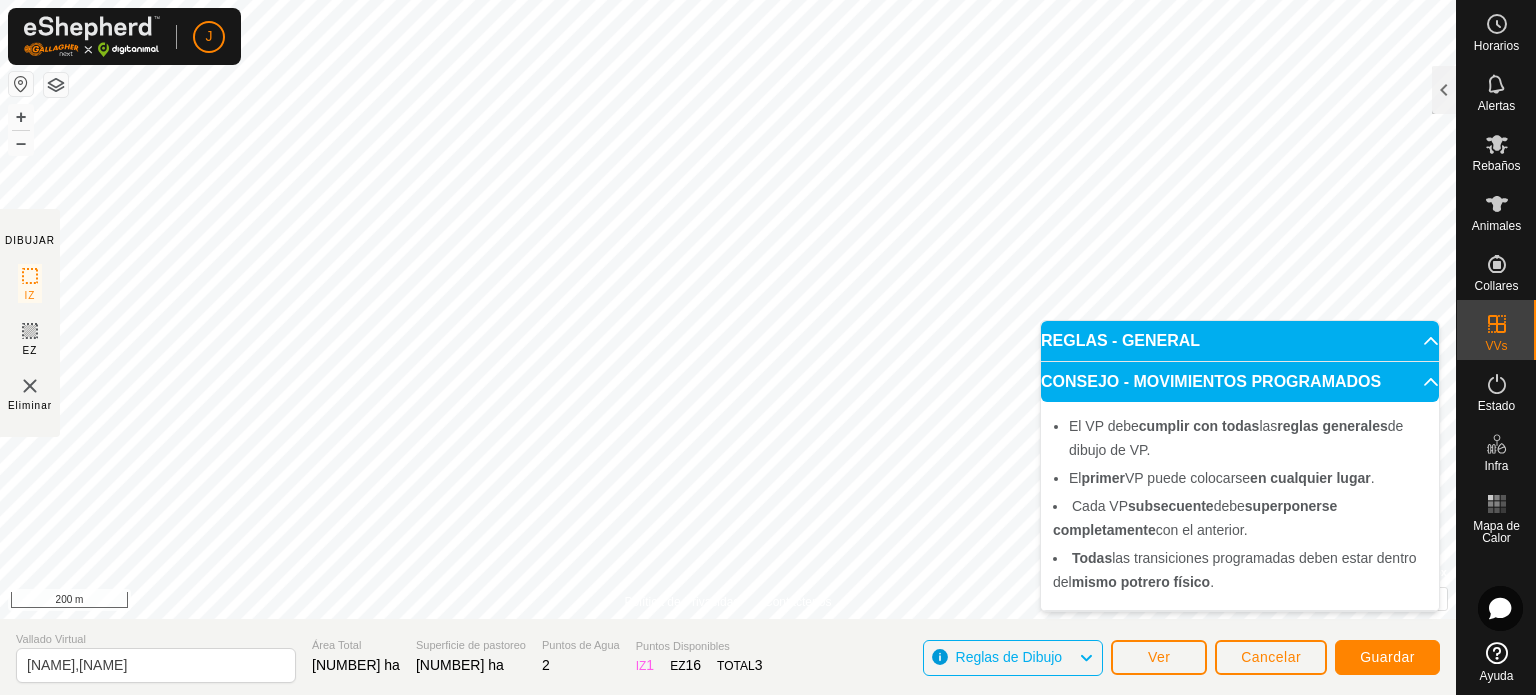click on "El ángulo de EZ debe ser mayor que [NUMBER]°  (Actual: [NUMBER]°) . 2[NAME] [DATE] [HOUR][MINUTE]   - [NUMBER].[NUMBER] ha  +[NUMBER].[NUMBER] ha  [NAME] [DATE] [HOUR][MINUTE]   -  [NUMBER].[NUMBER] ha  +[NUMBER].[NUMBER] ha  [NAME]  -  [NUMBER].[NUMBER] ha  +[NUMBER].[NUMBER] ha  [NAME],[NAME] [AREA_TOTAL] [NUMBER].[NUMBER] ha [PASTURE_AREA] [NUMBER].[NUMBER] ha [WATER_POINTS] [NUMBER] [POINTS_AVAILABLE]  IZ   [NUMBER]  EZ  [NUMBER]  TOTAL   [NUMBER] Reglas de Dibujo Ver Cancelar Guardar
Texto original Valora esta traducción Tu opinión servirá para ayudar a mejorar el Traductor de Google
REGLAS - GENERAL Para activar un VV, debe cumplir con los siguientes requisitos: No esquinas pronunciadas: Cada ángulo del  IZ [NUMBER] puntos . Cada ángulo del" at bounding box center (768, 347) 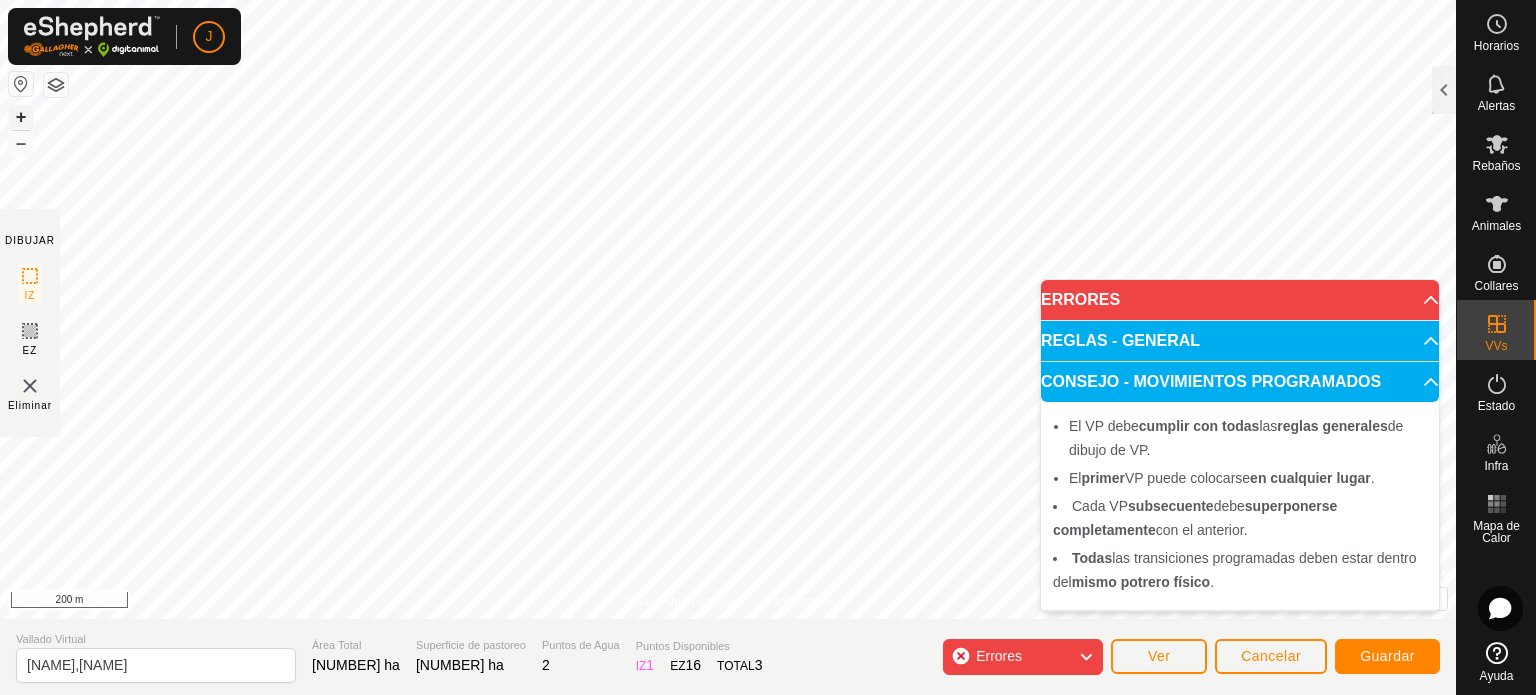 click on "+" at bounding box center (21, 117) 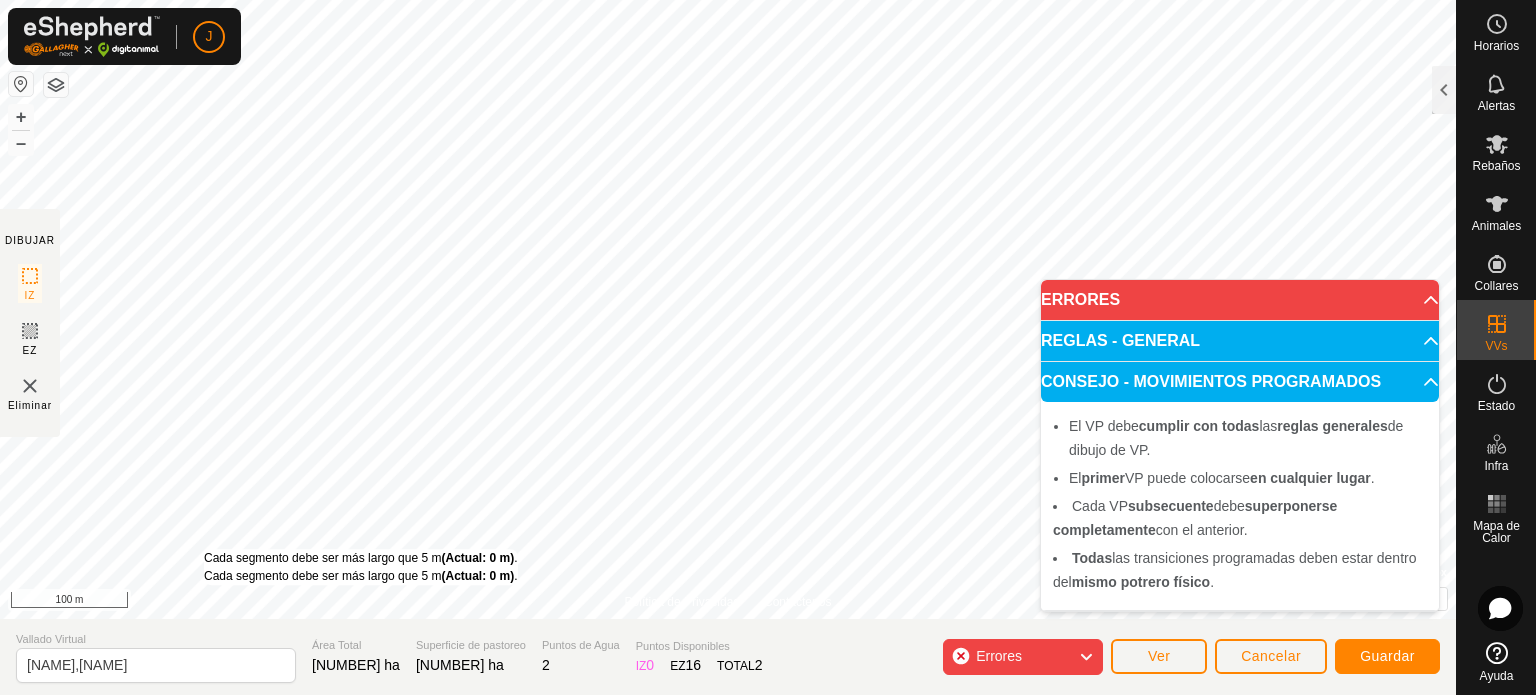 click on "Cada segmento debe ser más largo que 5 m (Actual: 0 m) . Cada segmento debe ser más largo que 5 m (Actual: 0 m) . + – ⇧ i © Mapbox , © OpenStreetMap , Improve this map 100 m" at bounding box center [728, 309] 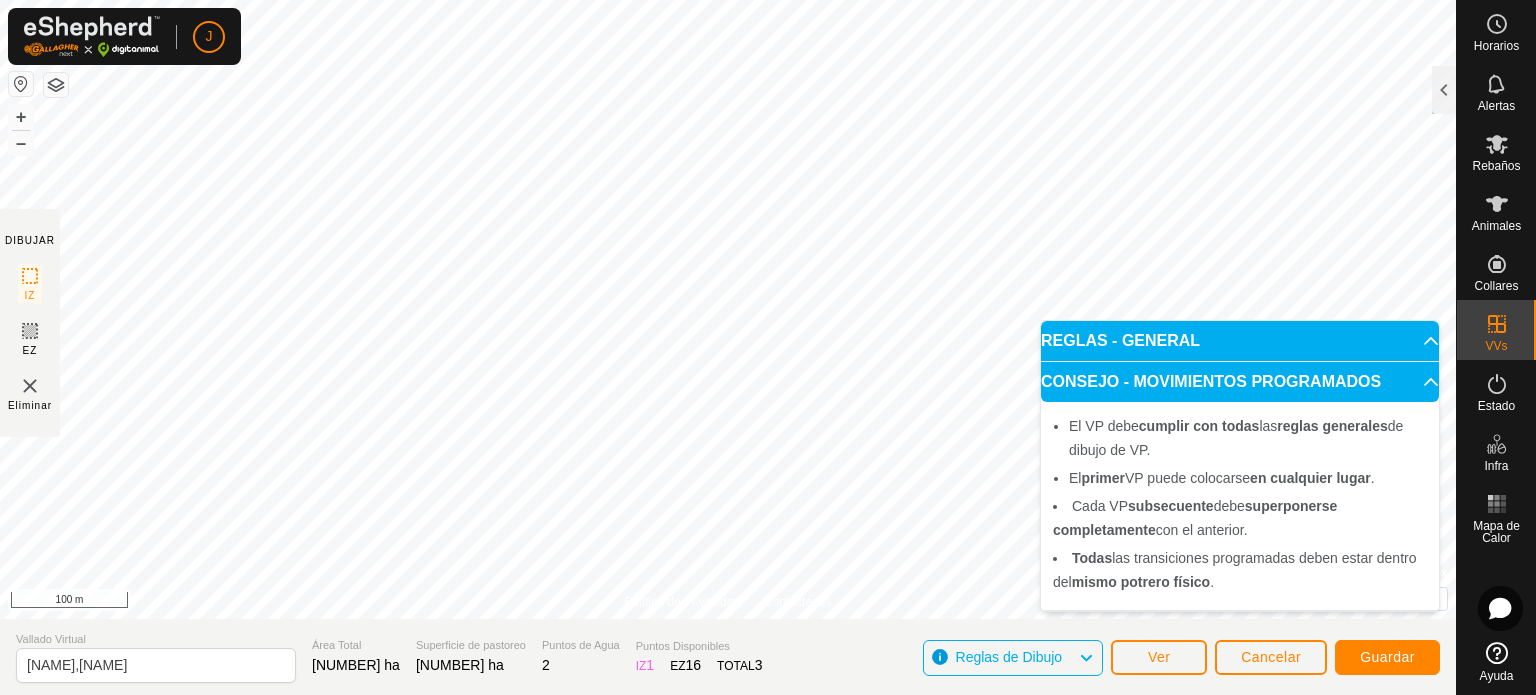 click on "J Horarios Alertas Rebaños Animales Collares VVs Estado Infra Mapa de Calor Ayuda DIBUJAR IZ EZ Eliminar Política de Privacidad Contáctenos Cada segmento debe ser más largo que 5 m (Actual: 0 m) . Cada segmento debe ser más largo que 5 m (Actual: 0 m) . + – ⇧ i © Mapbox , © OpenStreetMap , Improve this map 100 m Comparación de Áreas de VV VV Rebaño Superficie de pastoreo Nueva Asignación VV sin recinto 2ribera la hojita[DATE] [TIME] Machorras -108.8 ha +335.32 ha ribera de arriba[DATE] [TIME] - 156.83 ha +69.69 ha Valdeufrela - 9.53 ha +216.99 ha Vallado Virtual navaenjuta,matalapega Área Total 226.52 ha Superficie de pastoreo 226.52 ha Puntos de Agua 2 Puntos Disponibles IZ 1 EZ 16 TOTAL 3 Reglas de Dibujo Ver Cancelar Guardar
Texto original Valora esta traducción Tu opinión servirá para ayudar a mejorar el Traductor de Google
REGLAS - GENERAL Para activar un VV, debe cumplir con los siguientes requisitos: Cada ángulo del ." at bounding box center (768, 347) 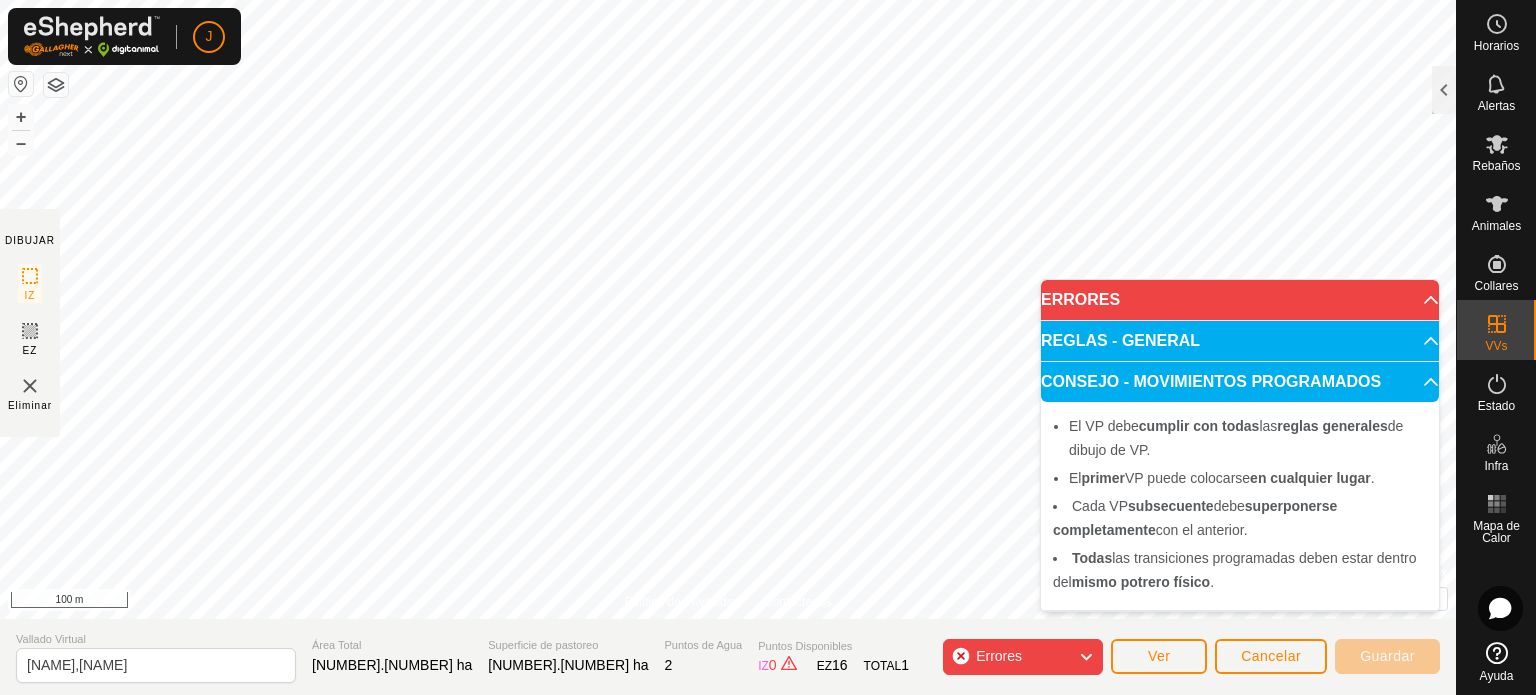 click on "ERRORES" at bounding box center [1240, 300] 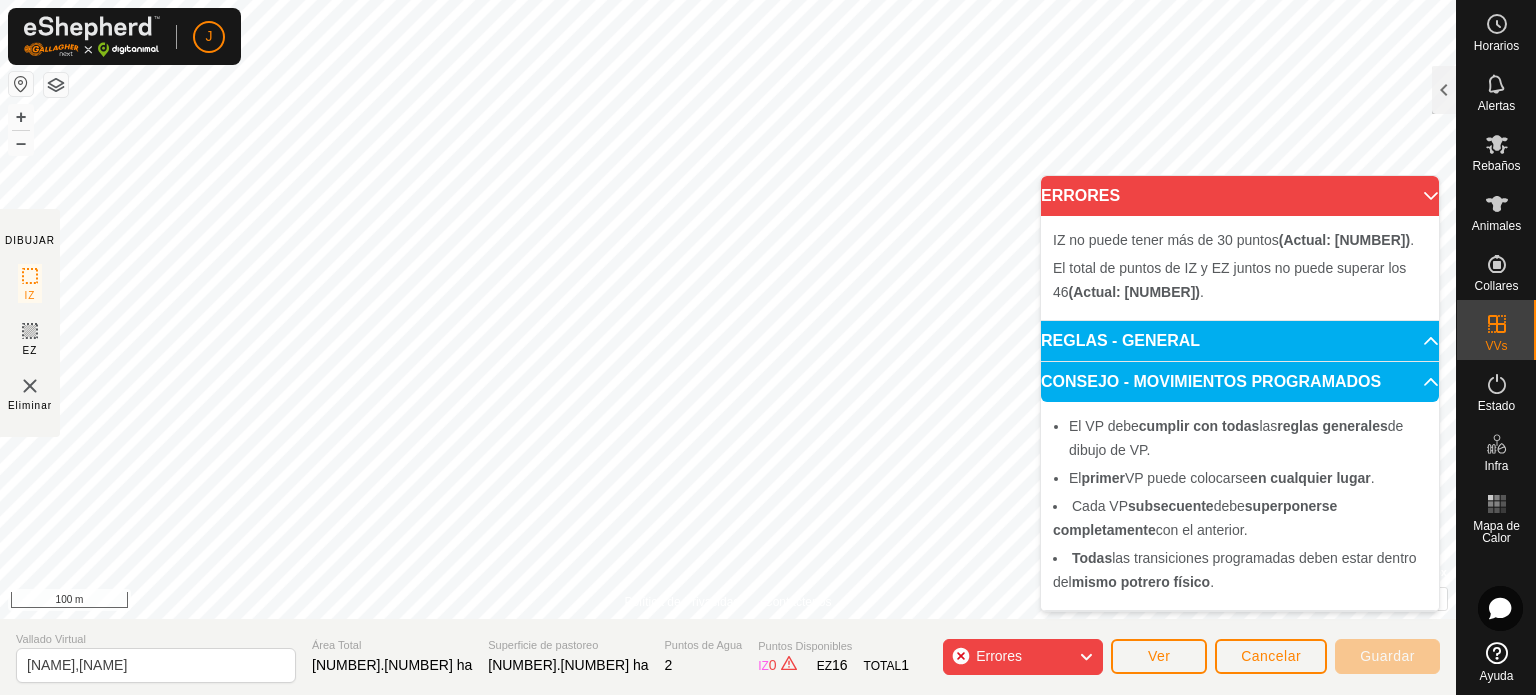 click on "2[NAME] [DATE] [HOUR][MINUTE]   - [NUMBER].[NUMBER] ha  +[NUMBER].[NUMBER] ha  [NAME] [DATE] [HOUR][MINUTE]   -  [NUMBER].[NUMBER] ha  +[NUMBER].[NUMBER] ha  [NAME]  -  [NUMBER].[NUMBER] ha  +[NUMBER].[NUMBER] ha  [NAME],[NAME] [AREA_TOTAL] [NUMBER].[NUMBER] ha [PASTURE_AREA] [NUMBER].[NUMBER] ha [WATER_POINTS] [NUMBER] [POINTS_AVAILABLE]  IZ   [NUMBER]  EZ  [NUMBER]  TOTAL   [NUMBER]  Errores Ver Cancelar Guardar
Texto original Valora esta traducción Tu opinión servirá para ayudar a mejorar el Traductor de Google
ERRORES IZ no puede tener más de [NUMBER] puntos  (Actual: [NUMBER].[NUMBER]) . REGLAS - GENERAL IZ [NUMBER] puntos . ." at bounding box center (768, 347) 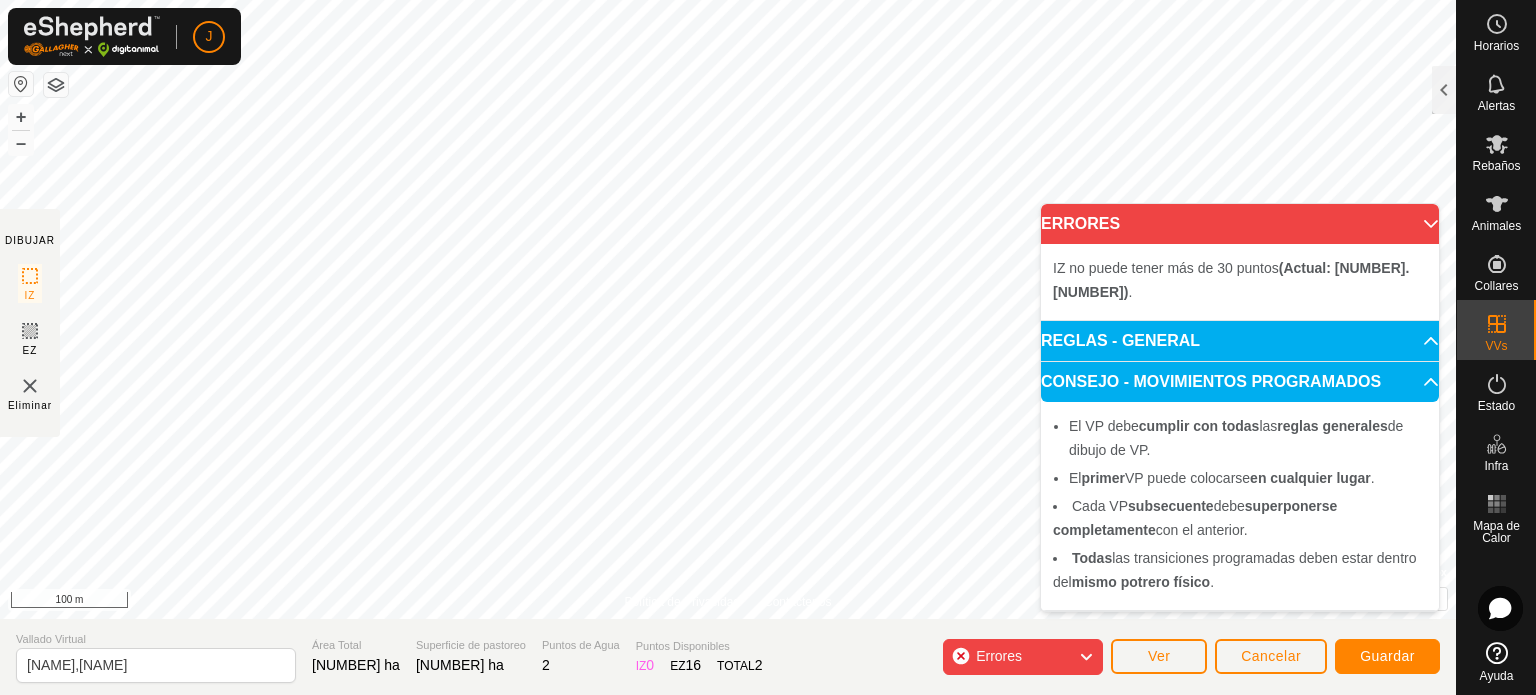 click on "2[NAME] [DATE] [HOUR][MINUTE]   - [NUMBER].[NUMBER] ha  +[NUMBER].[NUMBER] ha  [NAME] [DATE] [HOUR][MINUTE]   -  [NUMBER].[NUMBER] ha  +[NUMBER].[NUMBER] ha  [NAME]  -  [NUMBER].[NUMBER] ha  +[NUMBER].[NUMBER] ha  [NAME],[NAME] [AREA_TOTAL] [NUMBER].[NUMBER] ha [PASTURE_AREA] [NUMBER].[NUMBER] ha [WATER_POINTS] [NUMBER] [POINTS_AVAILABLE]  IZ   [NUMBER]  EZ  [NUMBER]  TOTAL   [NUMBER]  Errores Ver Cancelar Guardar
Texto original Valora esta traducción Tu opinión servirá para mejorar el Traductor de Google
ERRORES IZ no puede tener más de [NUMBER] puntos  (Actual: [NUMBER].[NUMBER]) . REGLAS - GENERAL No esquinas pronunciadas: IZ ." at bounding box center [768, 347] 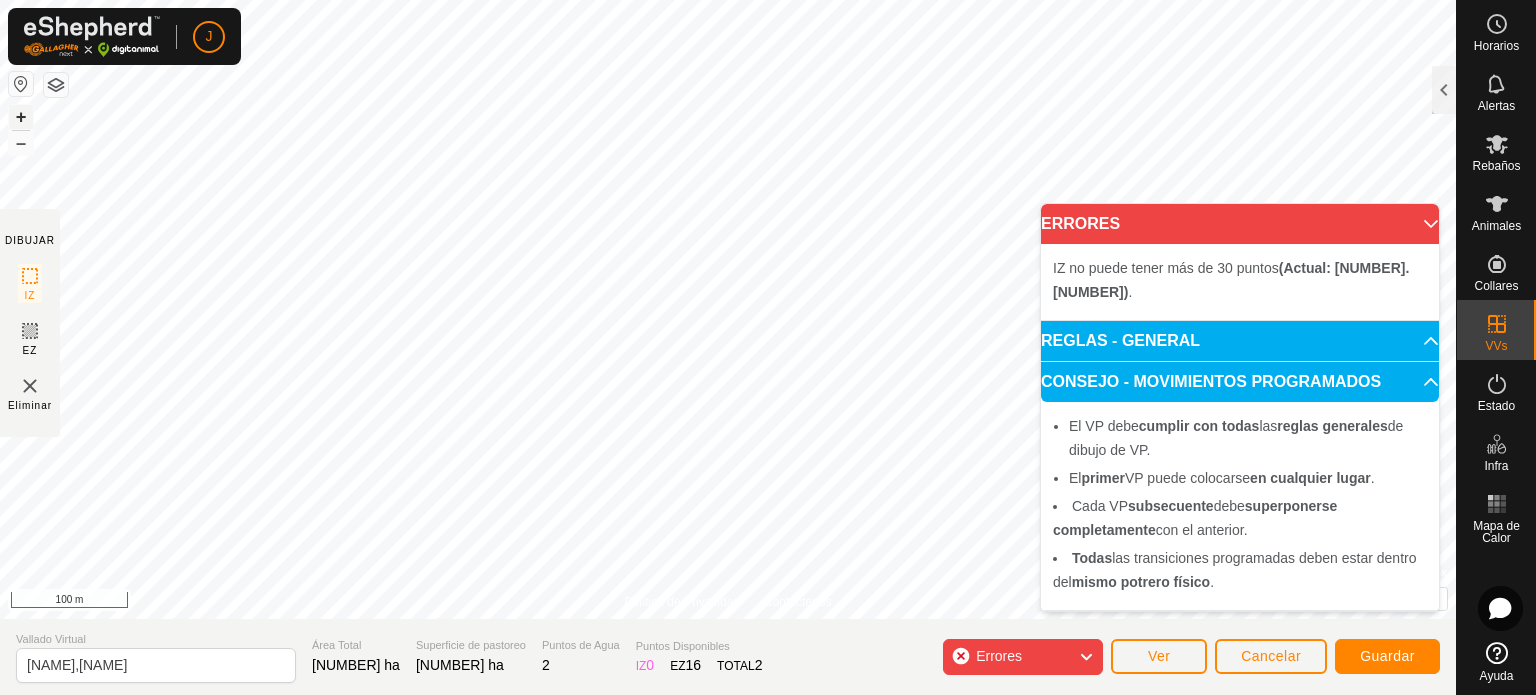 click on "+" at bounding box center [21, 117] 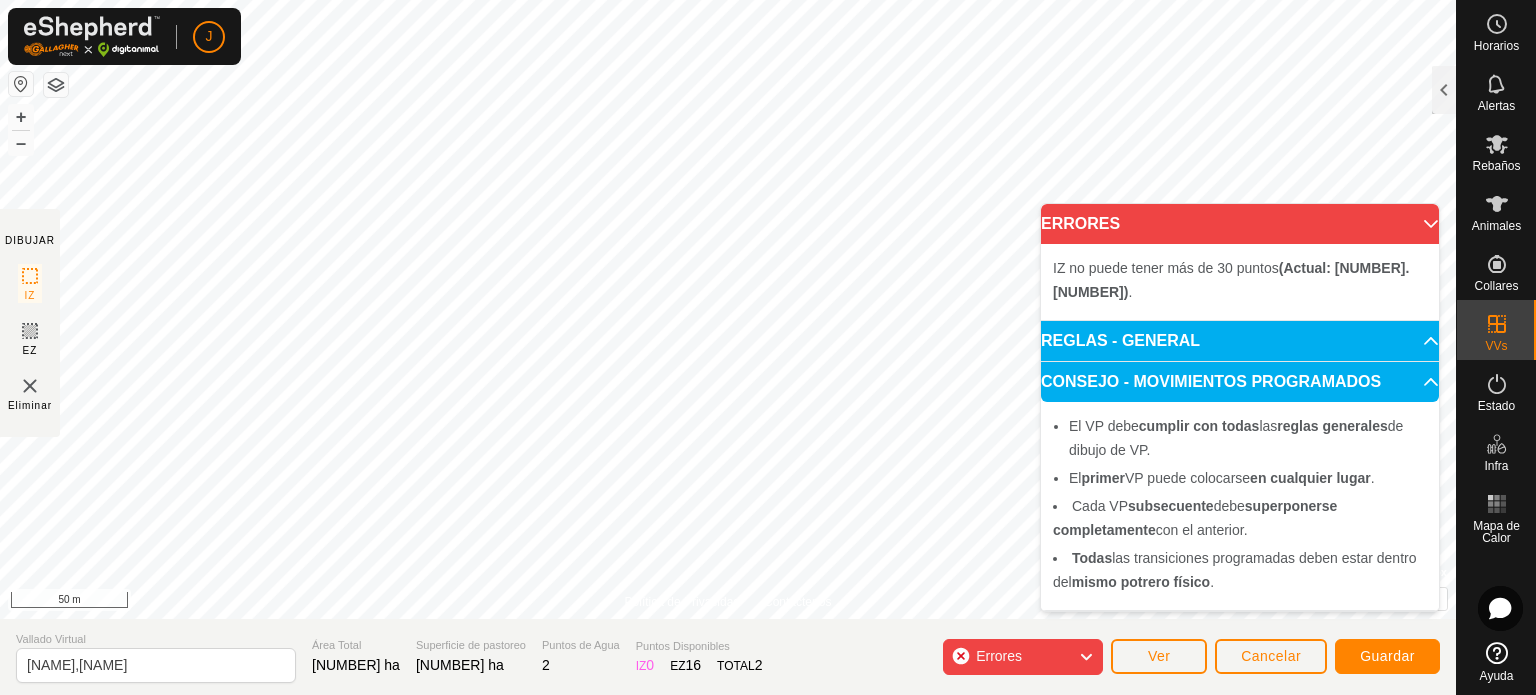 click on "J Horarios Alertas Rebaños Animales Collares VVs Estado Infra Mapa de Calor Ayuda DIBUJAR IZ EZ Eliminar Política de Privacidad Contáctenos Cada segmento debe ser más largo que 5 m (Actual: 0 m) . Cada segmento debe ser más largo que 5 m (Actual: 0 m) . + – ⇧ i © Mapbox , © OpenStreetMap , Improve this map 50 m Comparación de Áreas de VV VV Rebaño Superficie de pastoreo Nueva Asignación VV sin recinto 2ribera la hojita[DATE] [TIME] Machorras -108.8 ha +336.89 ha ribera de arriba[DATE] [TIME] - 156.83 ha +71.26 ha Valdeufrela - 9.53 ha +218.56 ha Vallado Virtual navaenjuta,matalapega Área Total 228.09 ha Superficie de pastoreo 228.09 ha Puntos de Agua 2 Puntos Disponibles IZ 0 EZ 16 TOTAL 2 Errores Ver Cancelar Guardar
Texto original Valora esta traducción Tu opinión servirá para ayudar a mejorar el Traductor de Google
ERRORES IZ no puede tener más de 30 puntos (Actual: 31.0) . REGLAS - GENERAL No esquinas pronunciadas: IZ ." at bounding box center [768, 347] 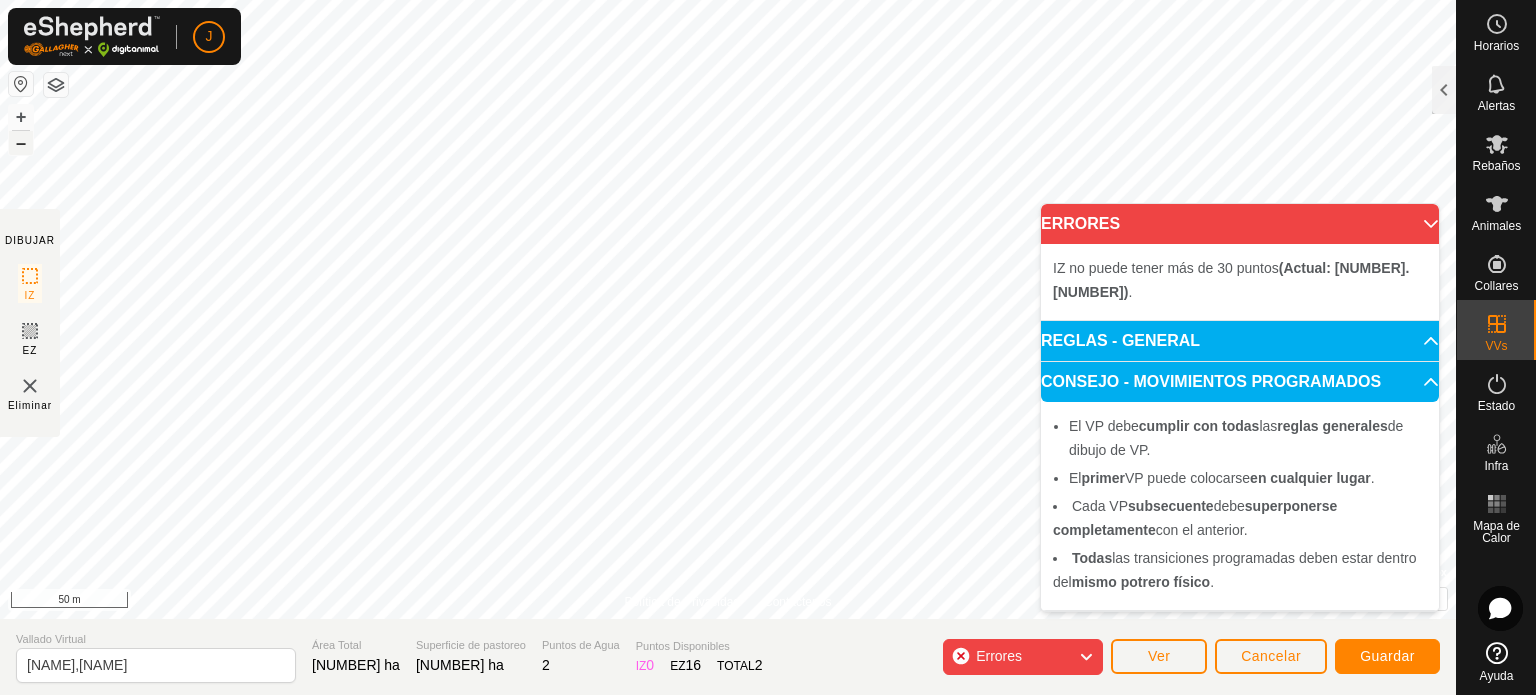 click on "–" at bounding box center [21, 143] 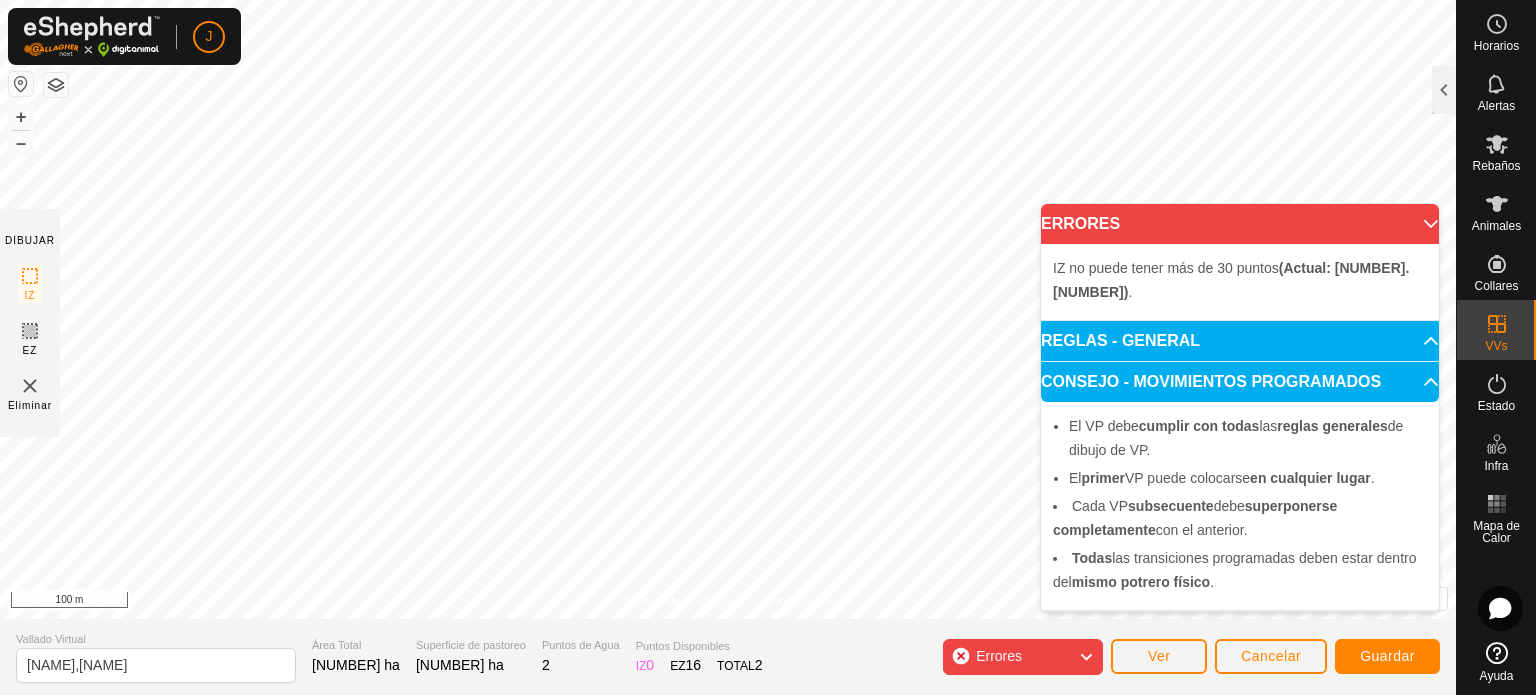 click on "J Horarios Alertas Rebaños Animales Collares VVs Estado Infra Mapa de Calor Ayuda DIBUJAR IZ EZ Eliminar Política de Privacidad Contáctenos Cada segmento debe ser más largo que 5 m (Actual: 0 m) . Cada segmento debe ser más largo que 5 m (Actual: 0 m) . + – ⇧ i © Mapbox , © OpenStreetMap , Improve this map 100 m Comparación de Áreas de VV VV Rebaño Superficie de pastoreo Nueva Asignación VV sin recinto 2ribera la hojita[DATE] [TIME] Machorras -108.8 ha +336.89 ha ribera de arriba[DATE] [TIME] - 156.83 ha +71.26 ha Valdeufrela - 9.53 ha +218.56 ha Vallado Virtual navaenjuta,matalapega Área Total 228.09 ha Superficie de pastoreo 228.09 ha Puntos de Agua 2 Puntos Disponibles IZ 0 EZ 16 TOTAL 2 Errores Ver Cancelar Guardar
Texto original Valora esta traducción Tu opinión servirá para ayudar a mejorar el Traductor de Google
ERRORES IZ no puede tener más de 30 puntos (Actual: 31.0) . REGLAS - GENERAL No esquinas pronunciadas: IZ ." at bounding box center (768, 347) 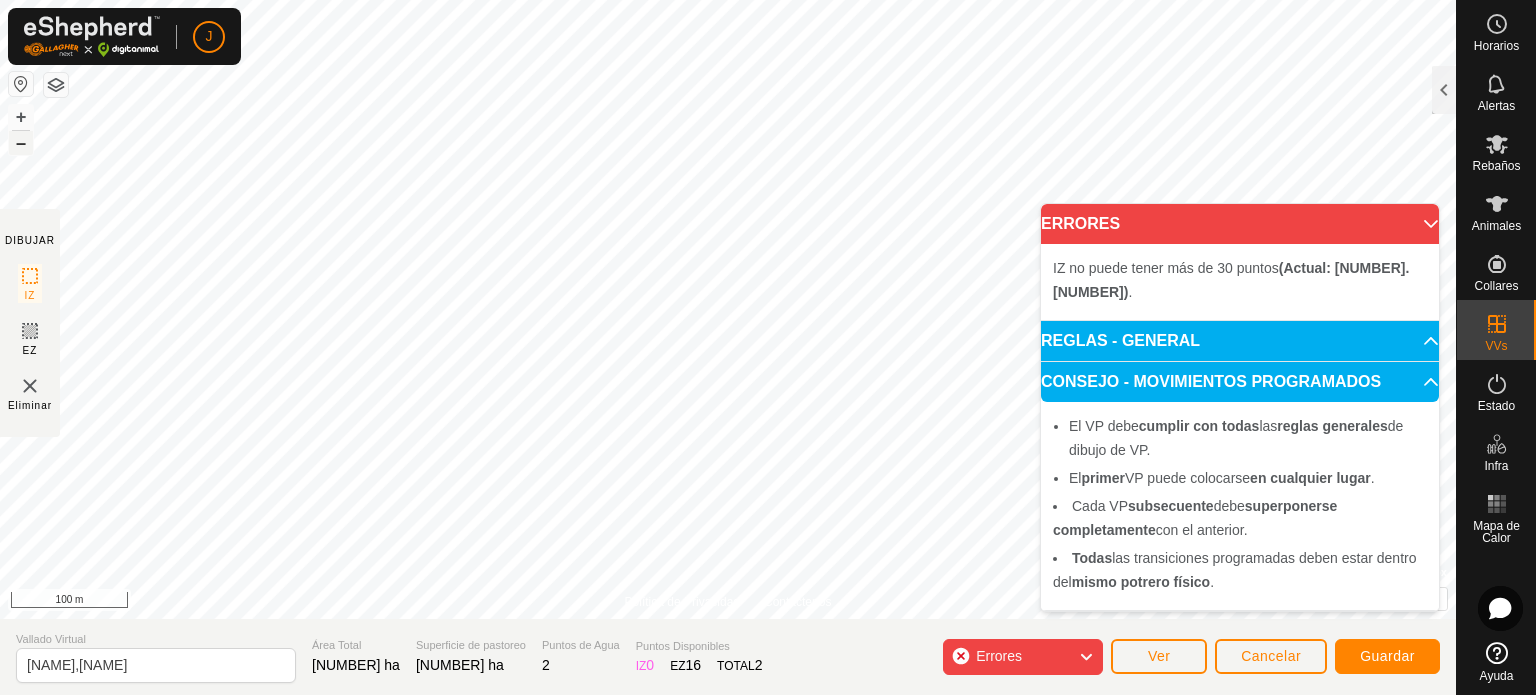 click on "–" at bounding box center [21, 143] 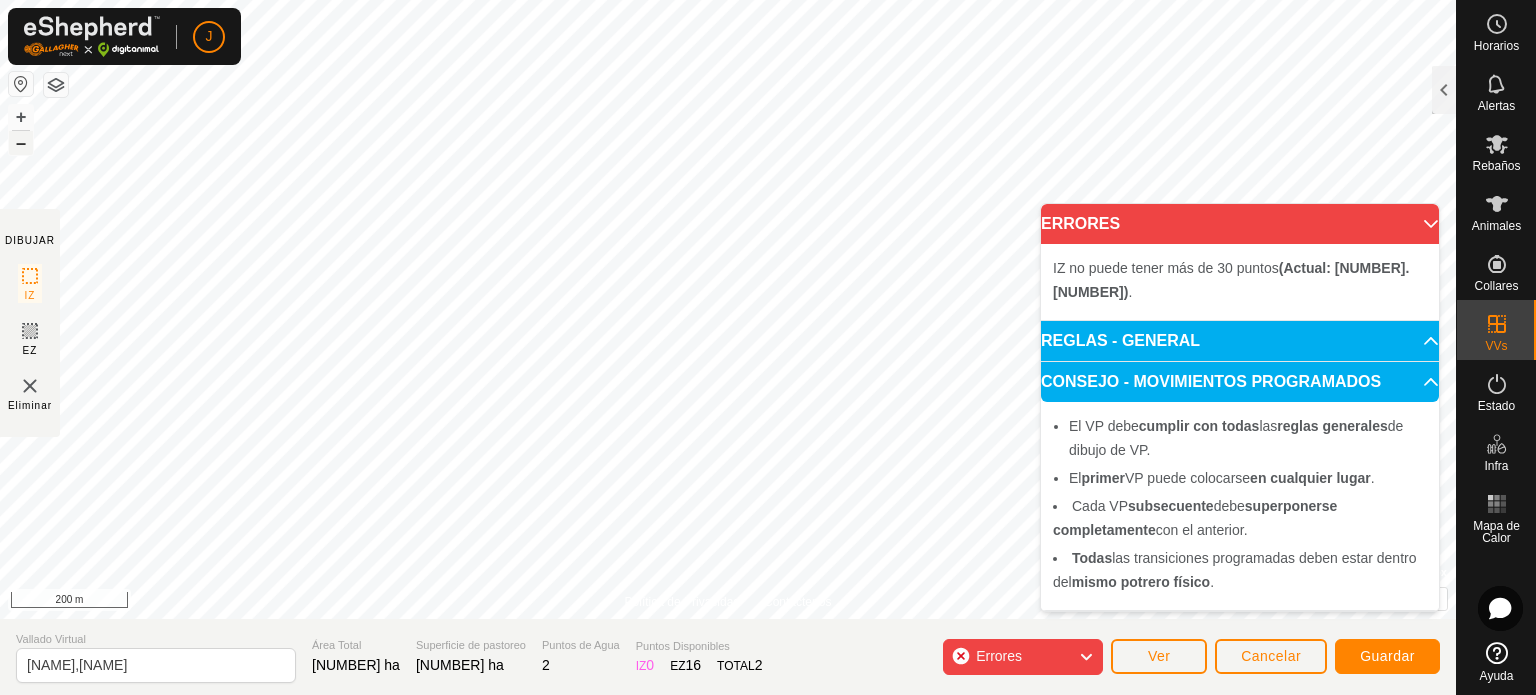 click on "–" at bounding box center [21, 143] 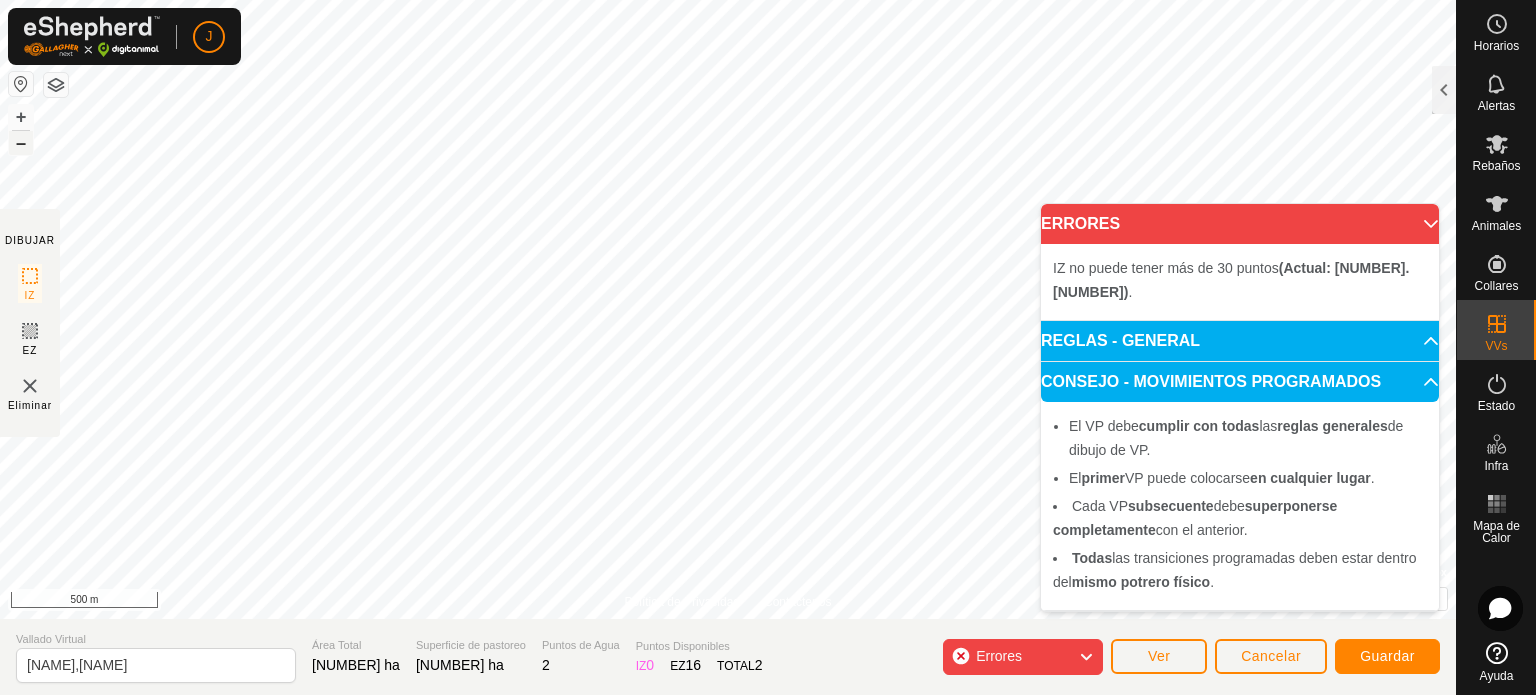 click on "–" at bounding box center [21, 143] 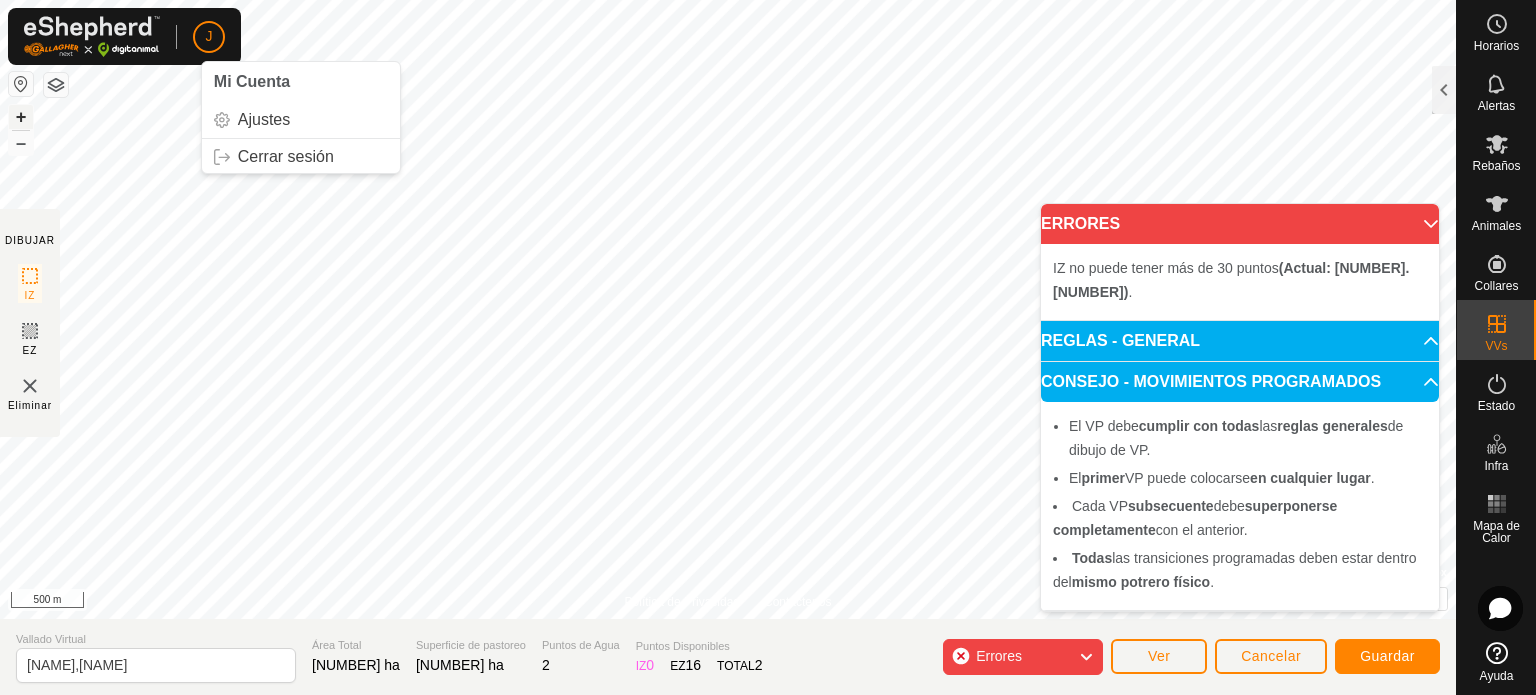 click on "+" at bounding box center (21, 117) 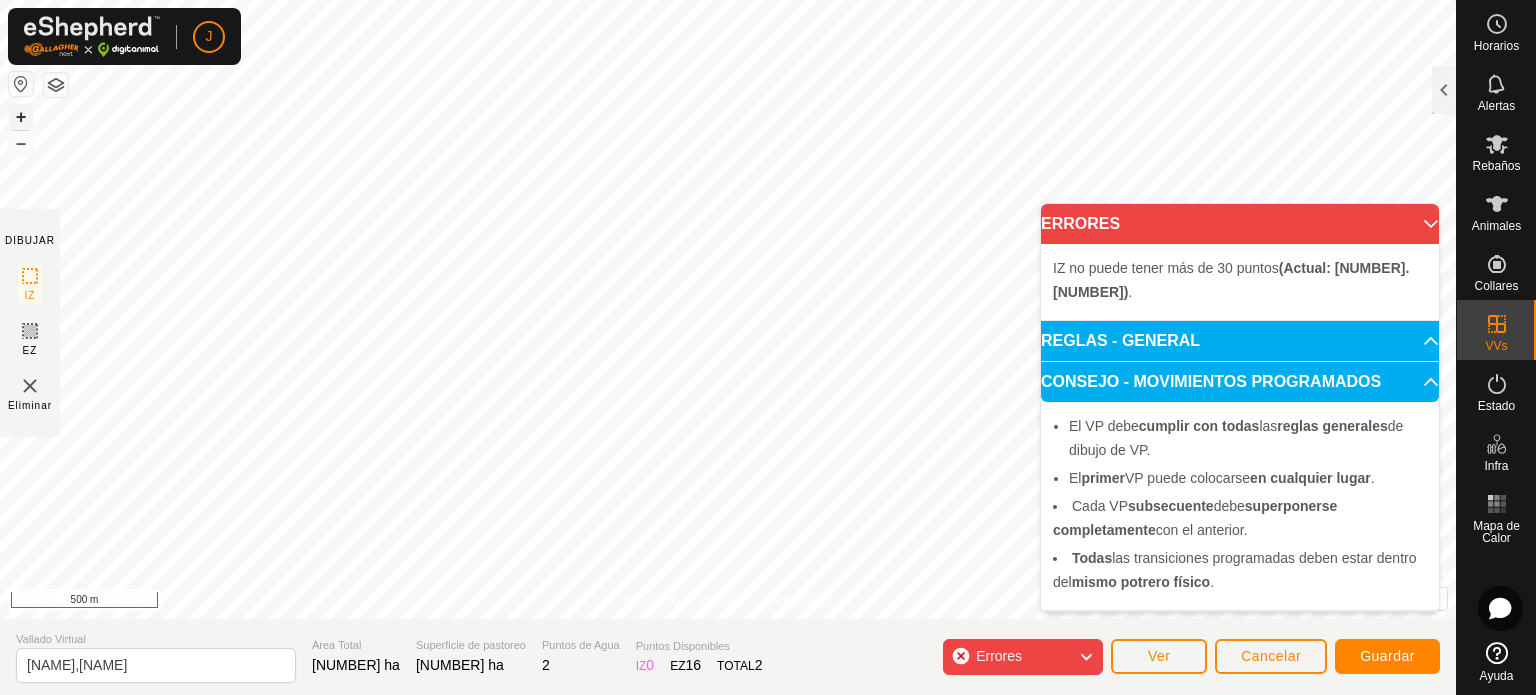 click on "+" at bounding box center [21, 117] 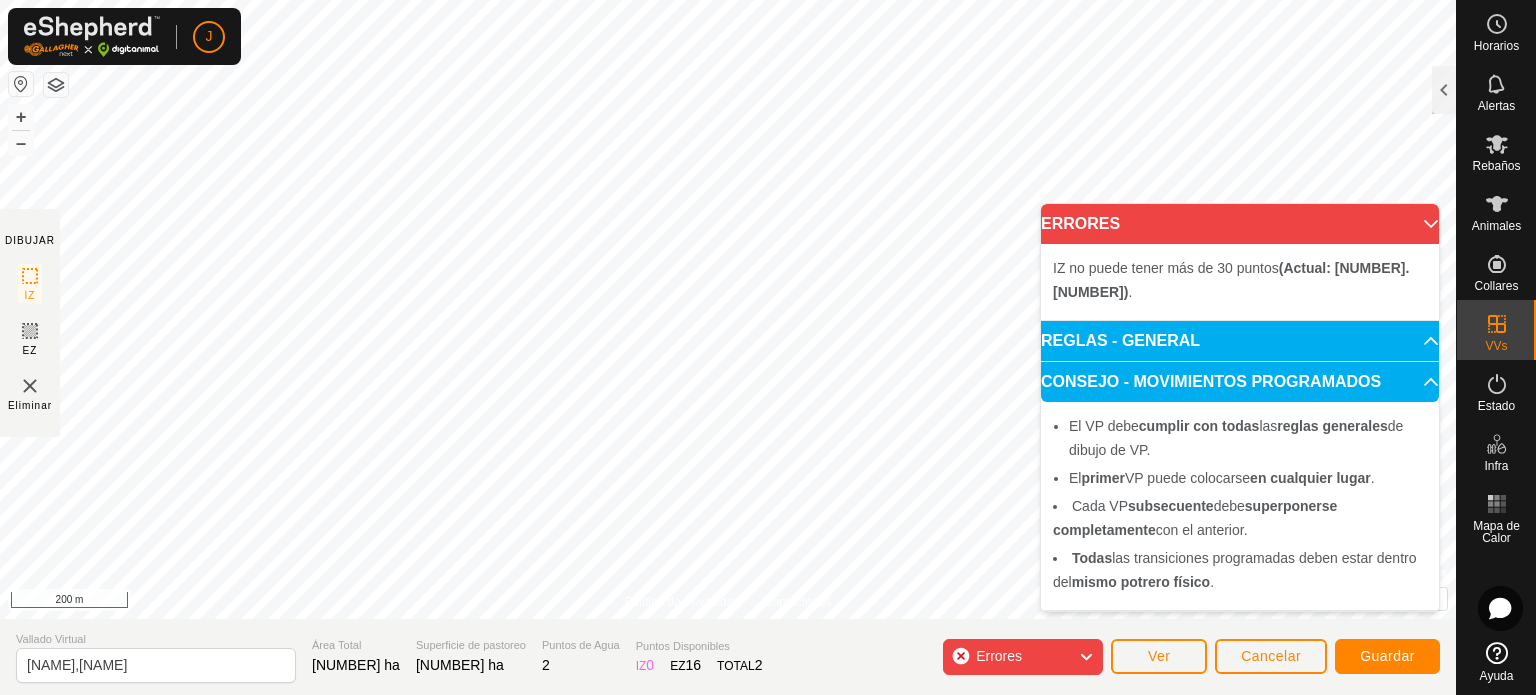 click on "J Horarios Alertas Rebaños Animales Collares VVs Estado Infra Mapa de Calor Ayuda DIBUJAR IZ EZ Eliminar Política de Privacidad Contáctenos Cada segmento debe ser más largo que 5 m (Actual: 0 m) . Cada segmento debe ser más largo que 5 m (Actual: 0 m) . + – ⇧ i © Mapbox , © OpenStreetMap , Improve this map 200 m Comparación de Áreas de VV VV Rebaño Superficie de pastoreo Nueva Asignación VV sin recinto 2ribera la hojita[DATE] [TIME] Machorras -108.8 ha +336.89 ha ribera de arriba[DATE] [TIME] - 156.83 ha +71.26 ha Valdeufrela - 9.53 ha +218.56 ha Vallado Virtual navaenjuta,matalapega Área Total 228.09 ha Superficie de pastoreo 228.09 ha Puntos de Agua 2 Puntos Disponibles IZ 0 EZ 16 TOTAL 2 Errores Ver Cancelar Guardar
Texto original Valora esta traducción Tu opinión servirá para ayudar a mejorar el Traductor de Google
ERRORES IZ no puede tener más de 30 puntos (Actual: 31.0) . REGLAS - GENERAL No esquinas pronunciadas: IZ ." at bounding box center [768, 347] 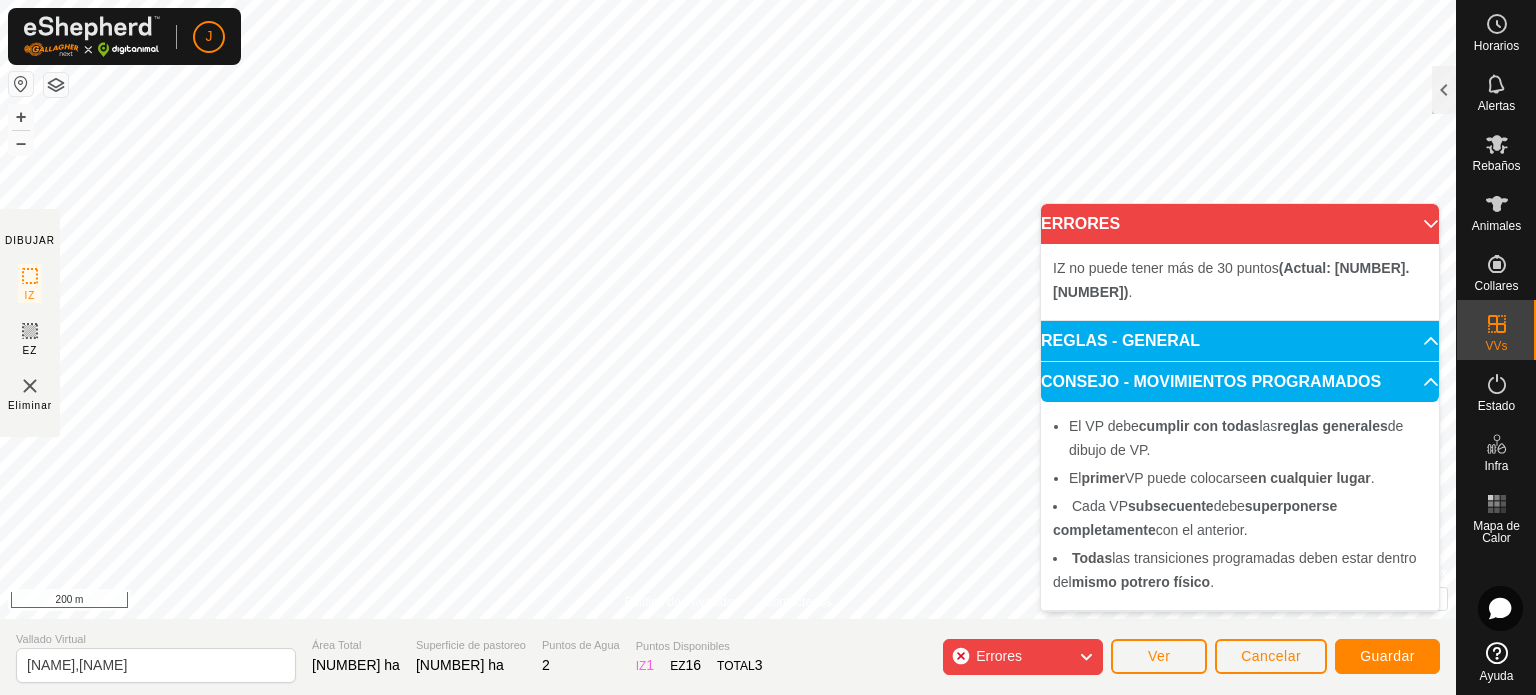 click 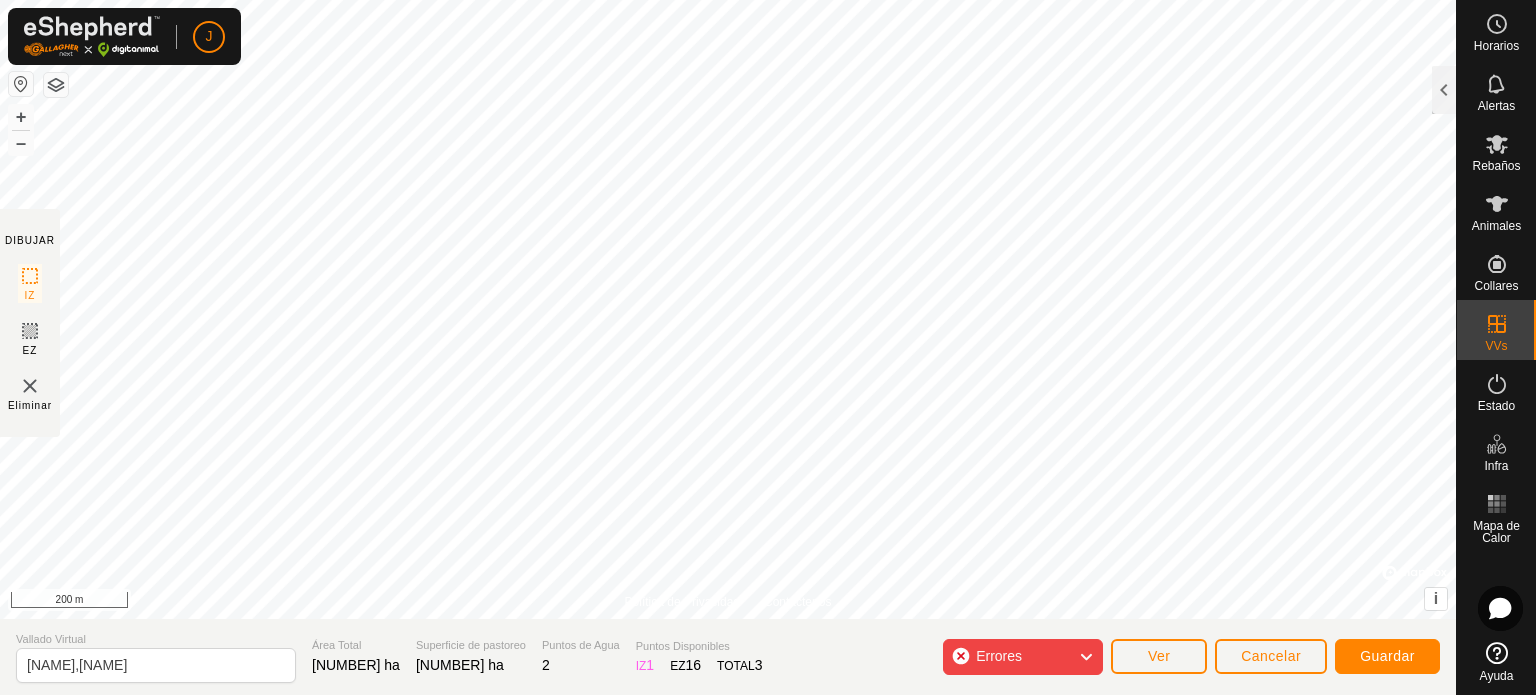 click 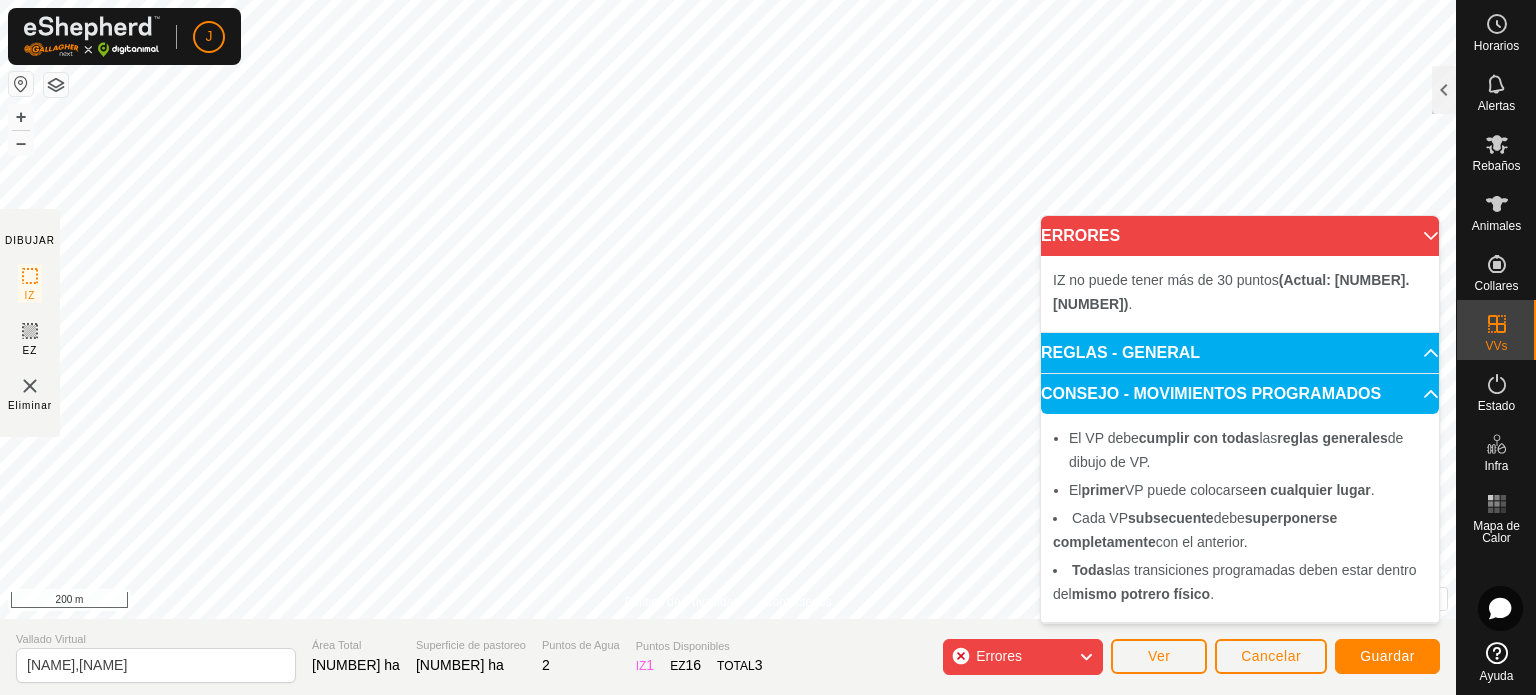 click on "IZ no puede tener más de [NUMBER] puntos  (Actual: [NUMBER].[NUMBER]) ." at bounding box center (1240, 292) 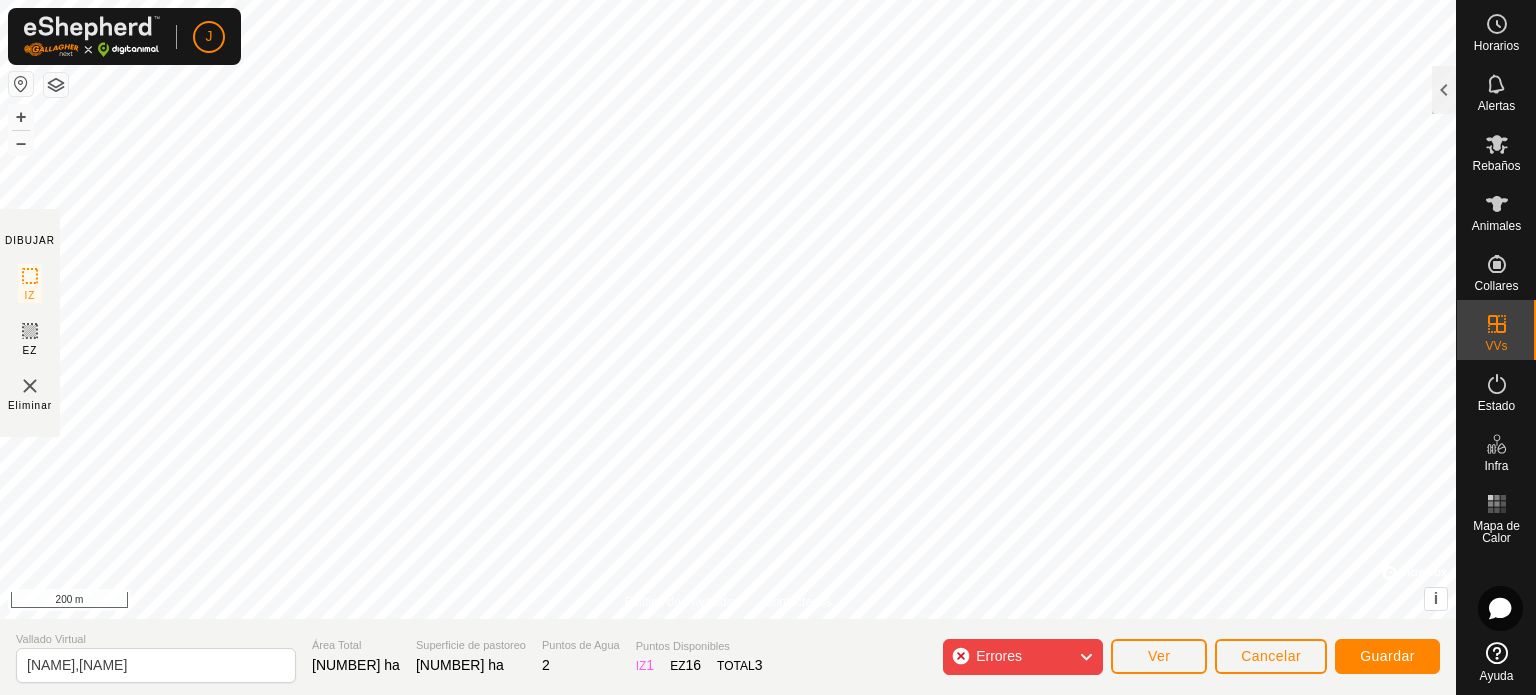 click on "J Horarios Alertas Rebaños Animales Collares VVs Estado Infra Mapa de Calor Ayuda DIBUJAR IZ EZ Eliminar Política de Privacidad Contáctenos Cada segmento debe ser más largo que 5 m (Actual: 0 m) . Cada segmento debe ser más largo que 5 m (Actual: 0 m) . + – ⇧ i © Mapbox , © OpenStreetMap , Improve this map 200 m Comparación de Áreas de VV VV Rebaño Superficie de pastoreo Nueva Asignación VV sin recinto 2ribera la hojita[DATE] [TIME] Machorras -[NUMBER] ha +[NUMBER] ha ribera de arriba[DATE] [TIME] - [NUMBER] ha +[NUMBER] ha Valdeufrela - [NUMBER] ha +[NUMBER] ha Vallado Virtual navaenjuta, [CITY] Área Total [NUMBER] ha Superficie de pastoreo [NUMBER] ha Puntos de Agua 2 Puntos Disponibles IZ 1 EZ 16 TOTAL 3 Errores Ver Cancelar Guardar
Texto original Valora esta traducción Tu opinión servirá para ayudar a mejorar el Traductor de Google" at bounding box center [768, 347] 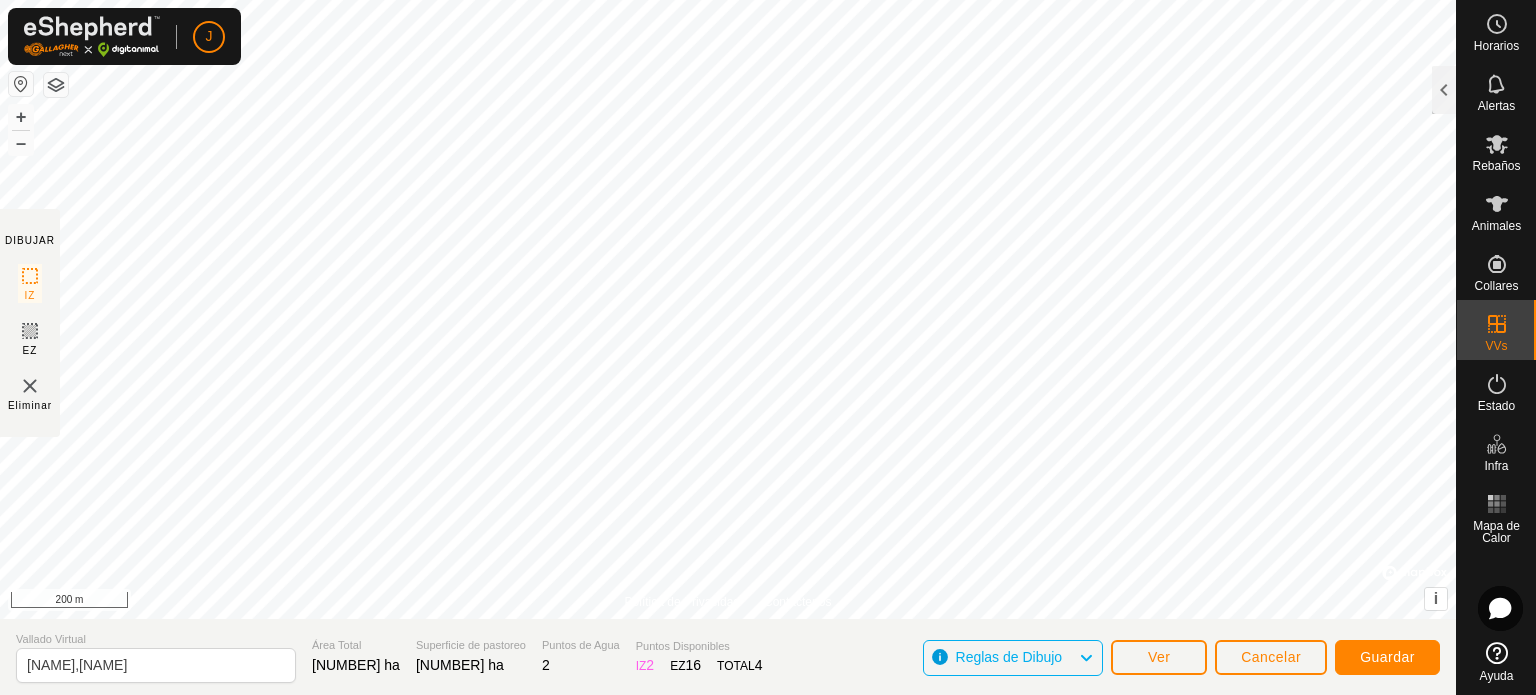 click 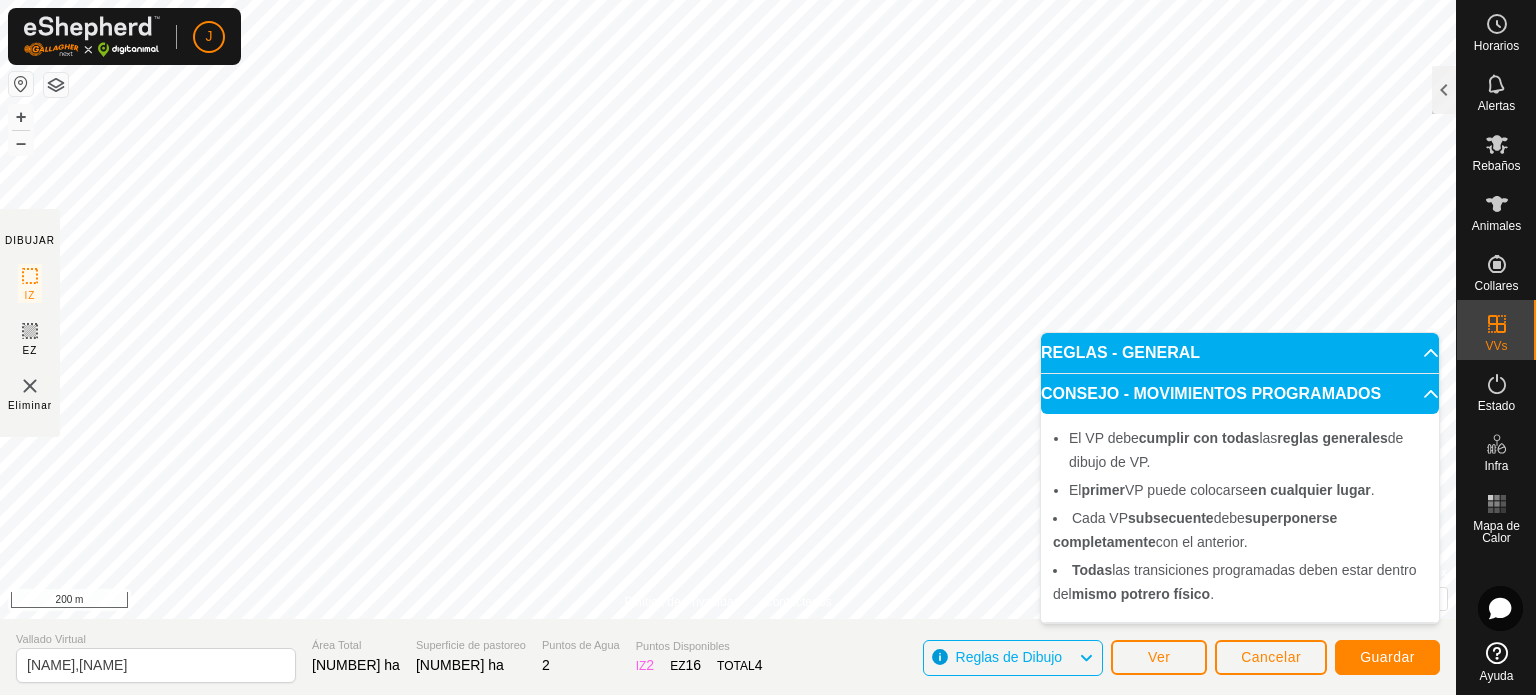 click 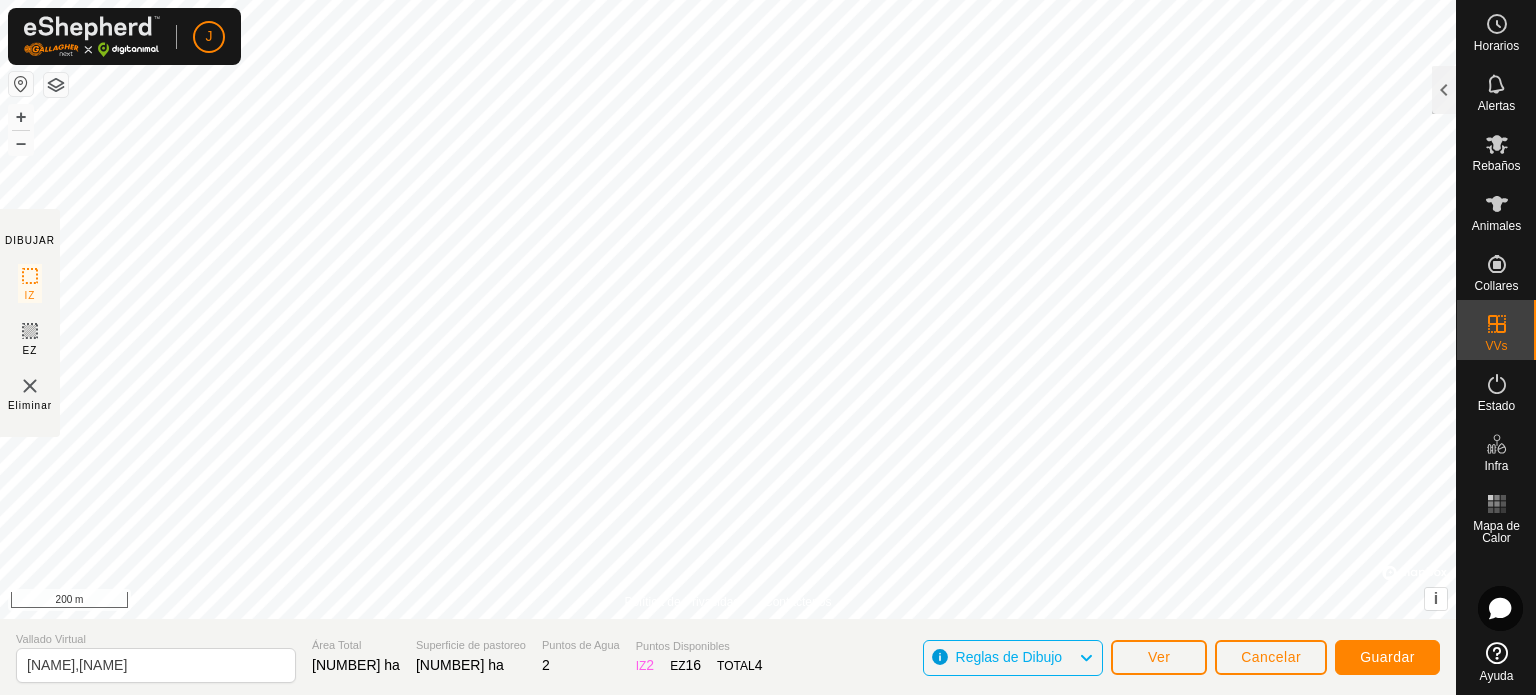 click on "2[NAME] [DATE] [HOUR][MINUTE]   - [NUMBER].[NUMBER] ha  +[NUMBER].[NUMBER] ha  [NAME] [DATE] [HOUR][MINUTE]   -  [NUMBER].[NUMBER] ha  +[NUMBER].[NUMBER] ha  [NAME]  -  [NUMBER].[NUMBER] ha  +[NUMBER].[NUMBER] ha  [NAME],[NAME] [AREA_TOTAL] [NUMBER].[NUMBER] ha [PASTURE_AREA] [NUMBER].[NUMBER] ha [WATER_POINTS] [NUMBER] [POINTS_AVAILABLE]  IZ   [NUMBER]  EZ  [NUMBER]  TOTAL   [NUMBER]  Reglas de Dibujo Ver Cancelar Guardar
Texto original Valora esta traducción Tu opinión servirá para ayudar a mejorar el Traductor de Google" at bounding box center [768, 347] 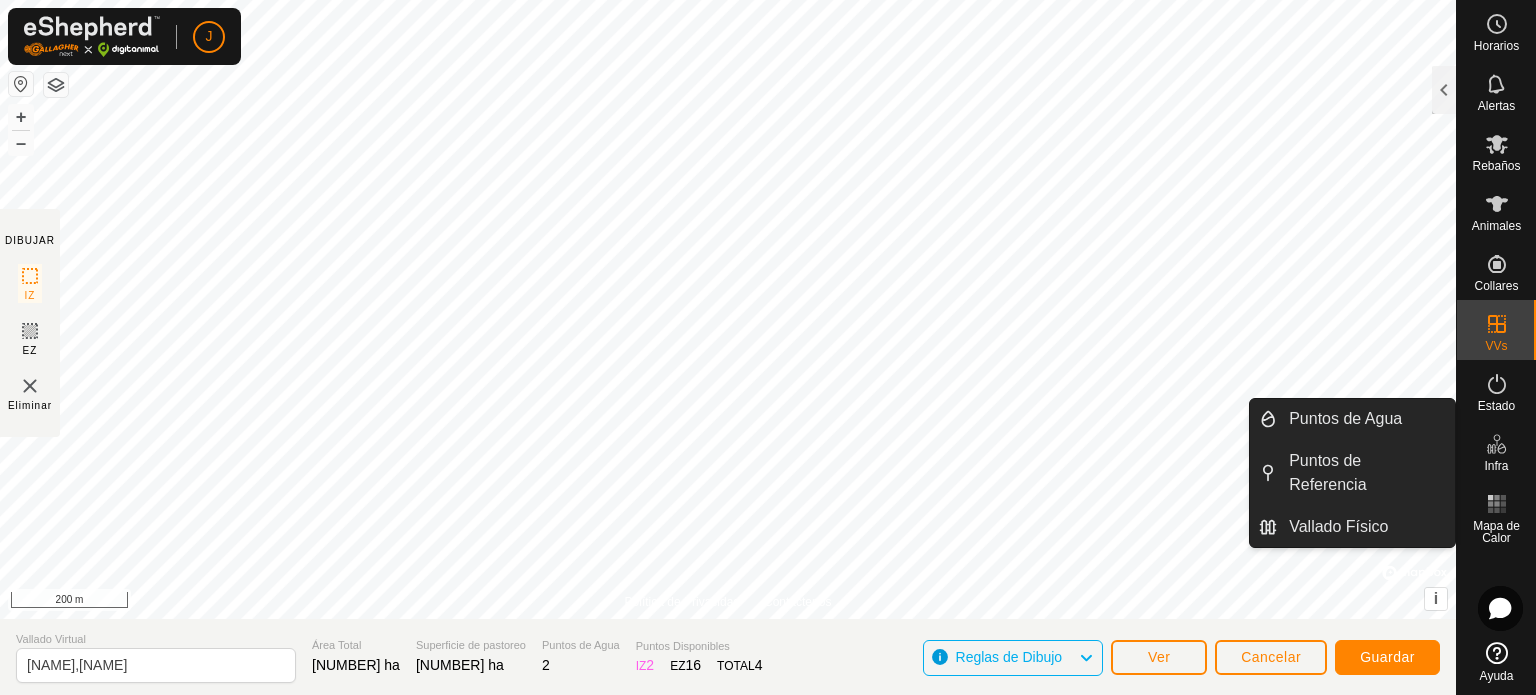 click 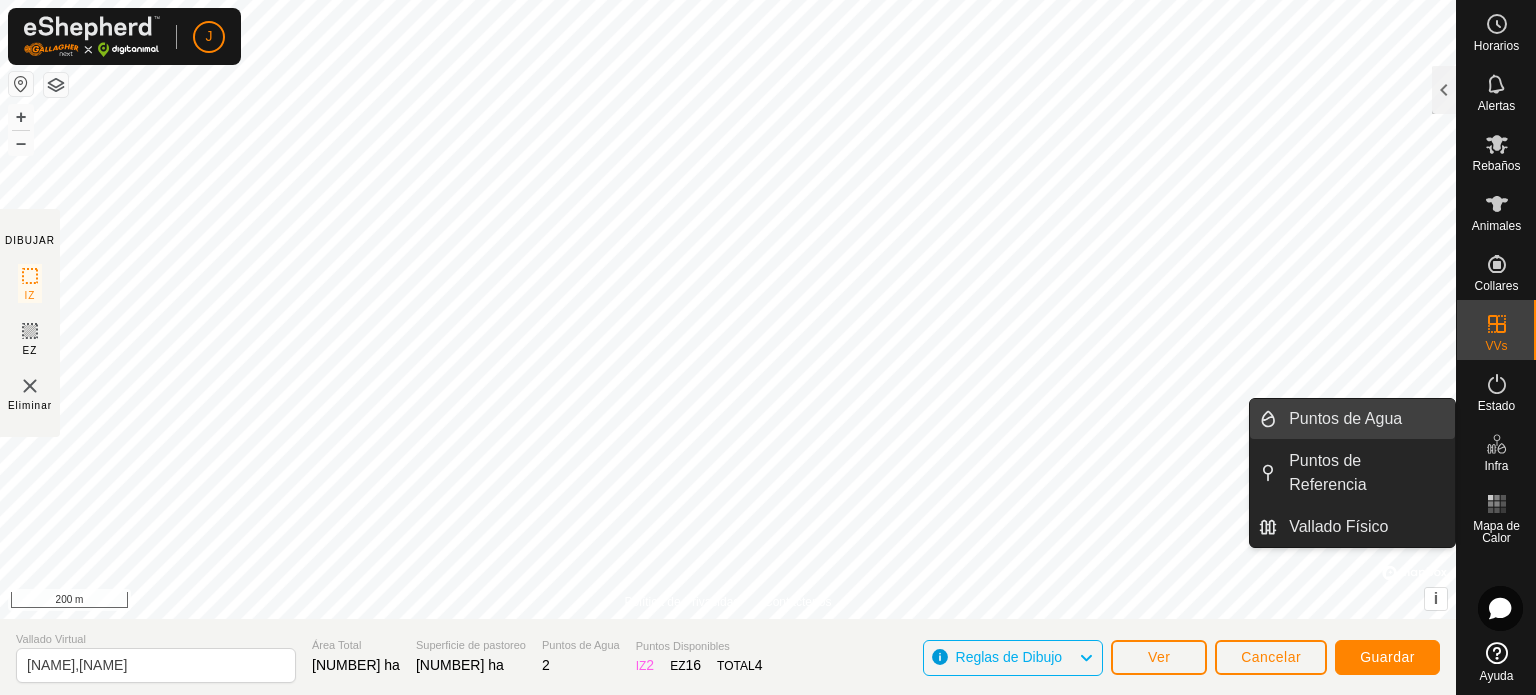 click on "Puntos de Agua" at bounding box center [1366, 419] 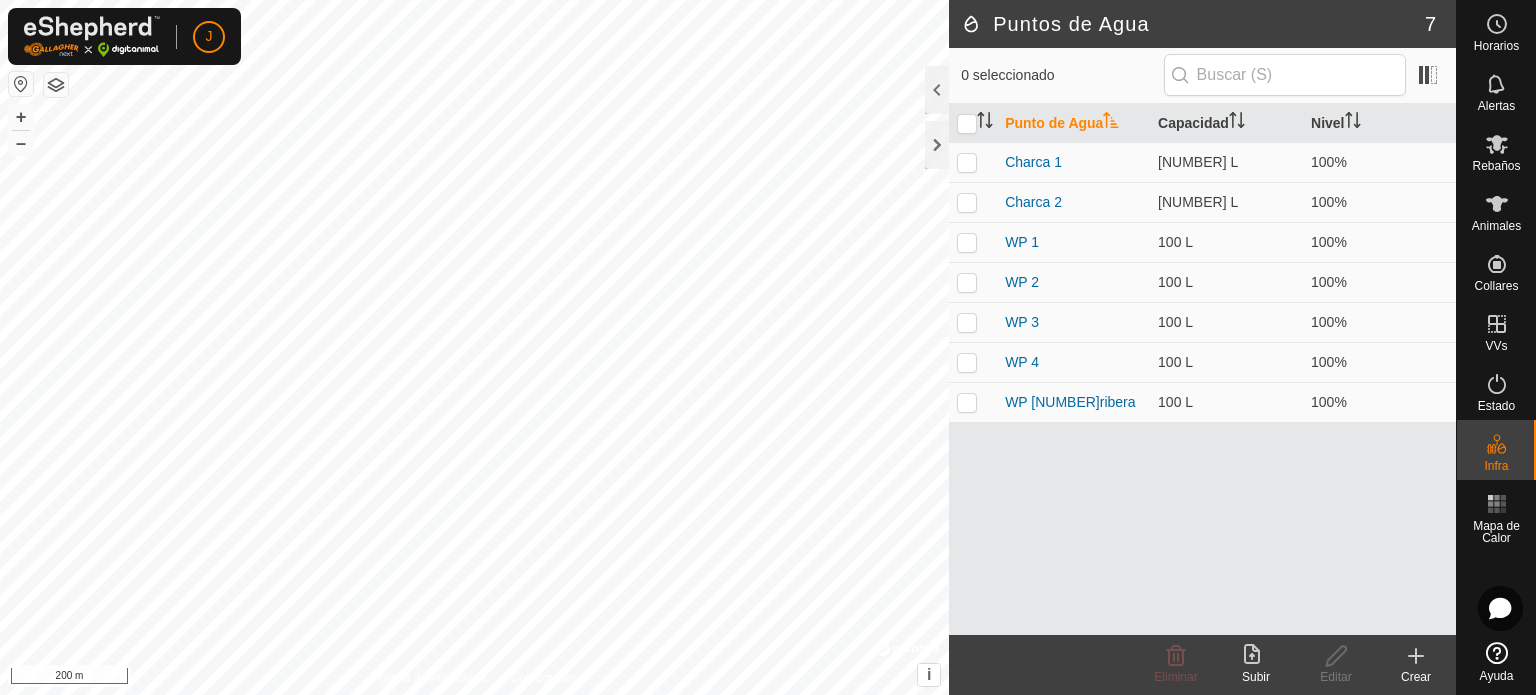 click 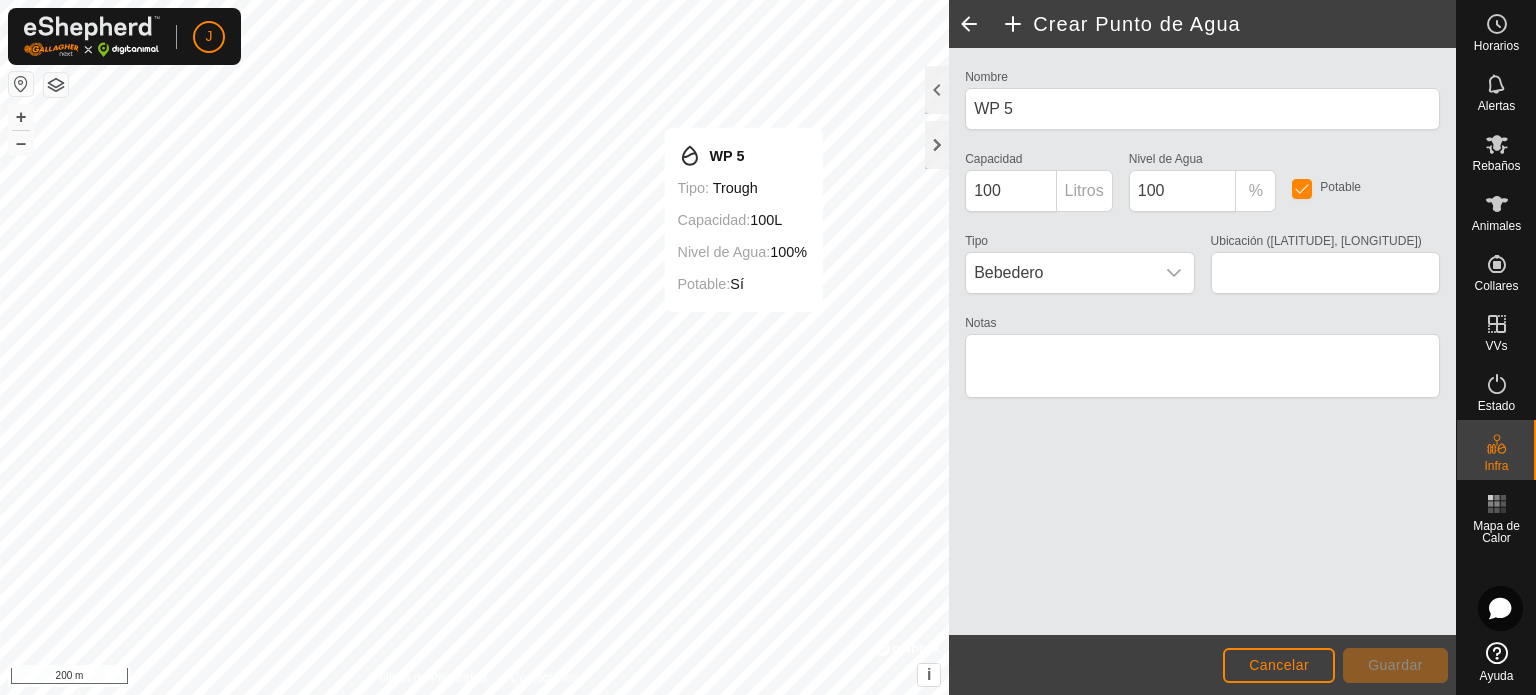 type on "Ubicación ([LATITUDE], [LONGITUDE])" 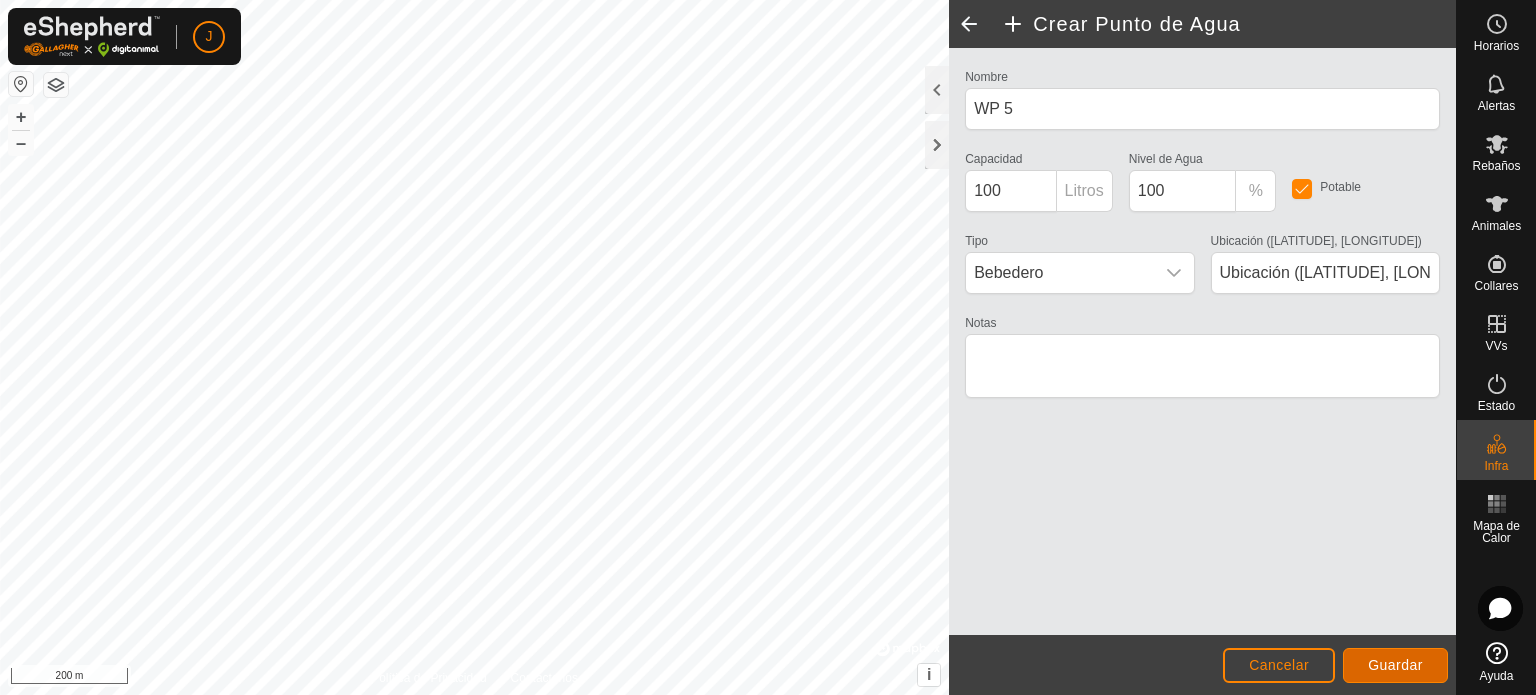 click on "Guardar" 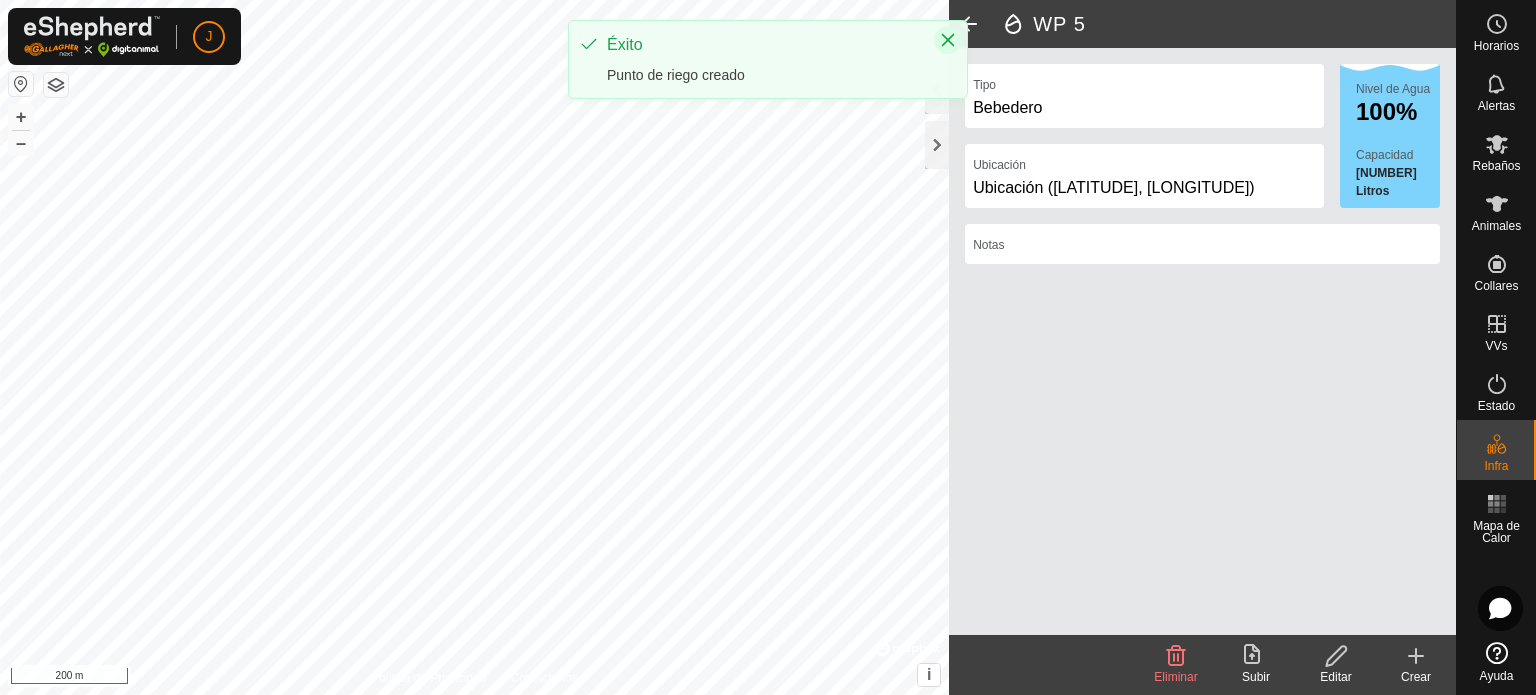 click 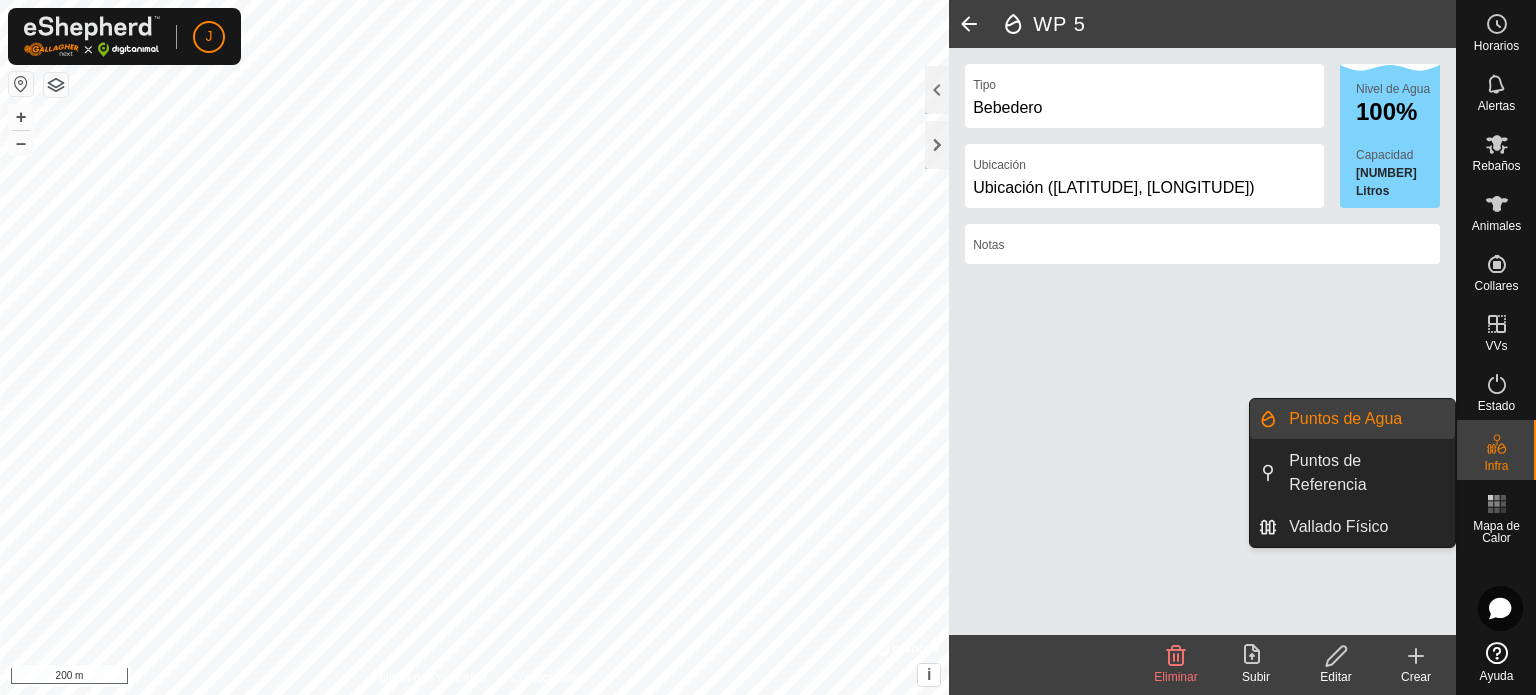 click at bounding box center [1497, 444] 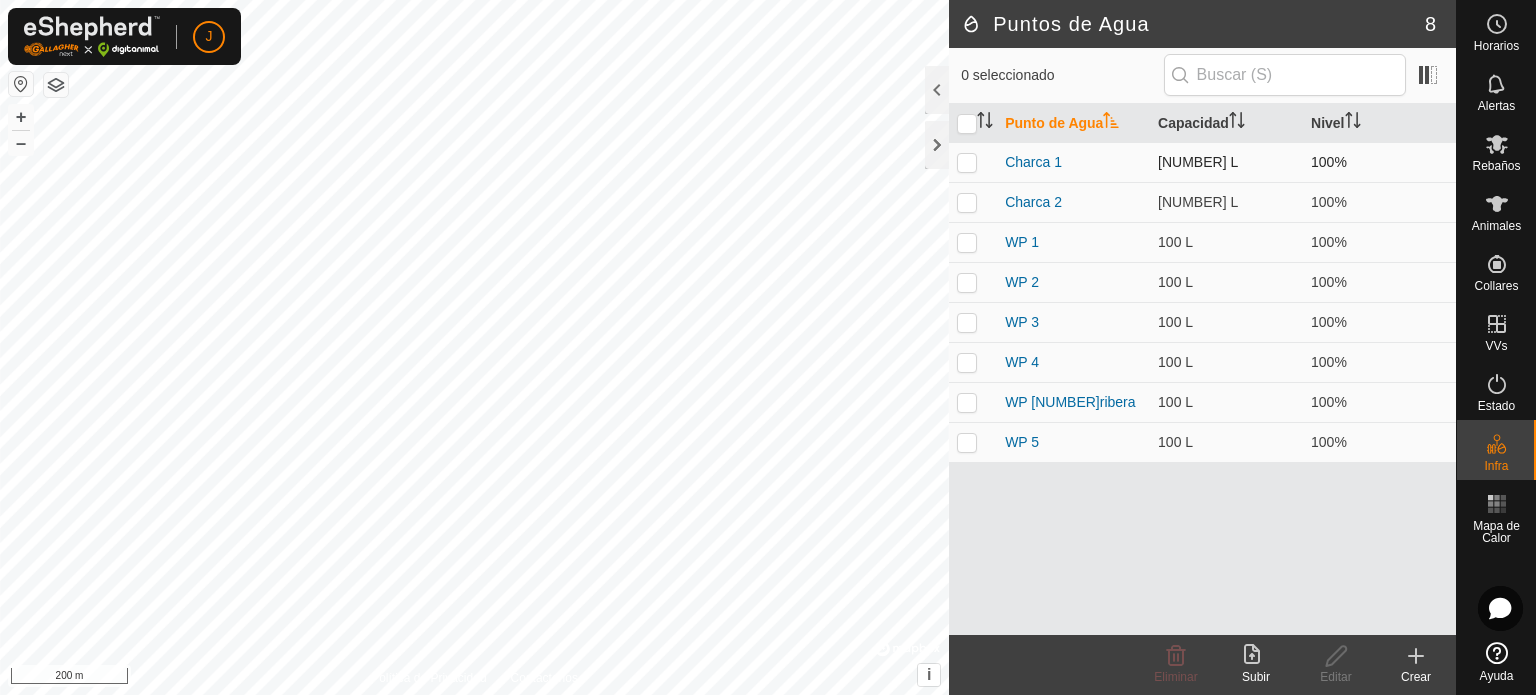 click at bounding box center [967, 162] 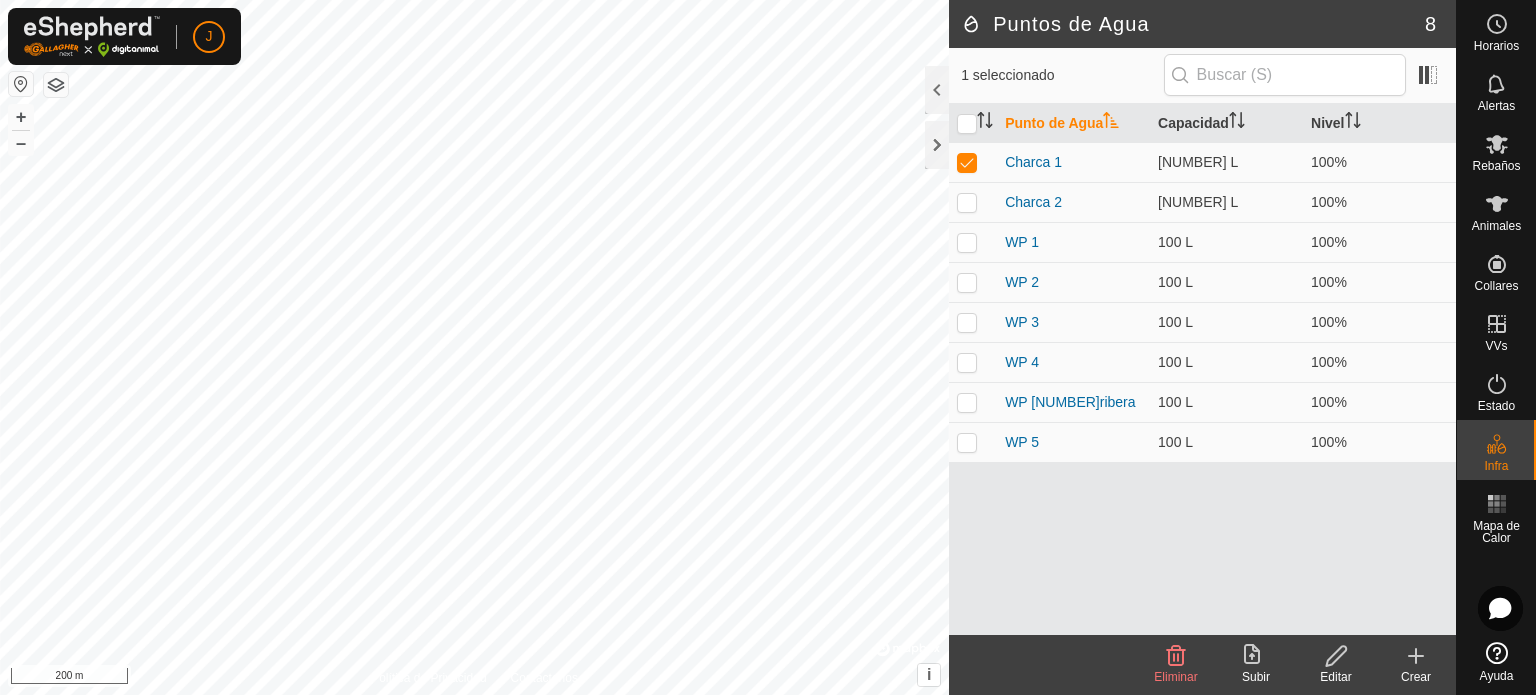 click 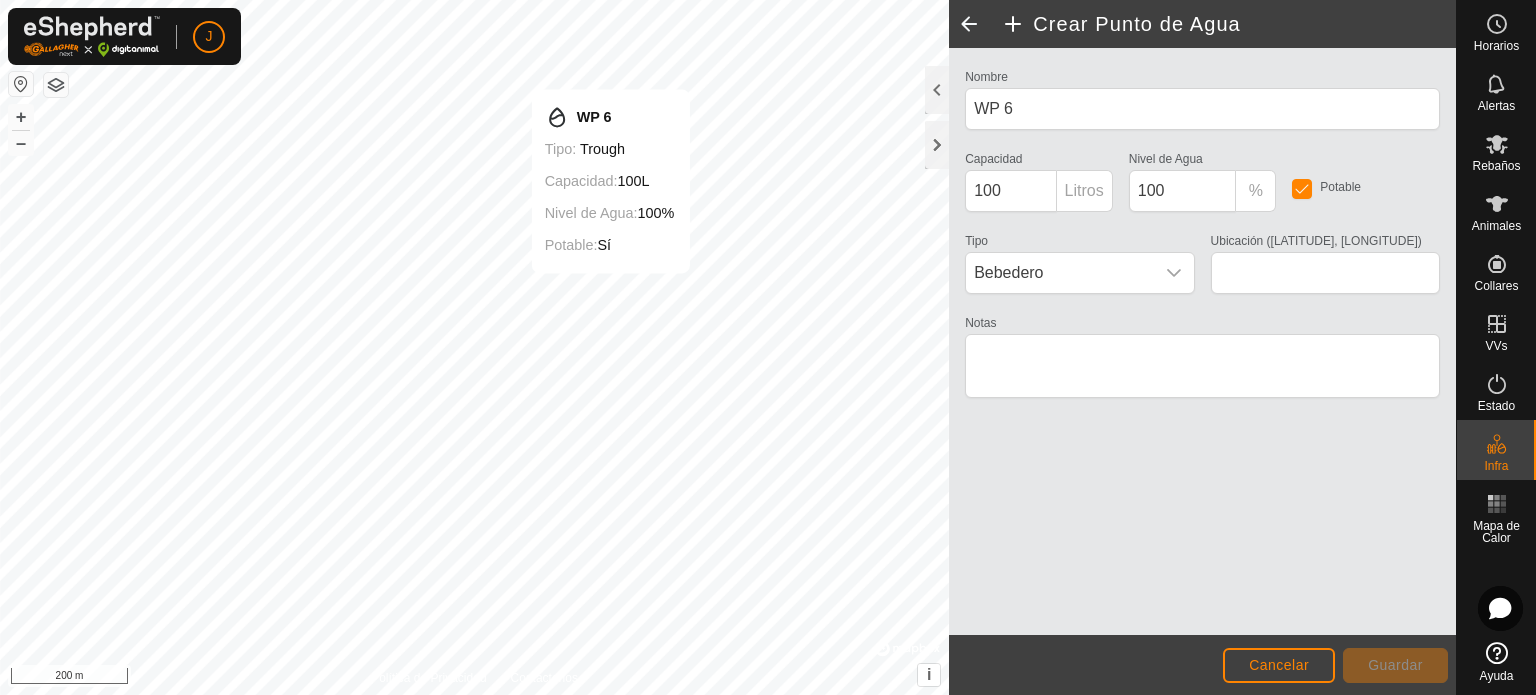 type on "[NUMBER].[NUMBER], [NUMBER].[NUMBER]" 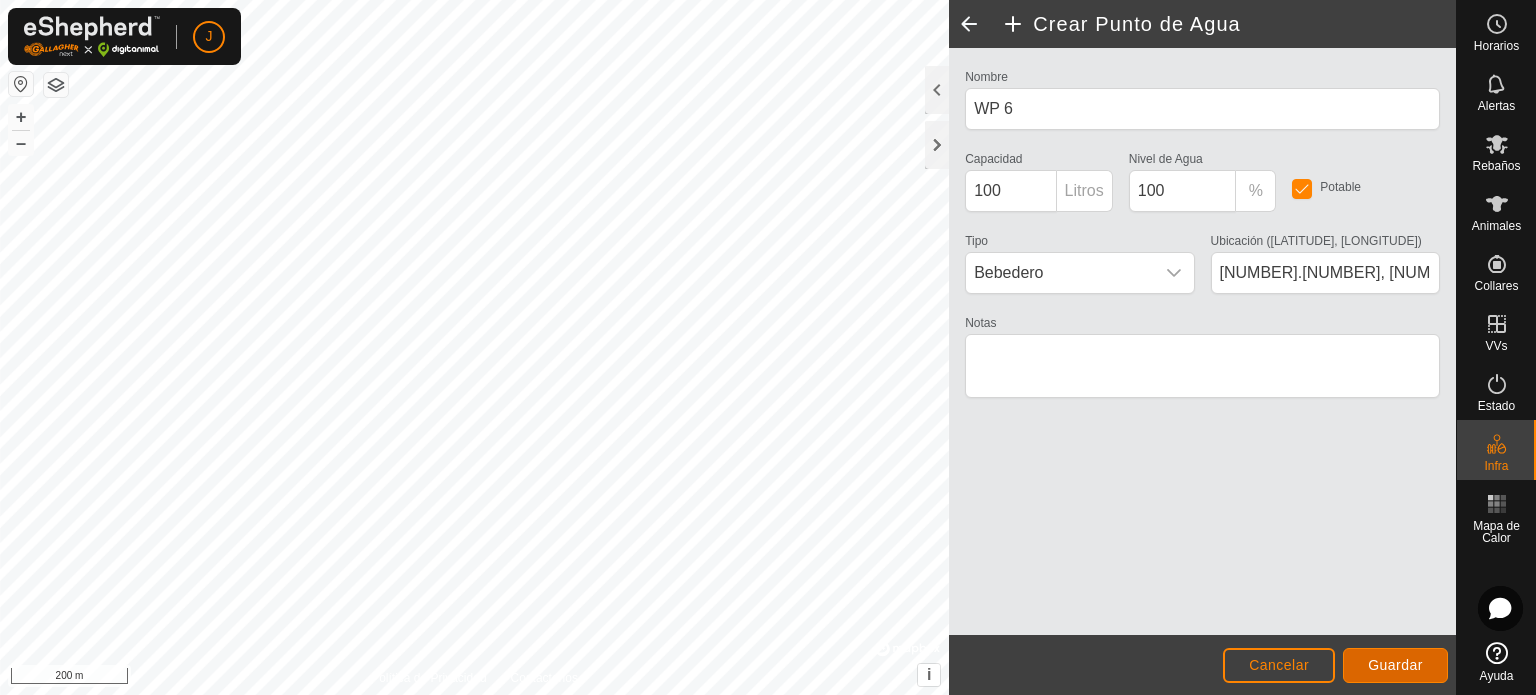 click on "Guardar" 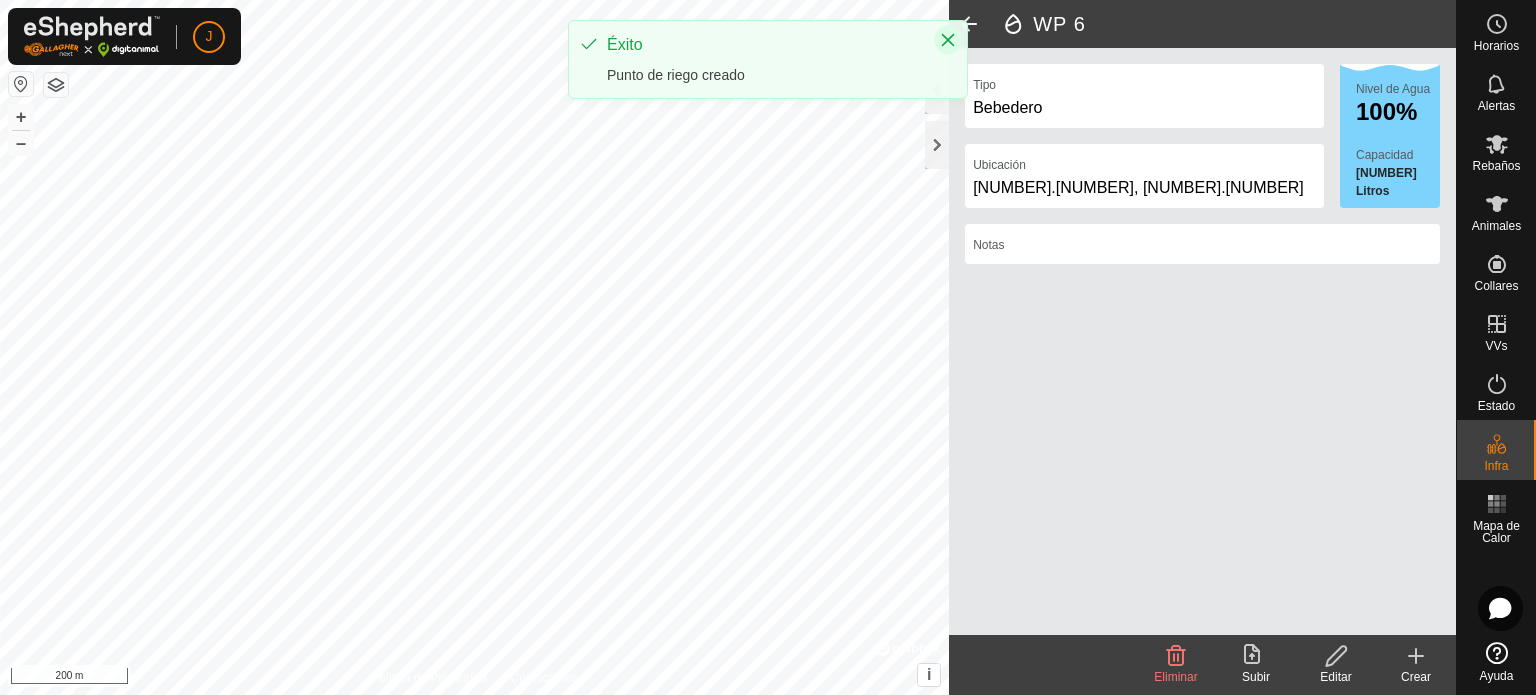 click 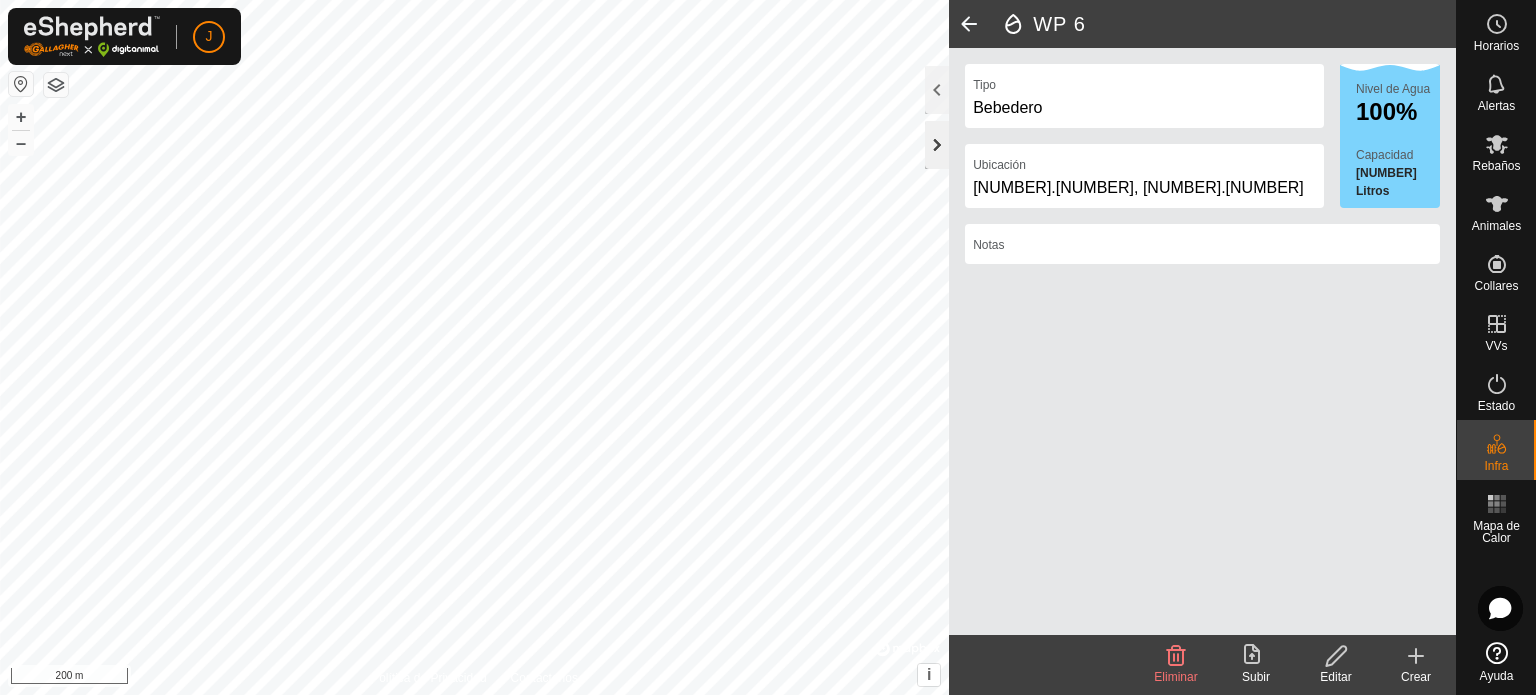 click 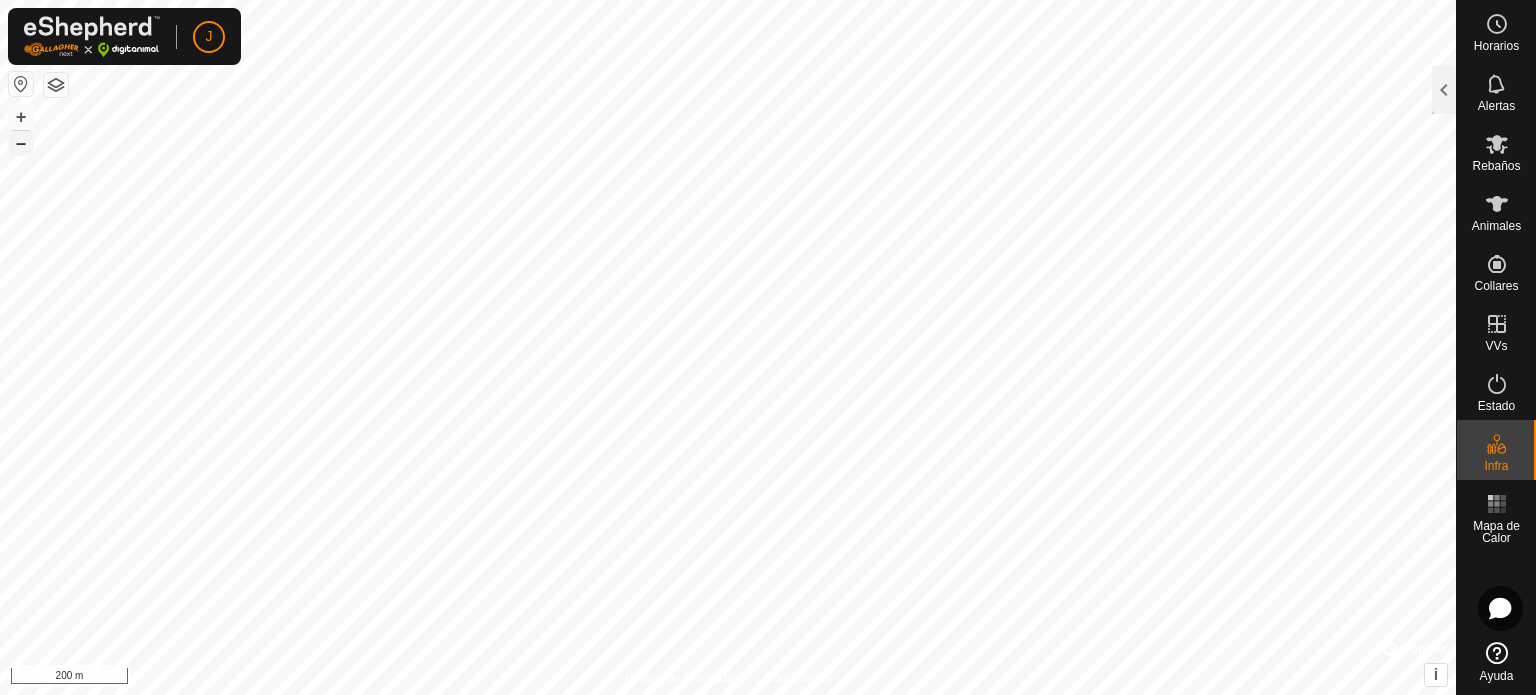 click on "–" at bounding box center (21, 143) 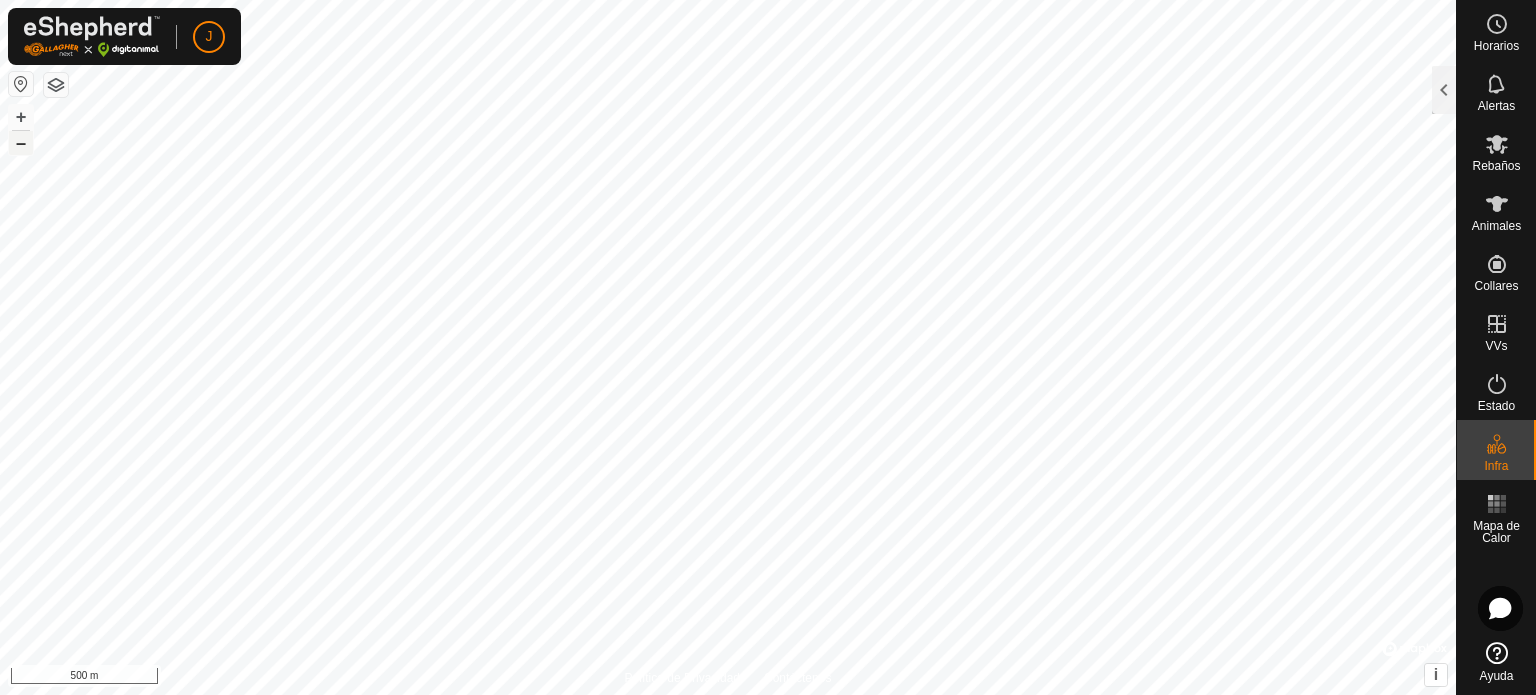 click on "–" at bounding box center [21, 143] 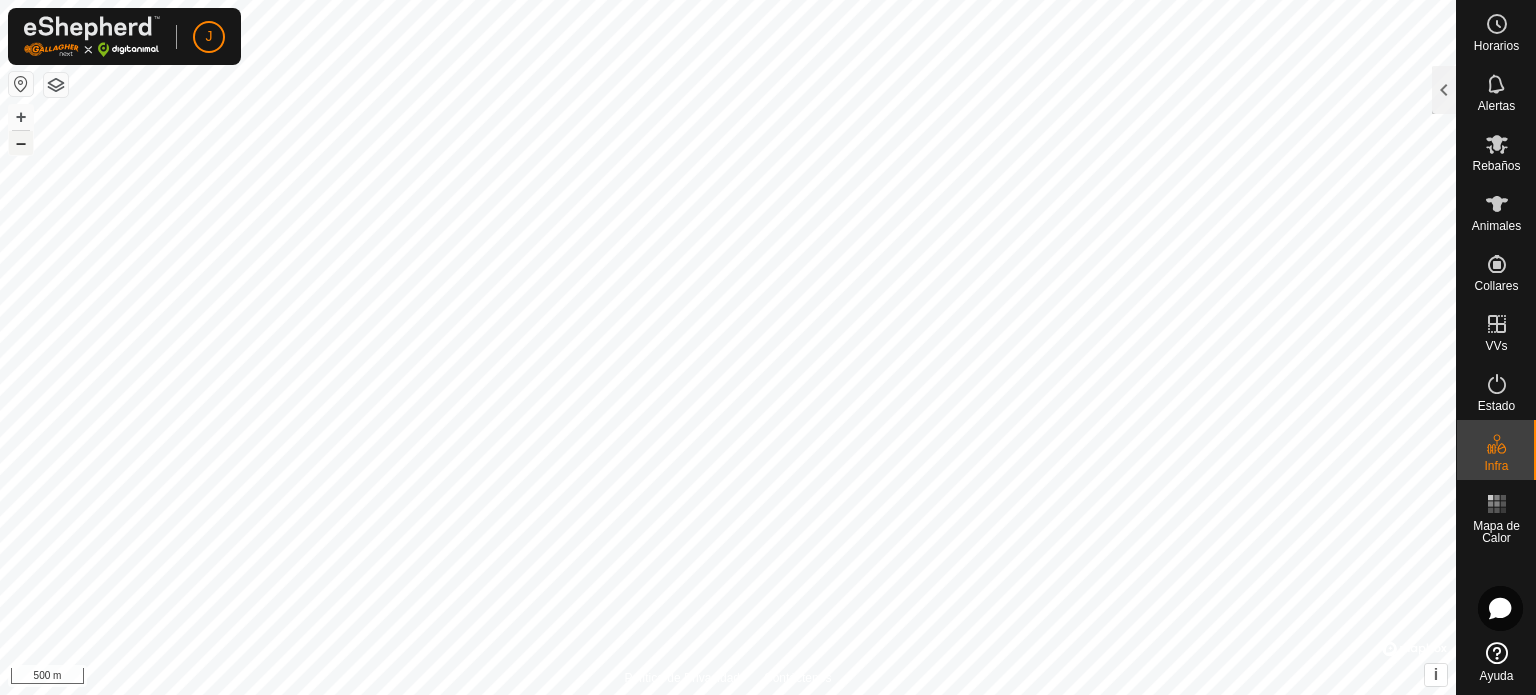 click on "–" at bounding box center (21, 143) 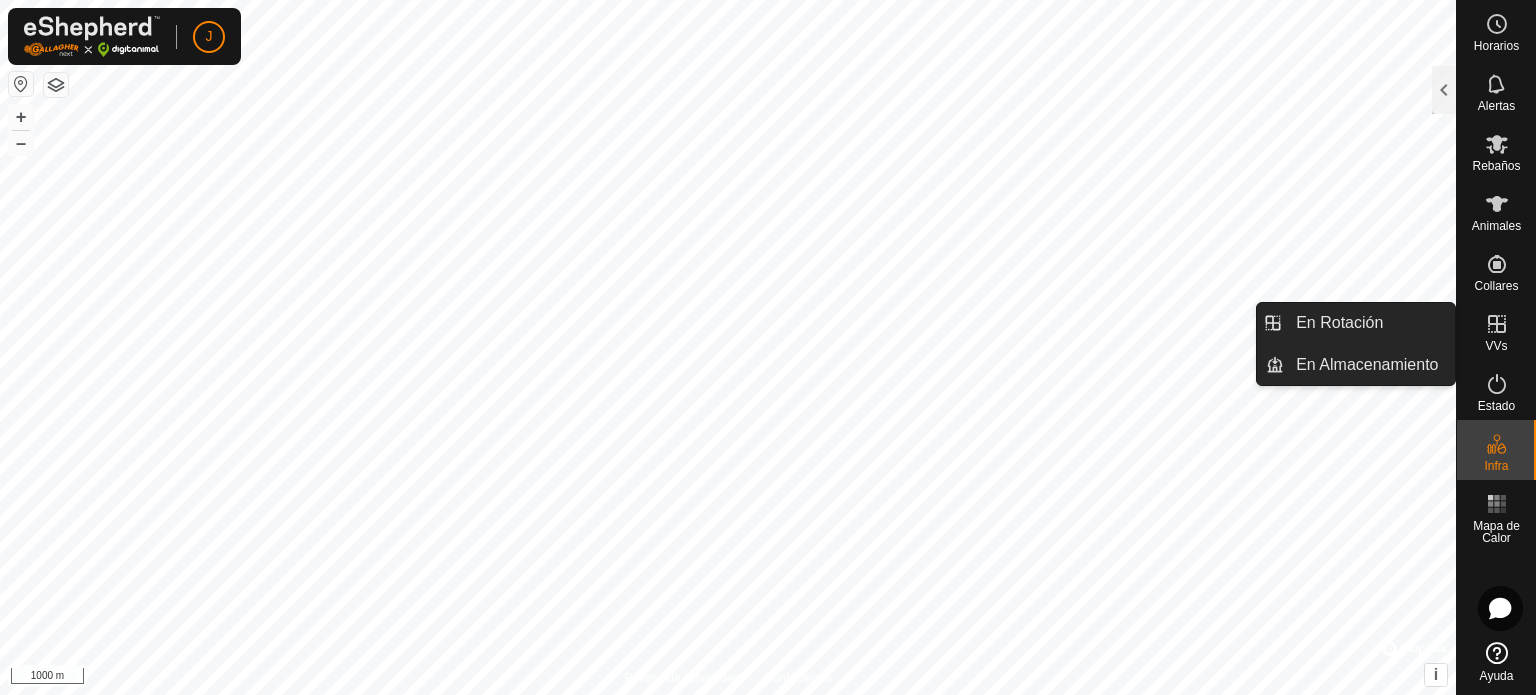 click 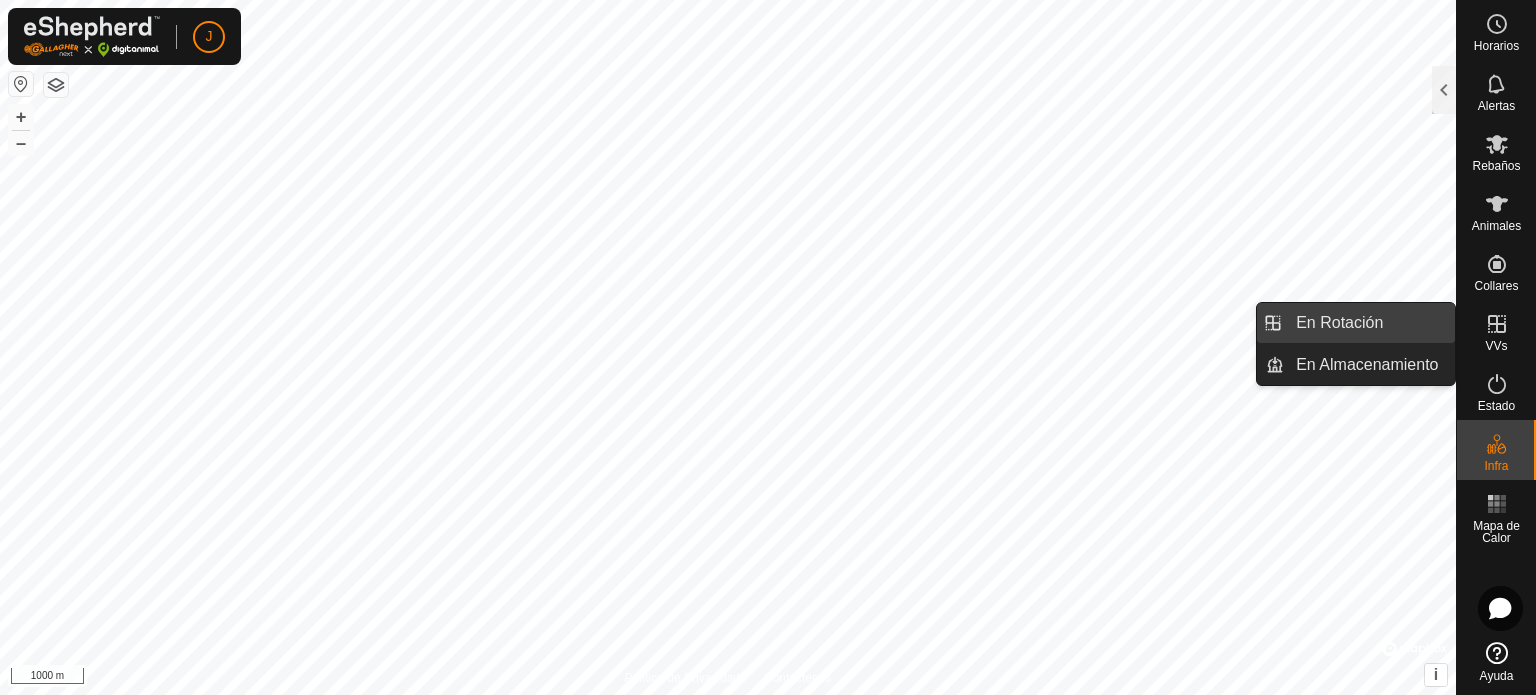 click on "En Rotación" at bounding box center [1369, 323] 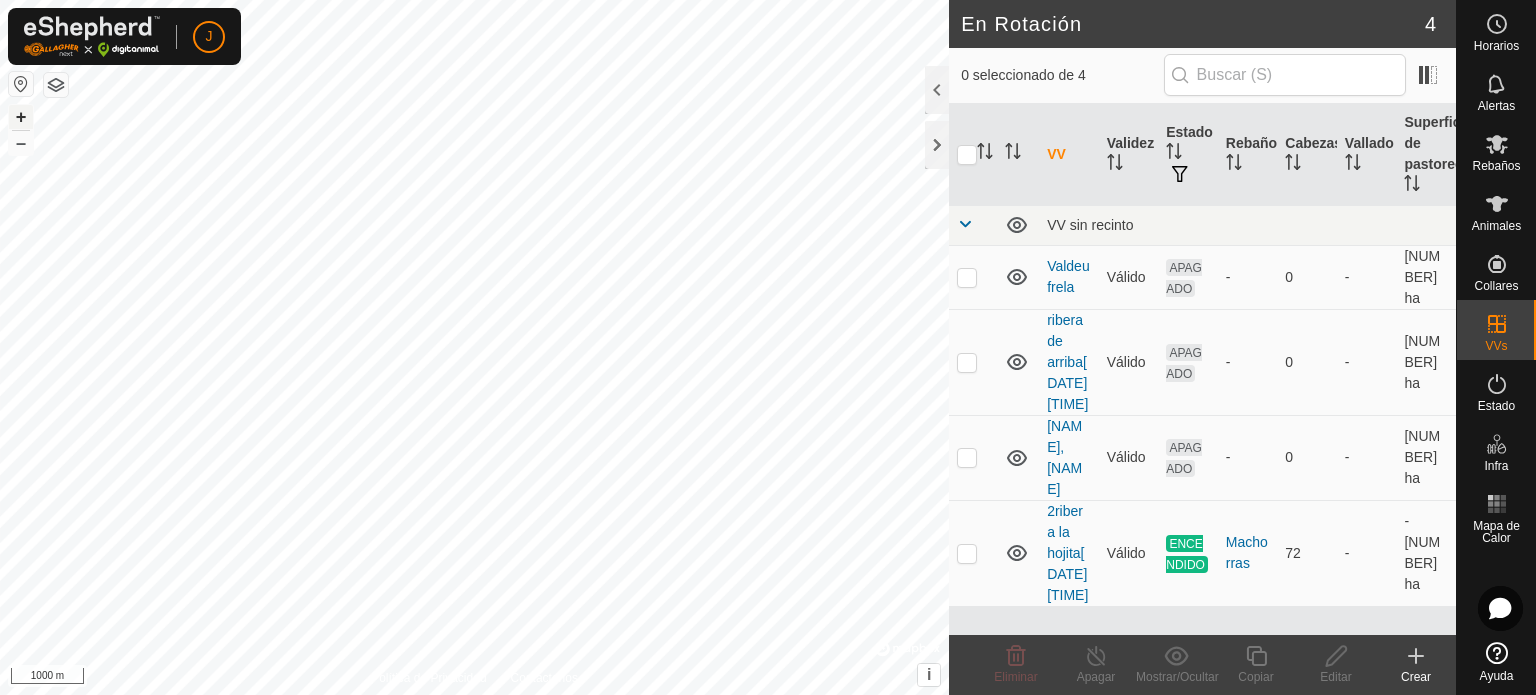 click on "+" at bounding box center [21, 117] 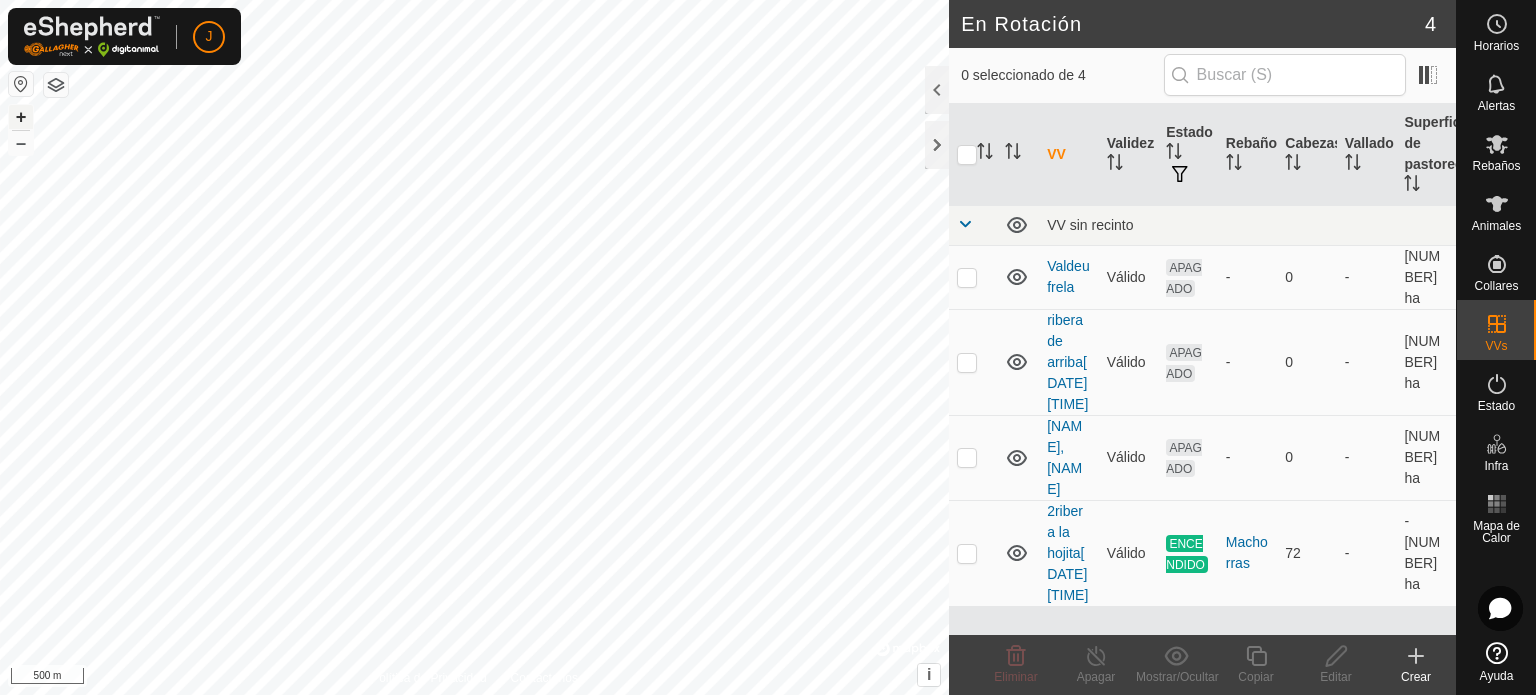 click on "+" at bounding box center [21, 117] 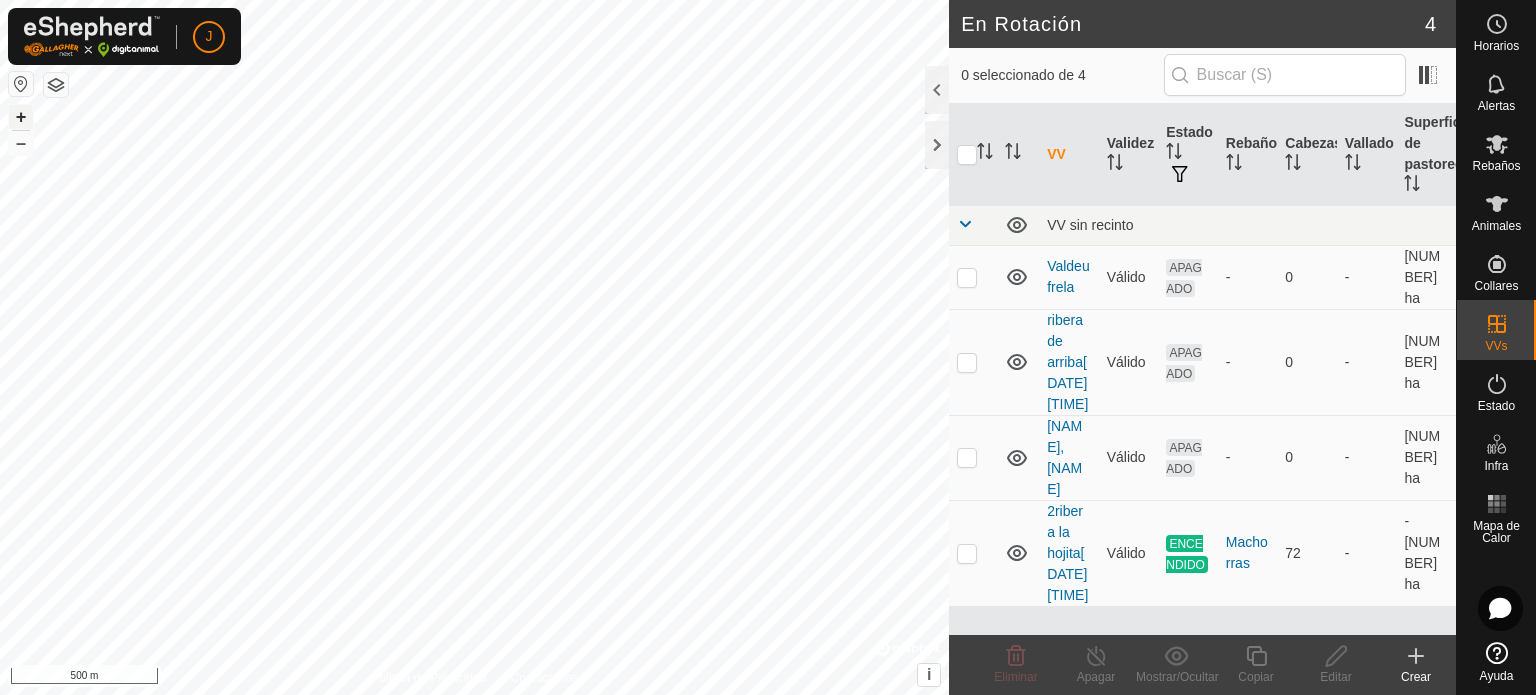 click on "+" at bounding box center [21, 117] 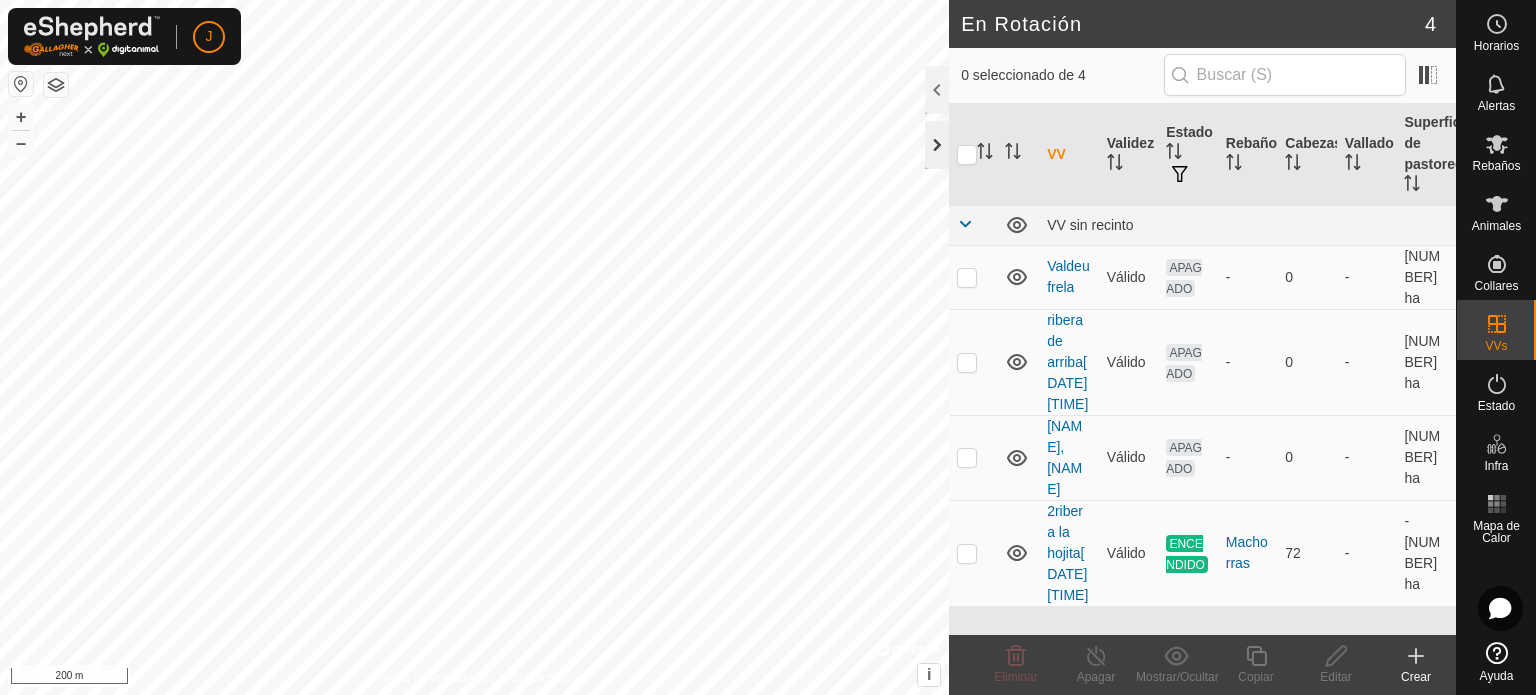 click 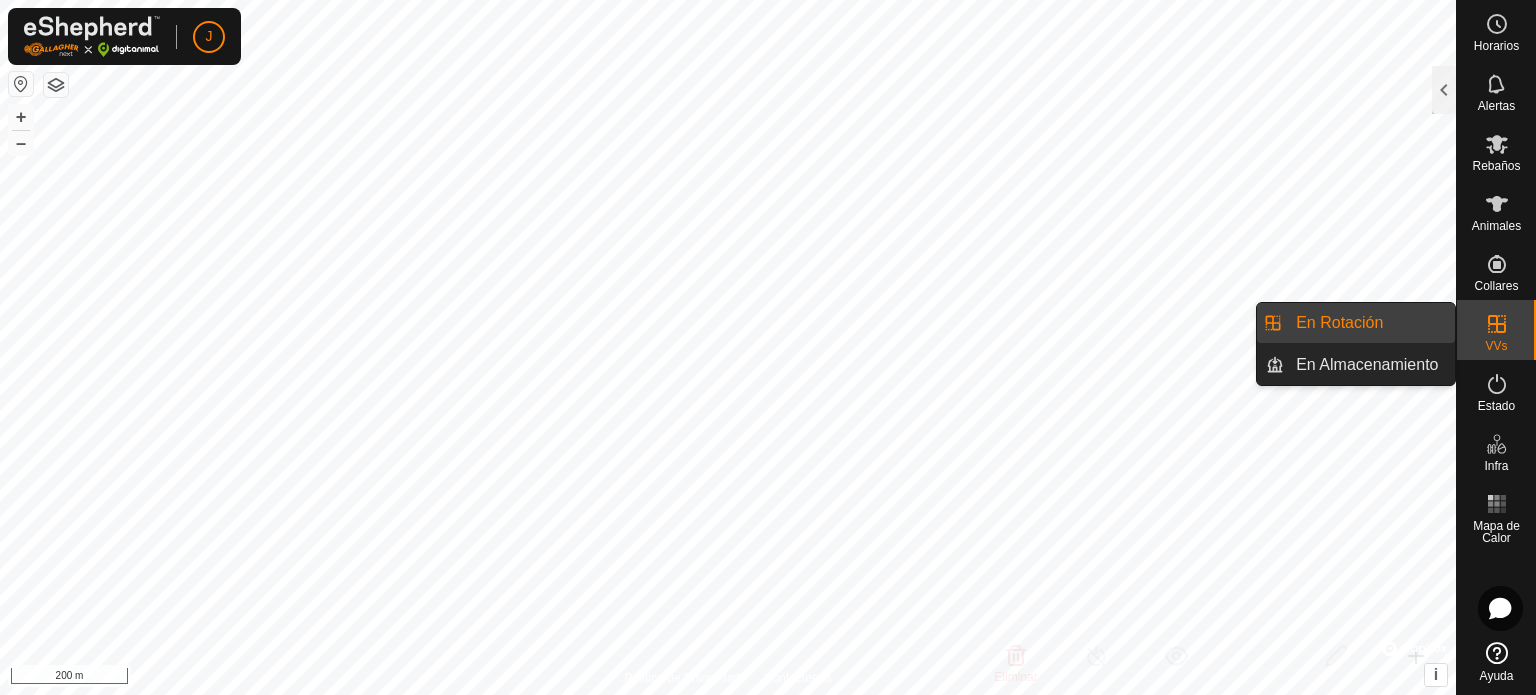 click 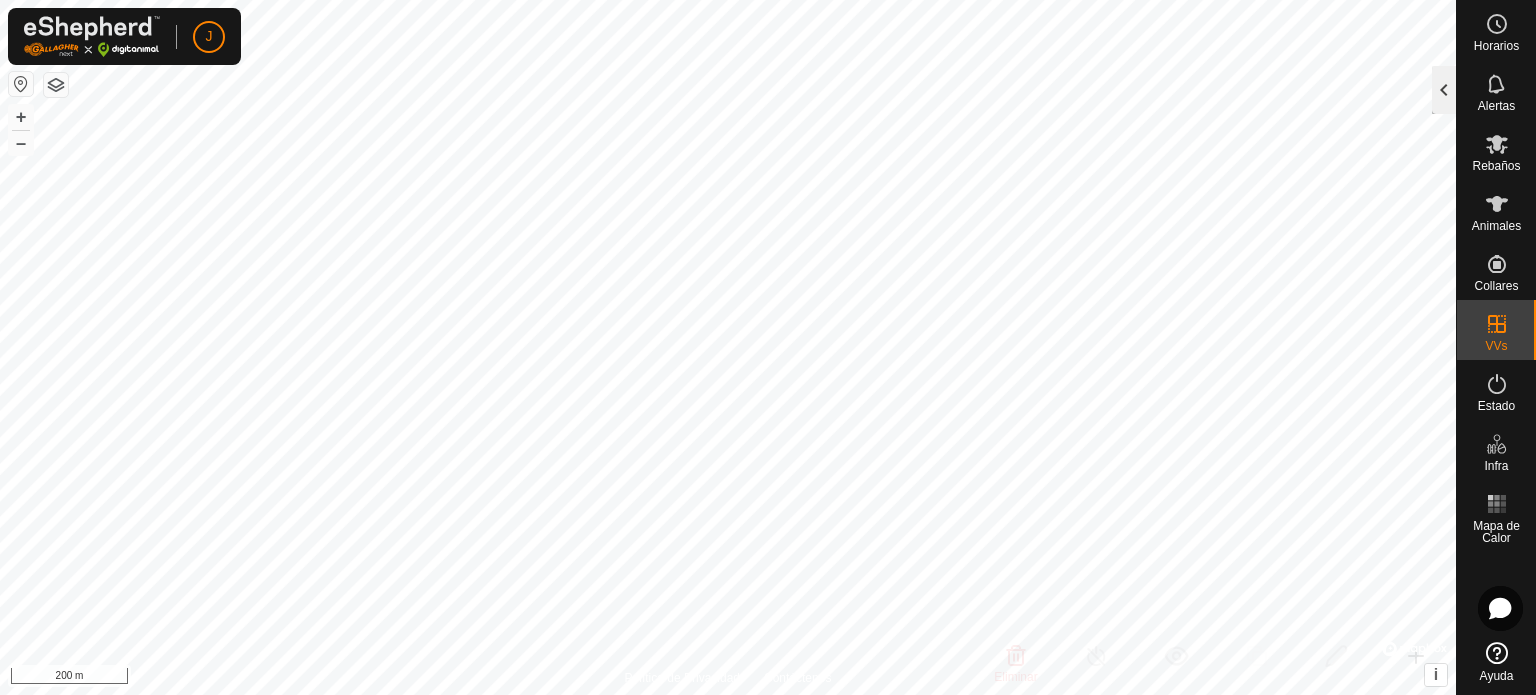 click 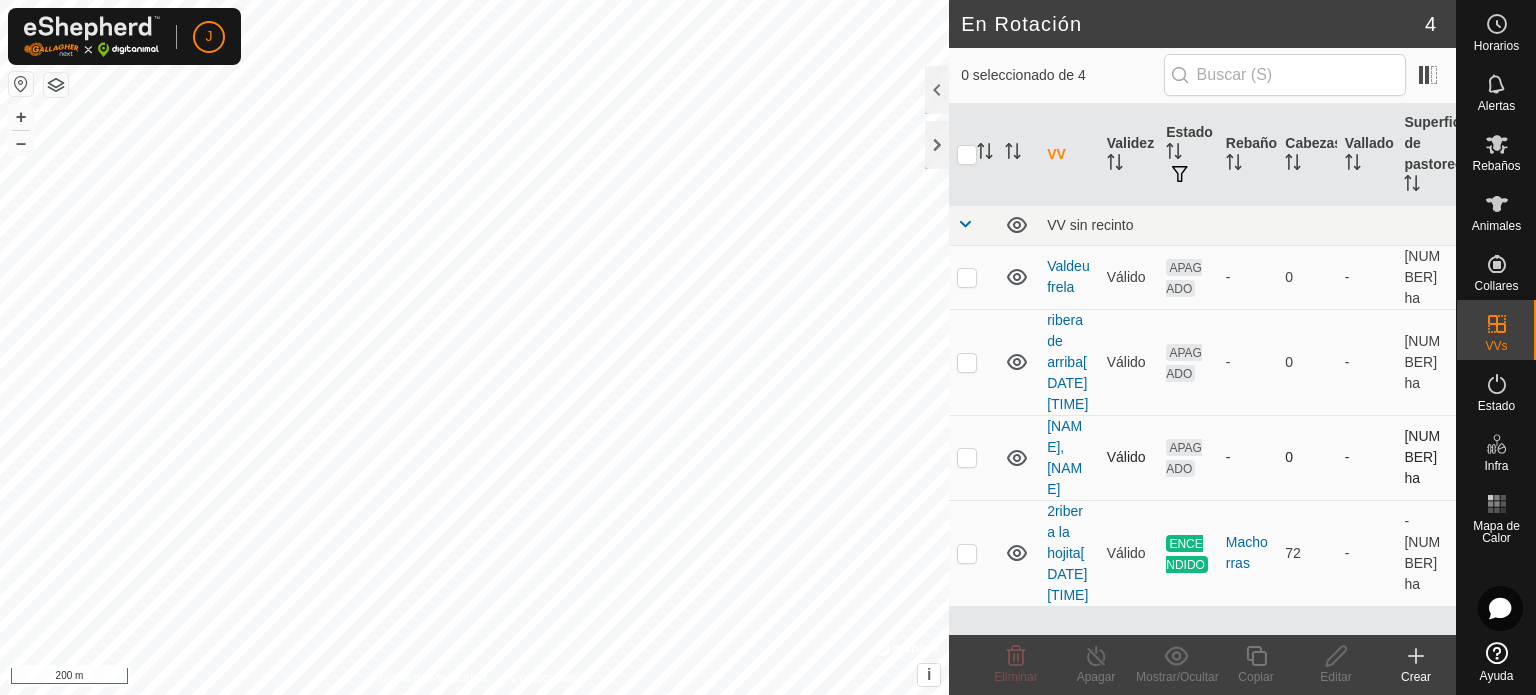 click at bounding box center [967, 457] 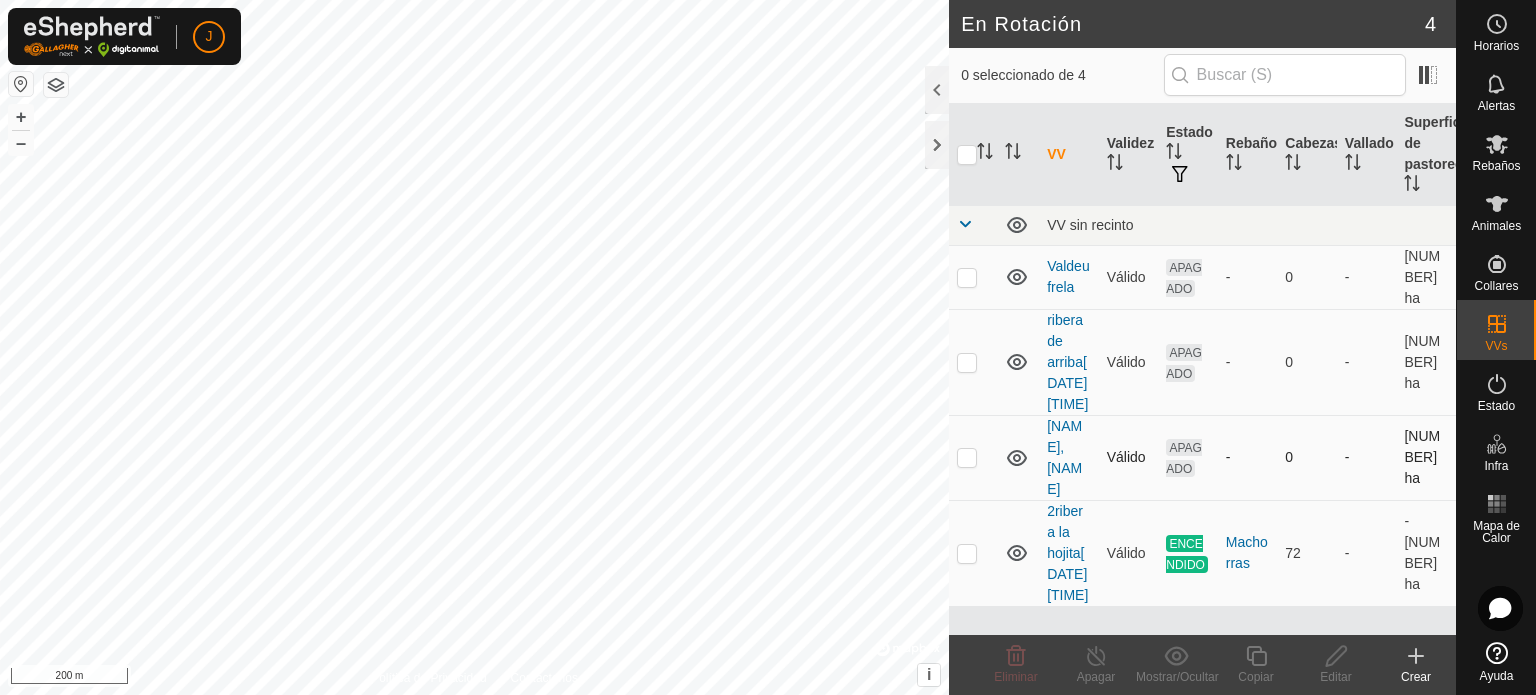 checkbox on "true" 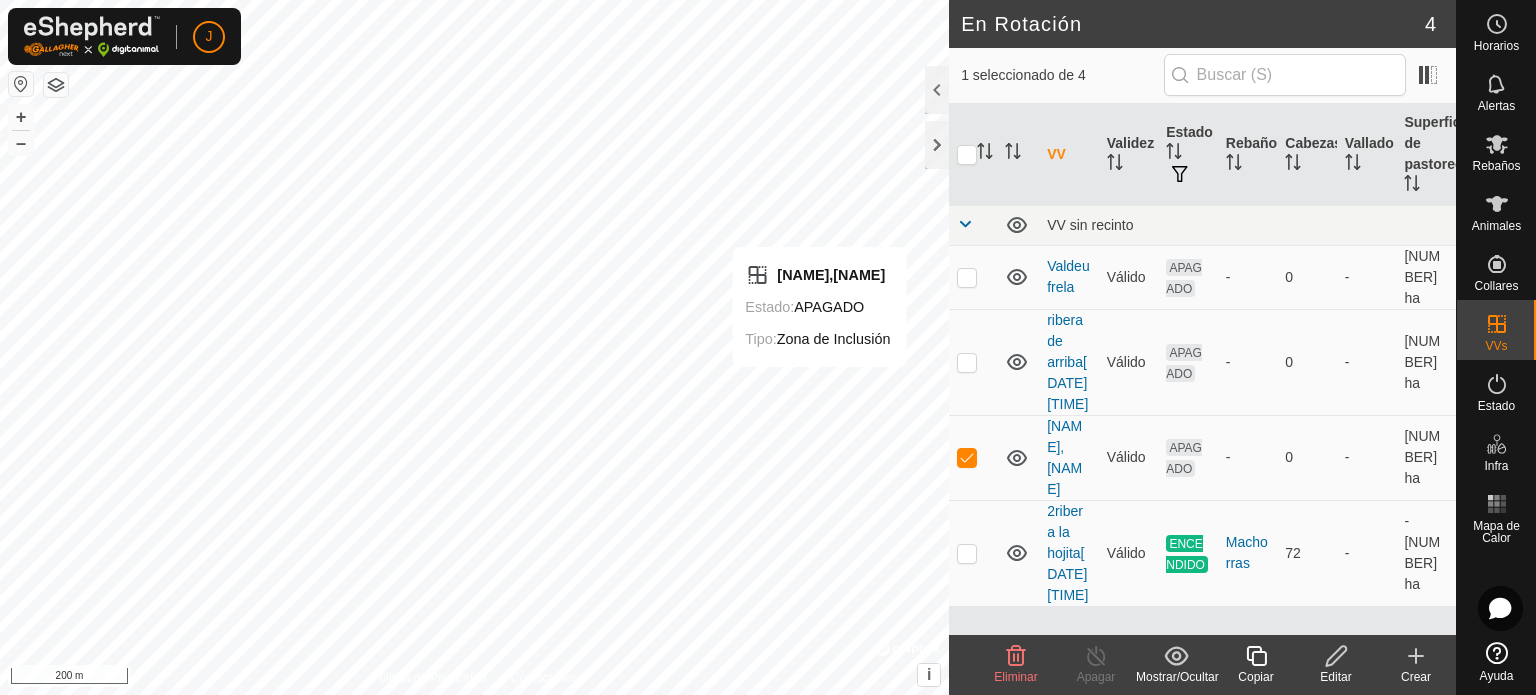 click 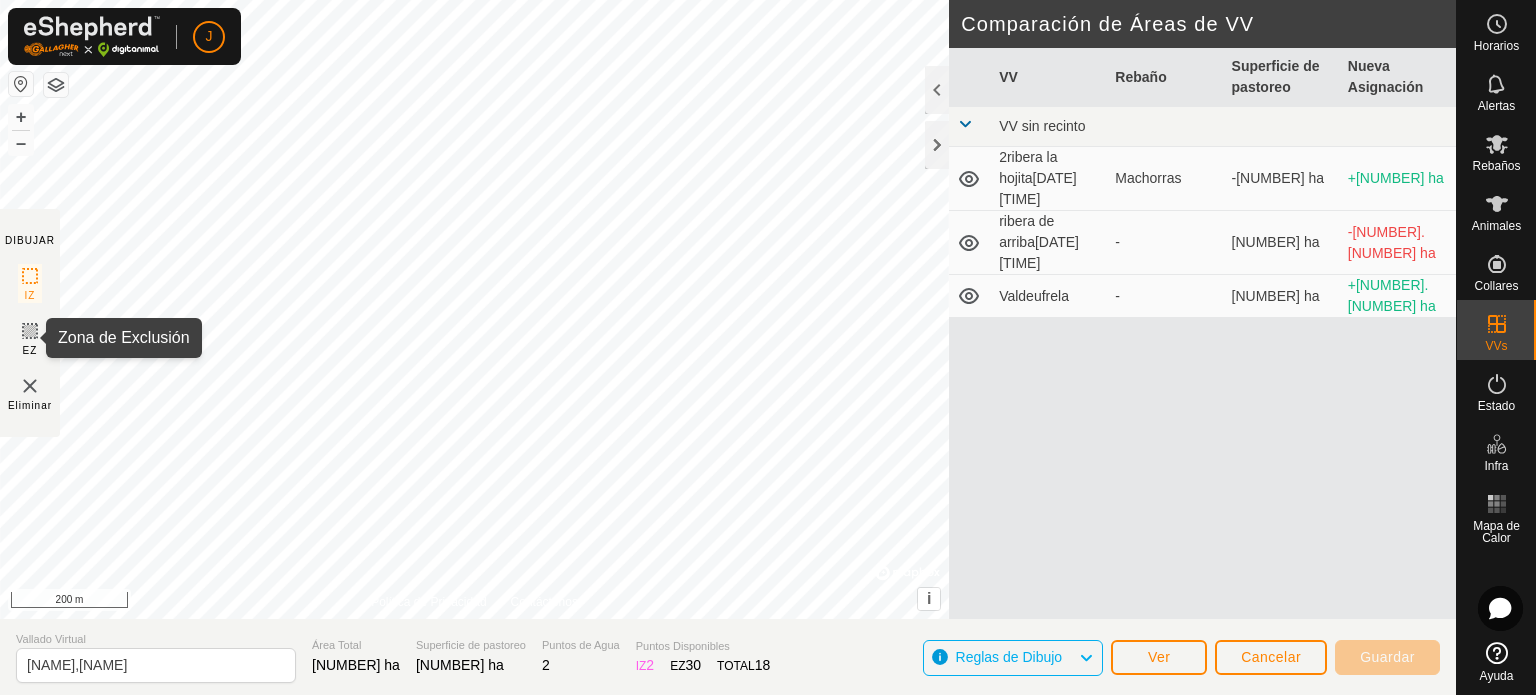click 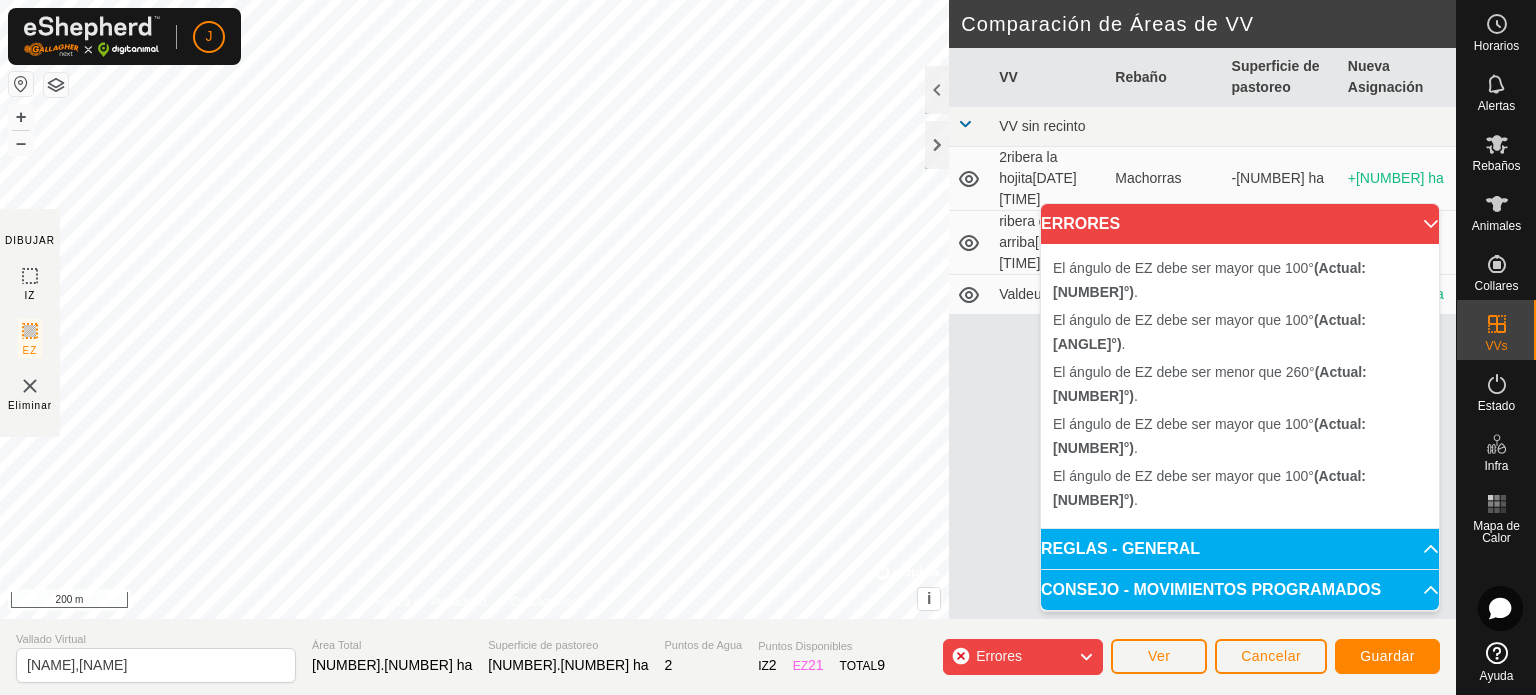 click on "El ángulo de EZ debe ser mayor que 100° (Actual: [ANGLE]°) . + – ⇧ i © Mapbox , © OpenStreetMap , Improve this map 200 m" at bounding box center [474, 309] 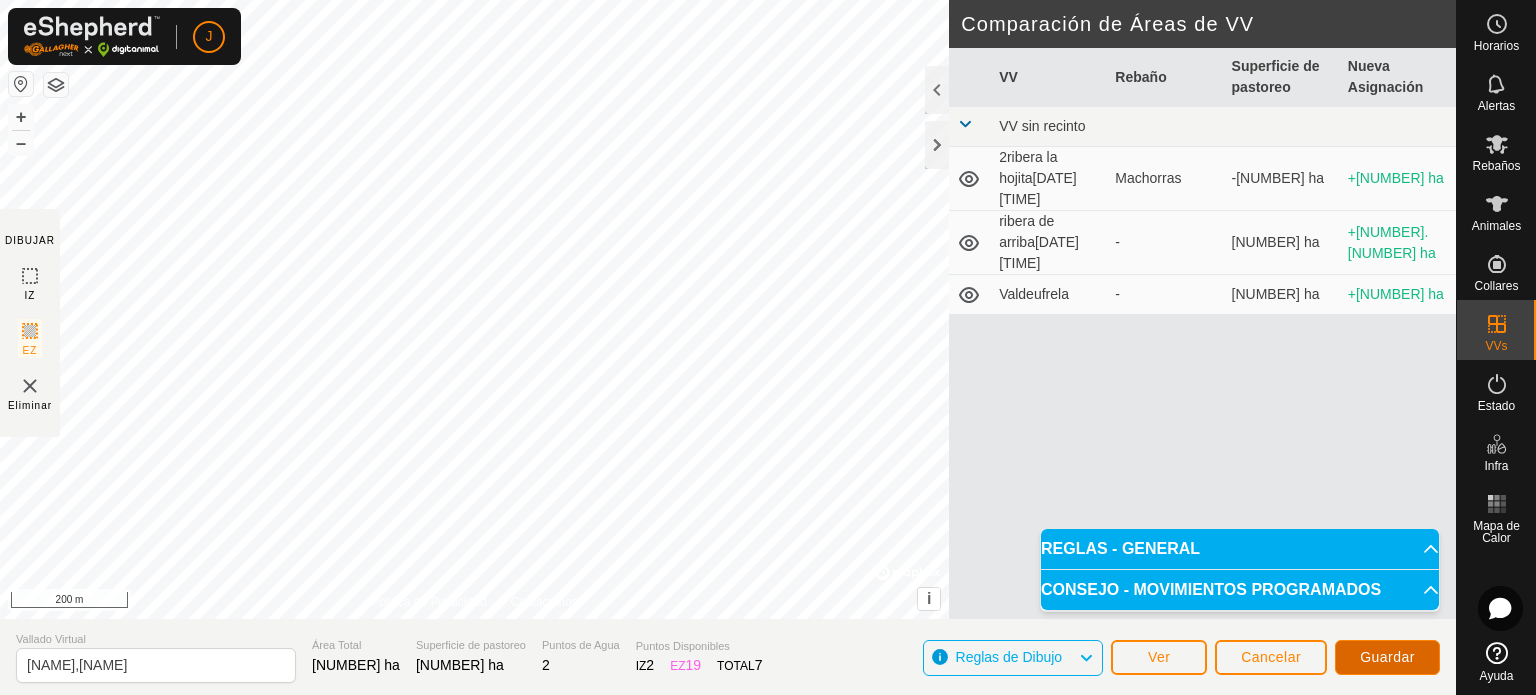 click on "Guardar" 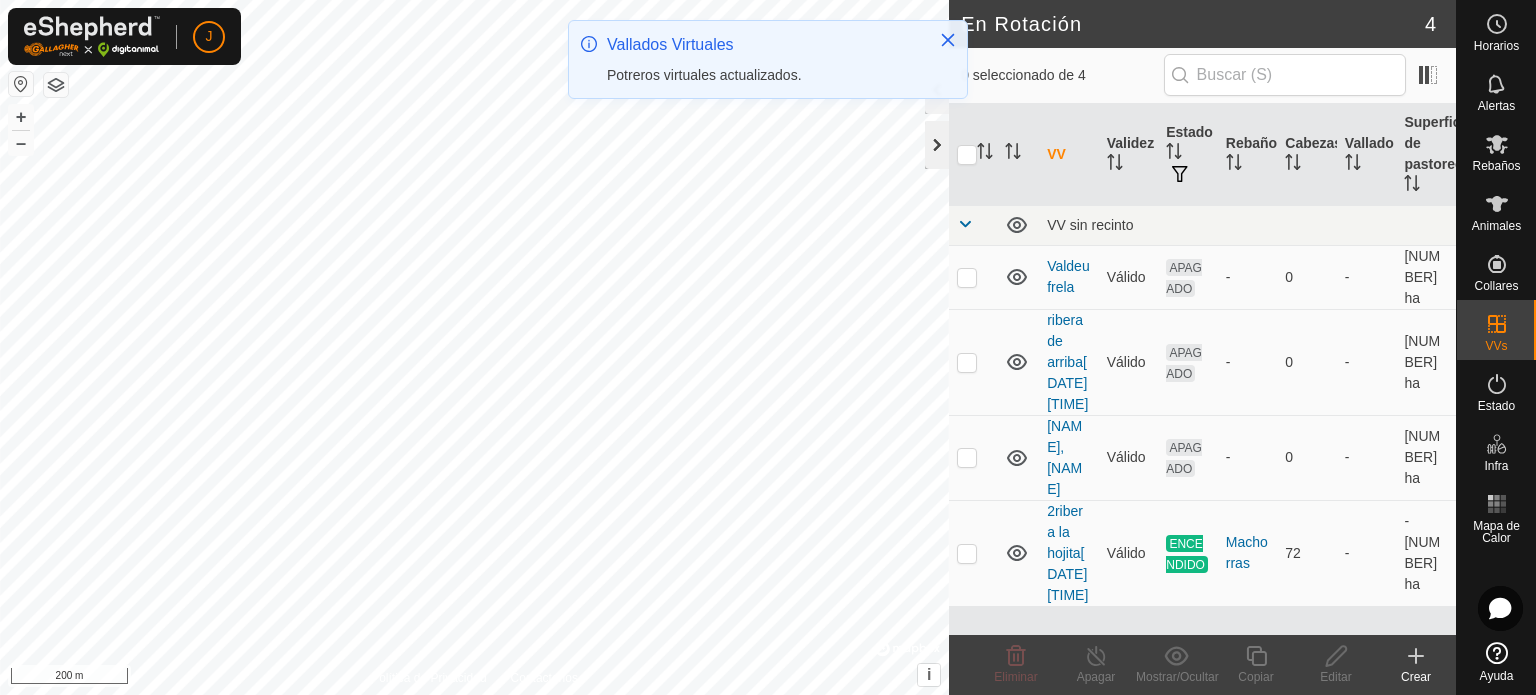 click on "J Horarios Alertas Rebaños Animales Collares VVs Estado Infra Mapa de Calor Ayuda En Rotación 4 0 seleccionado de 4 VV Validez Estado Rebaño Cabezas Vallado Superficie de pastoreo VV sin recinto Valdeufrela Válido APAGADO - 0 - 9.53 ha ribera de arriba[DATE] [TIME] Válido APAGADO - 0 - 156.83 ha navaenjuta,matalapega Válido APAGADO - 0 - 232.25 ha 2ribera la hojita[DATE] [TIME] Válido ENCENDIDO Machorras 72 - -108.8 ha Eliminar Apagar Mostrar/Ocultar Copiar Editar Crear Política de Privacidad Contáctenos + – ⇧ i © Mapbox , © OpenStreetMap , Improve this map 200 m Vallados Virtuales Potreros virtuales actualizados." 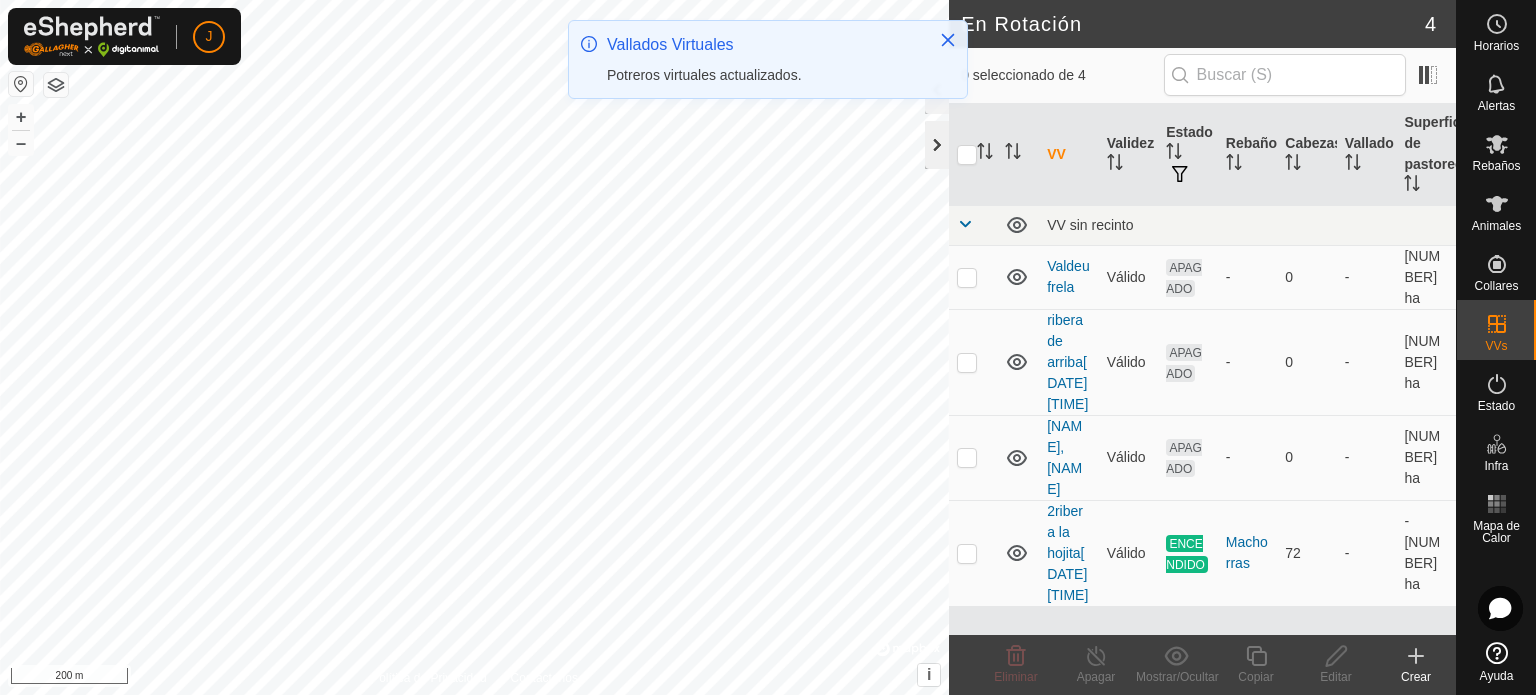 click 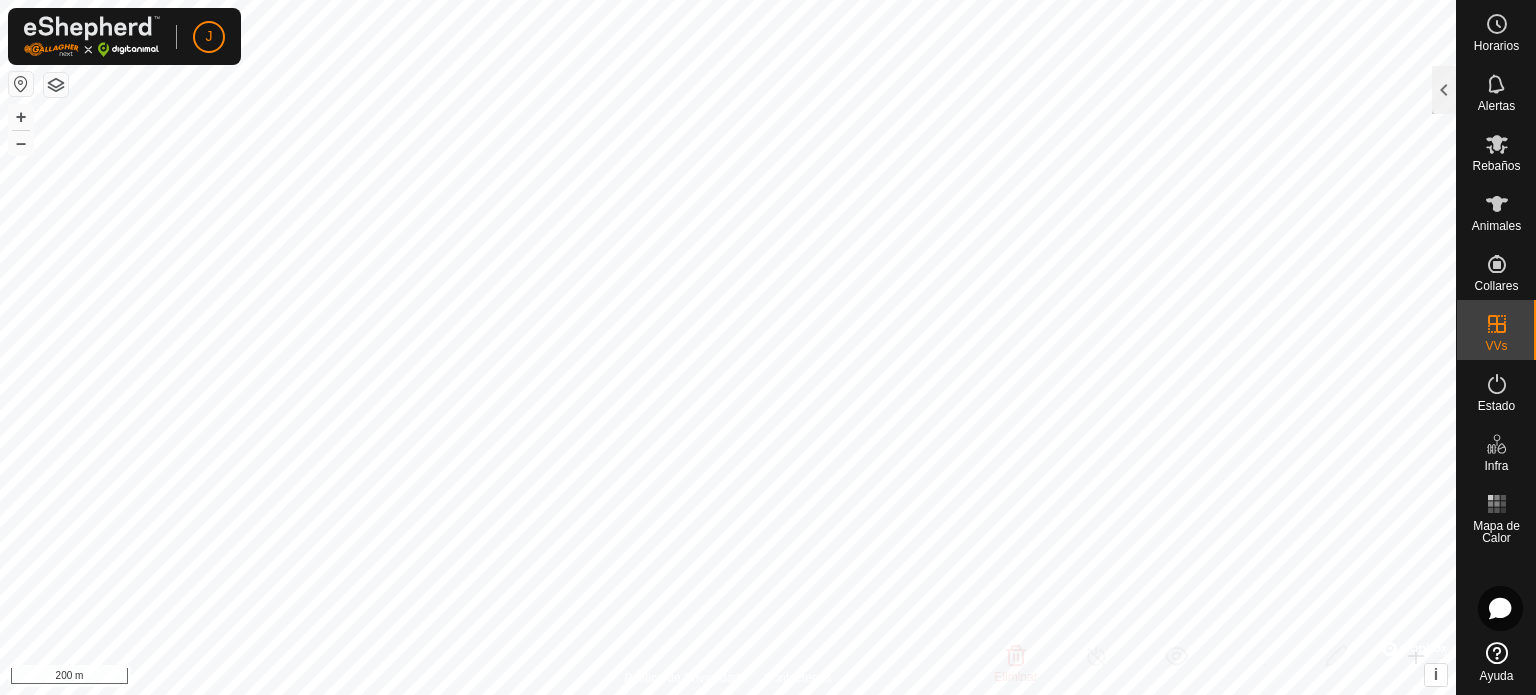 click on "J Horarios Alertas Rebaños Animales Collares VVs Estado Infra Mapa de Calor Ayuda En Rotación 4 0 seleccionado de 4 VV Validez Estado Rebaño Cabezas Vallado Superficie de pastoreo VV sin recinto Valdeufrela Válido APAGADO - 0 - [NUMBER] ha ribera de arriba[DATE] [TIME] Válido APAGADO - 0 - [NUMBER] ha navaenjuta, [CITY] Válido APAGADO - 0 - [NUMBER] ha 2ribera la hojita[DATE] [TIME] Válido ENCENDIDO Machorras 72 - -[NUMBER] ha Eliminar Apagar Mostrar/Ocultar Copiar Editar Crear Política de Privacidad Contáctenos + – ⇧ i © Mapbox , © OpenStreetMap , Improve this map 200 m
Texto original Valora esta traducción Tu opinión servirá para ayudar a mejorar el Traductor de Google" at bounding box center [768, 347] 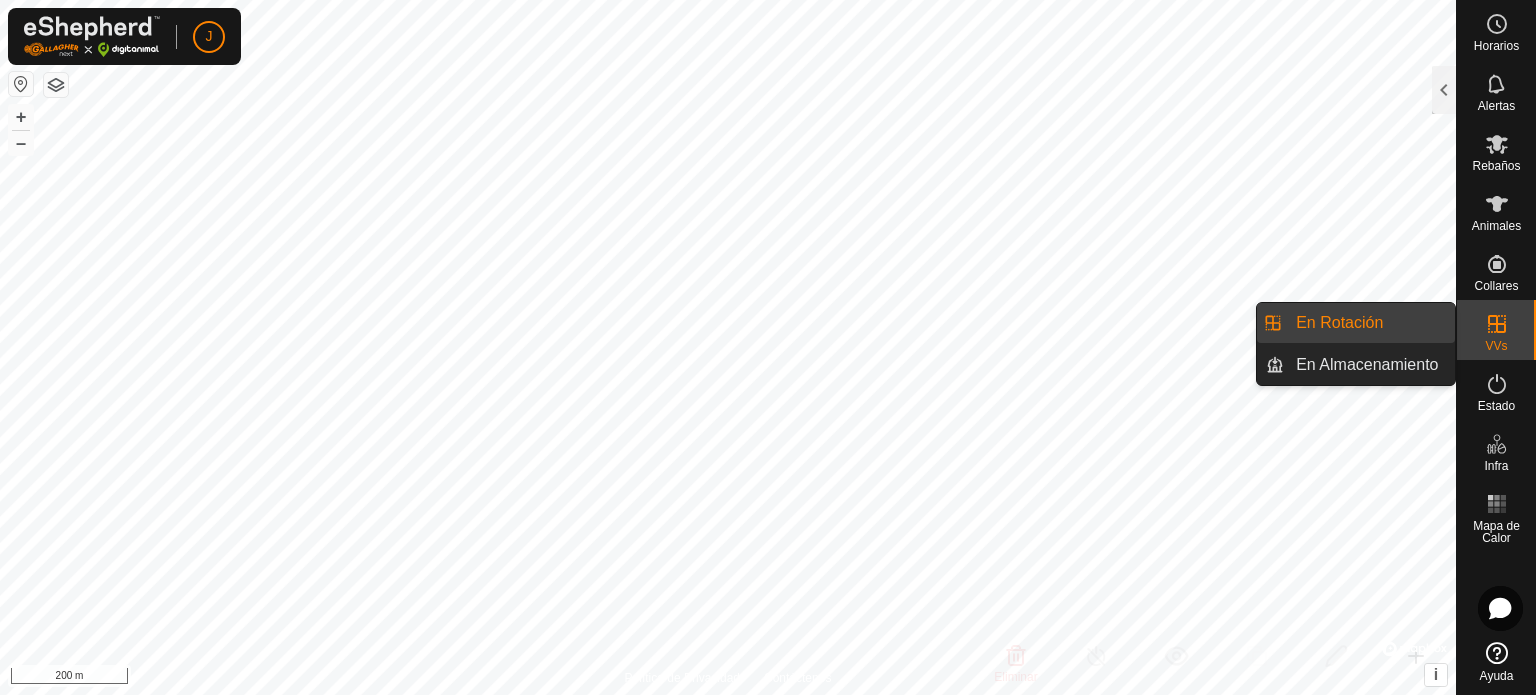 click 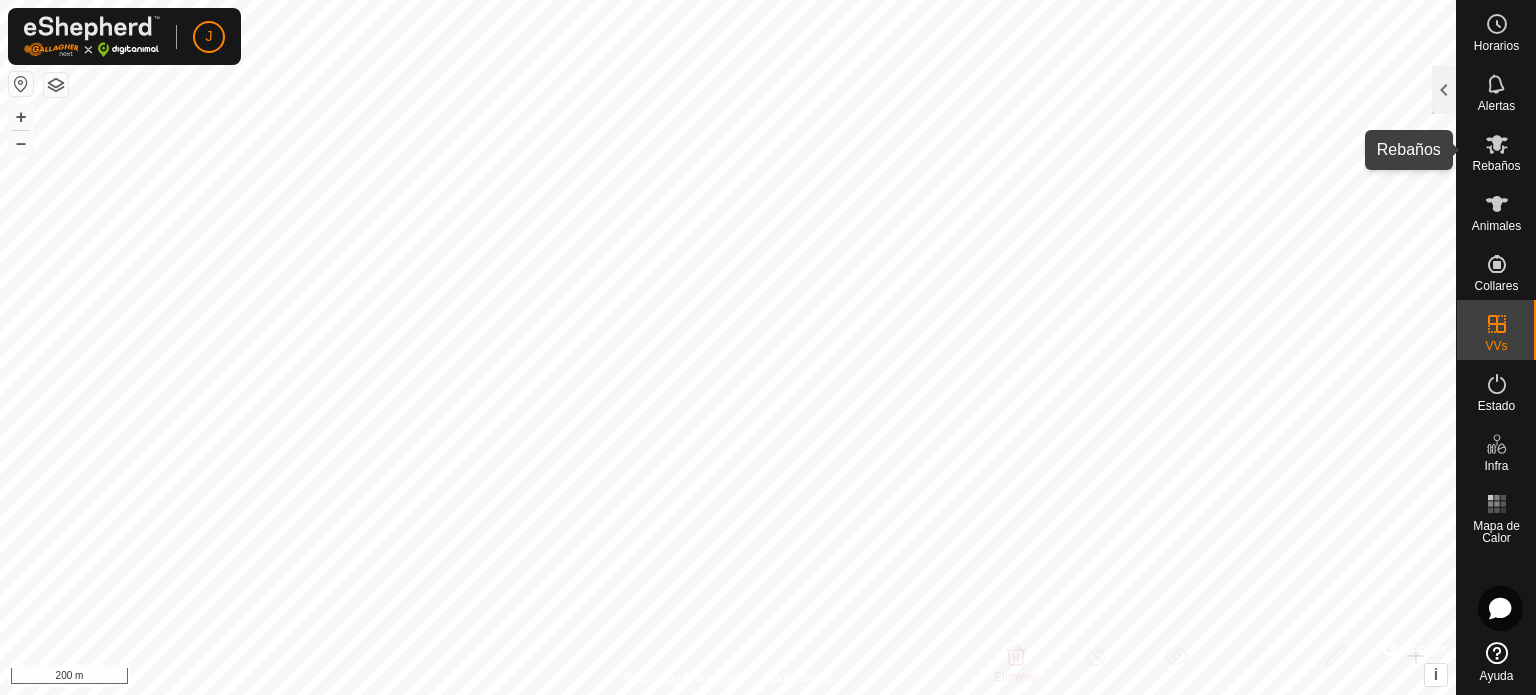 click 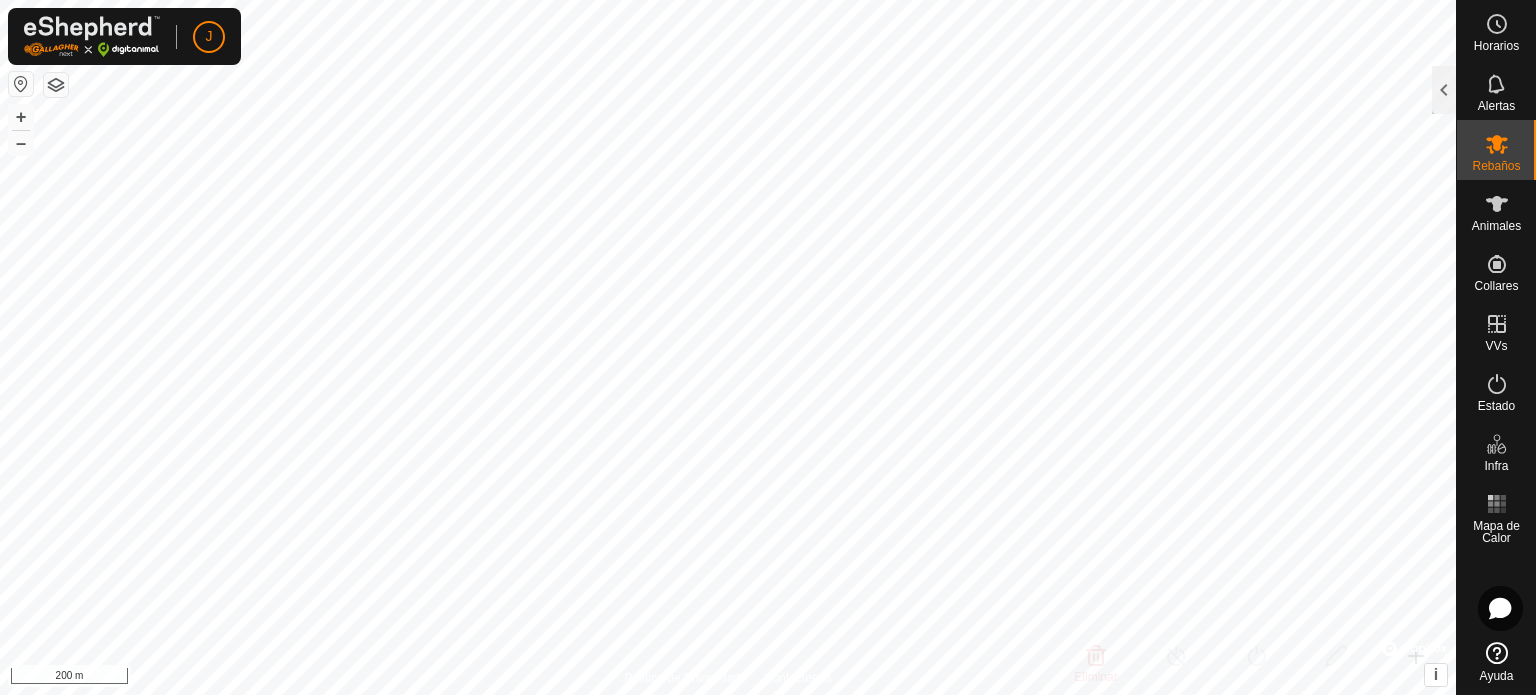 click 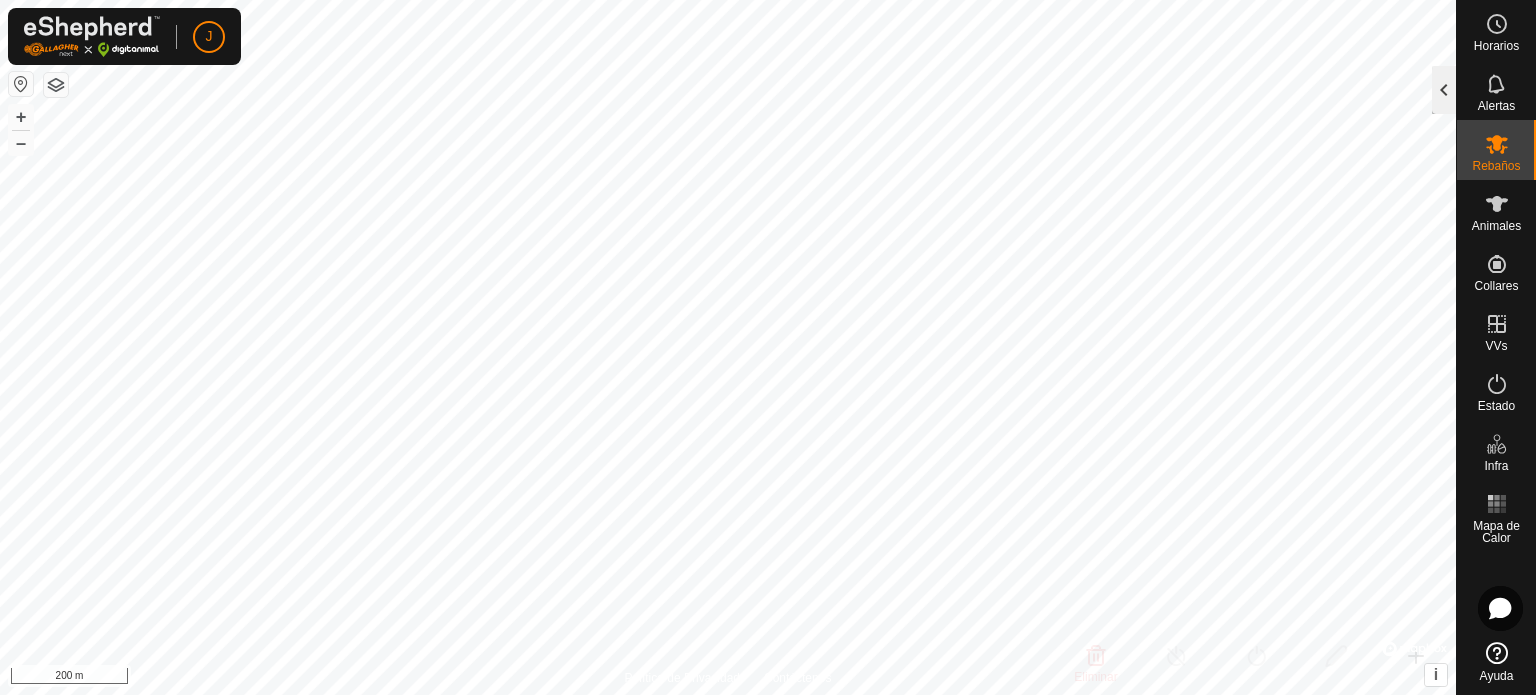 click 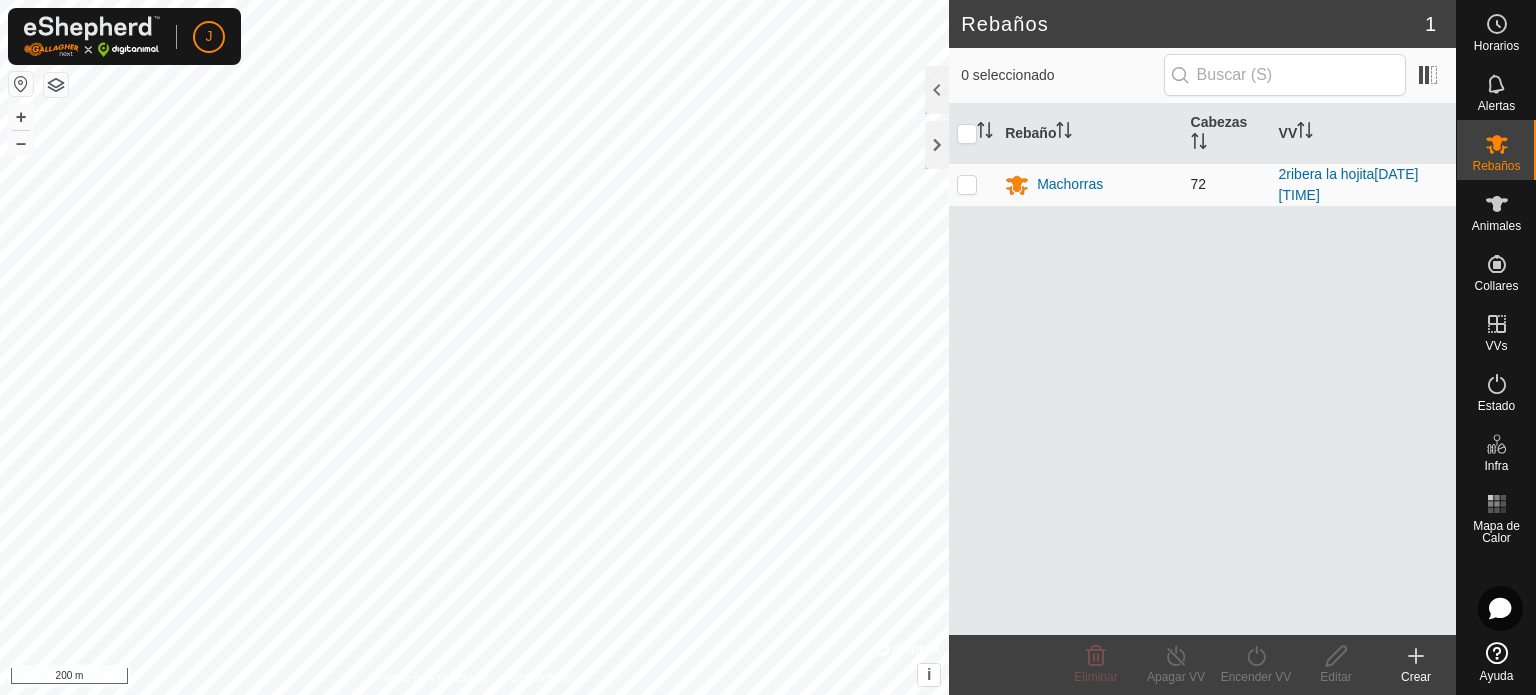 click at bounding box center (967, 184) 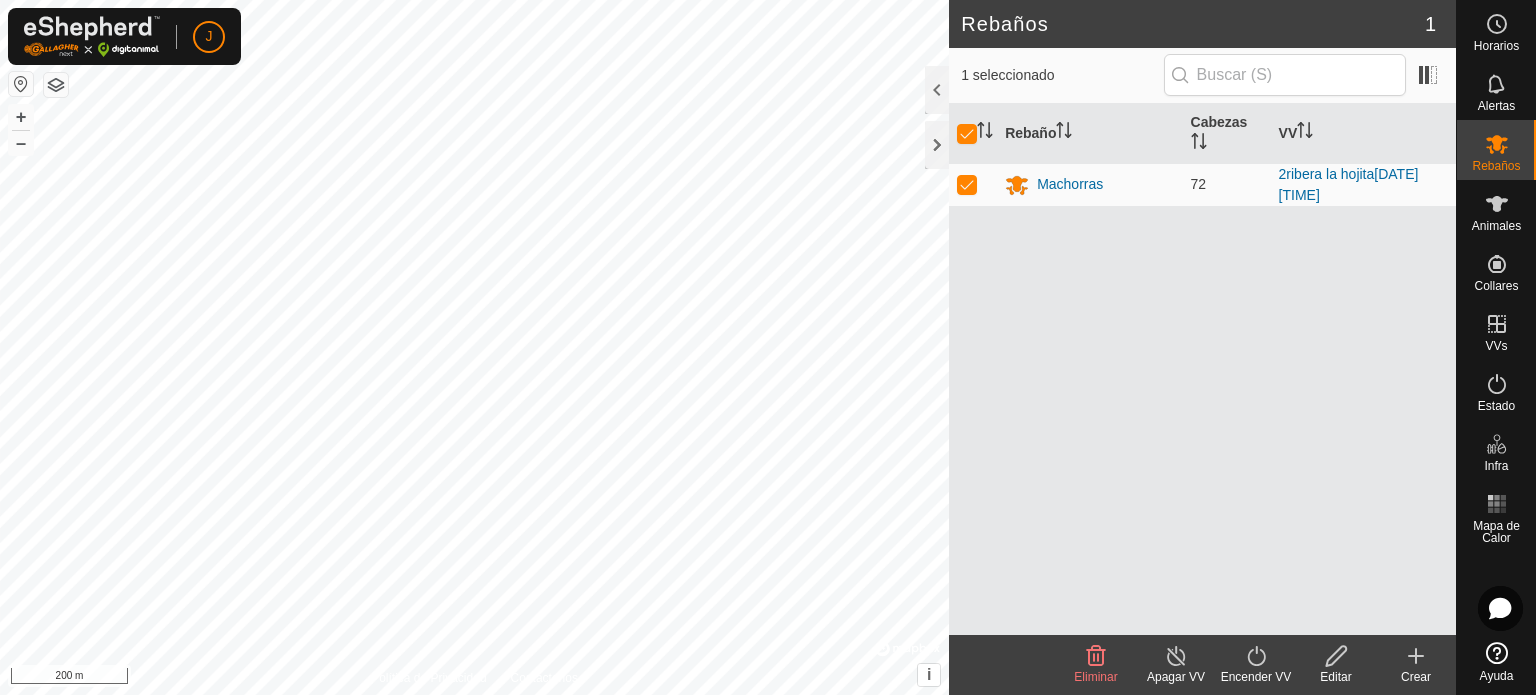 click 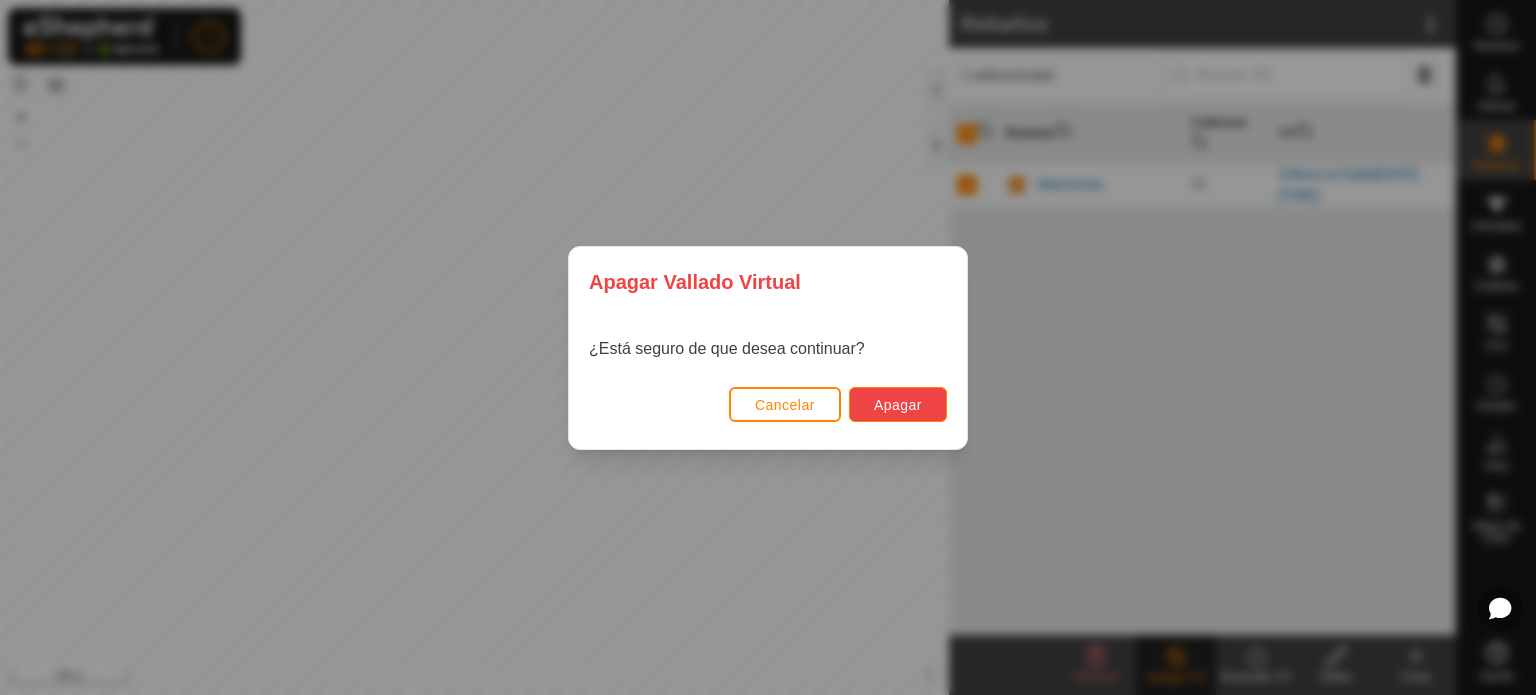 click on "Apagar" at bounding box center (898, 405) 